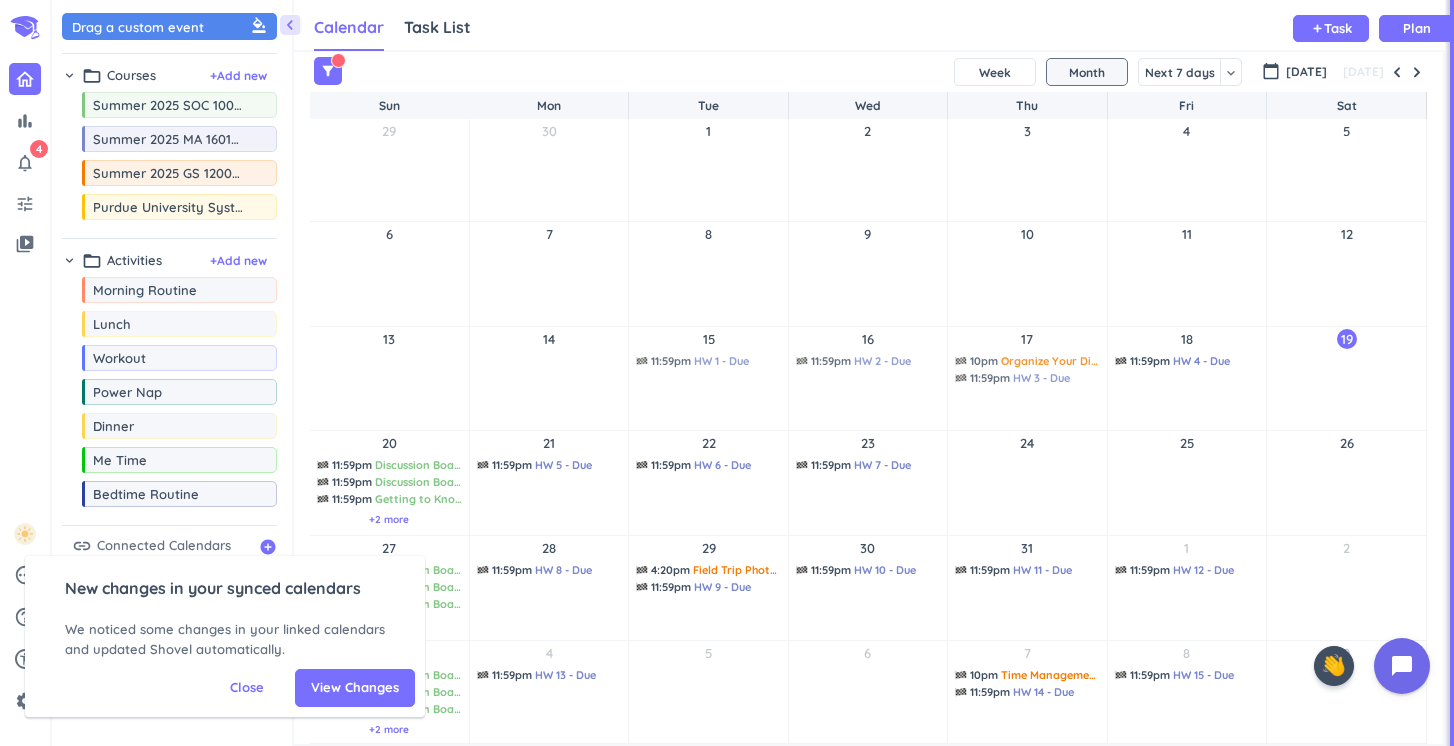 scroll, scrollTop: 0, scrollLeft: 0, axis: both 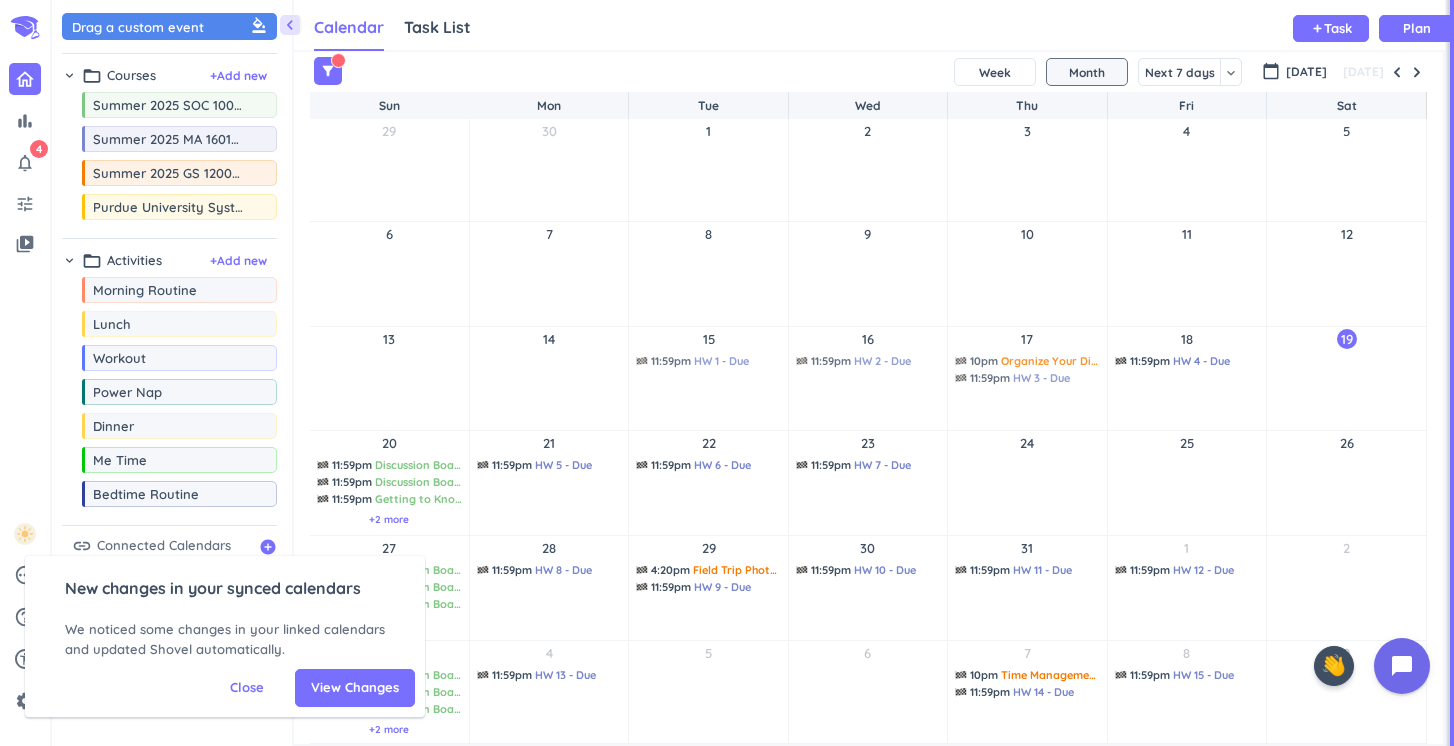 click on "Close" at bounding box center (247, 688) 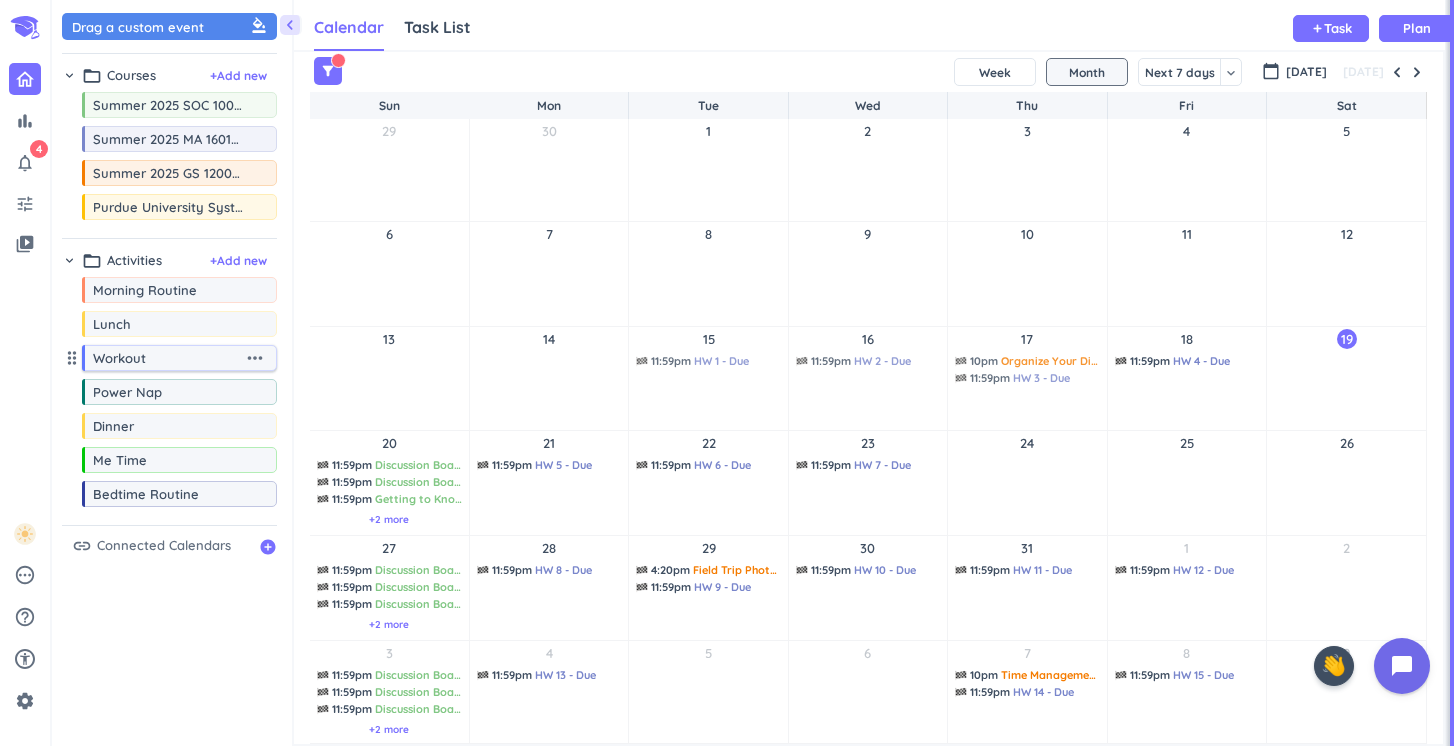 click on "Workout" at bounding box center (168, 358) 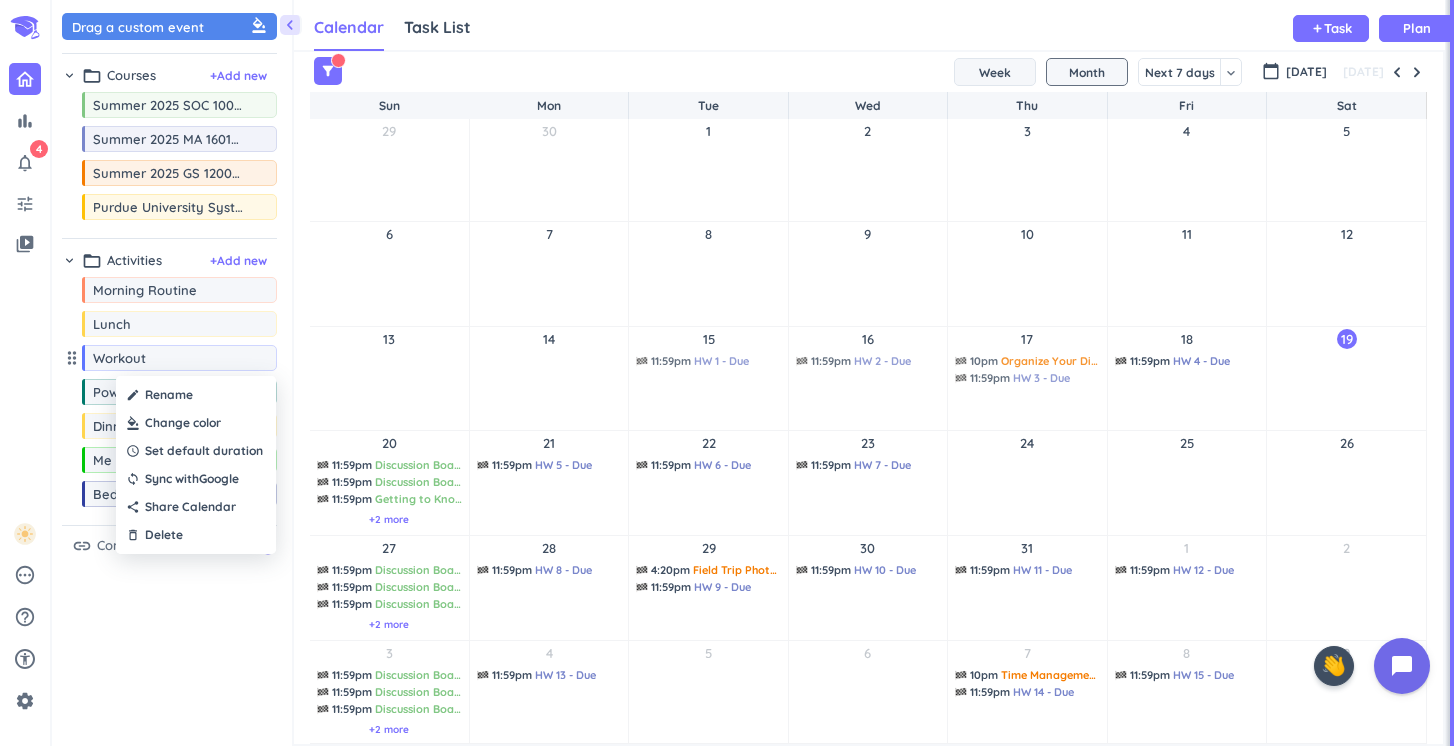 click on "Week" at bounding box center [995, 72] 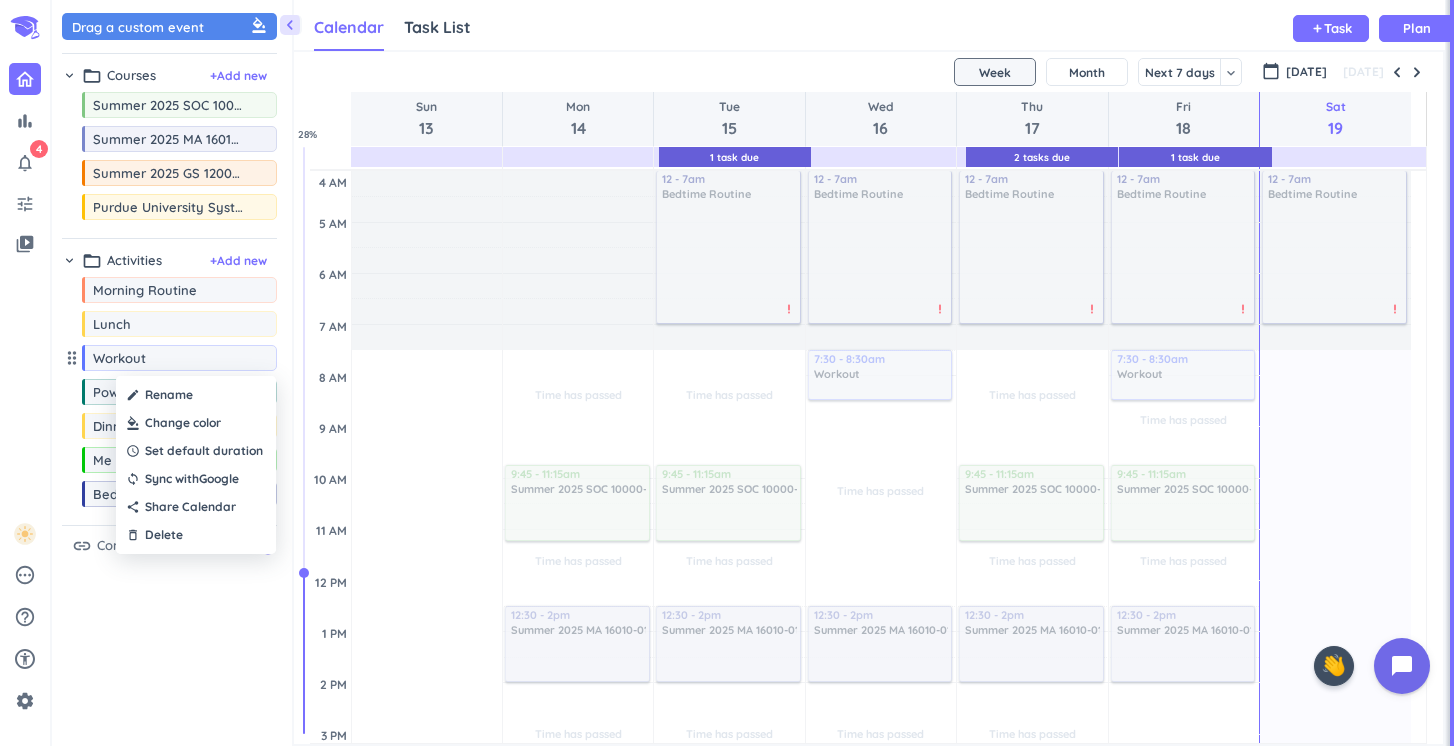 scroll, scrollTop: 97, scrollLeft: 0, axis: vertical 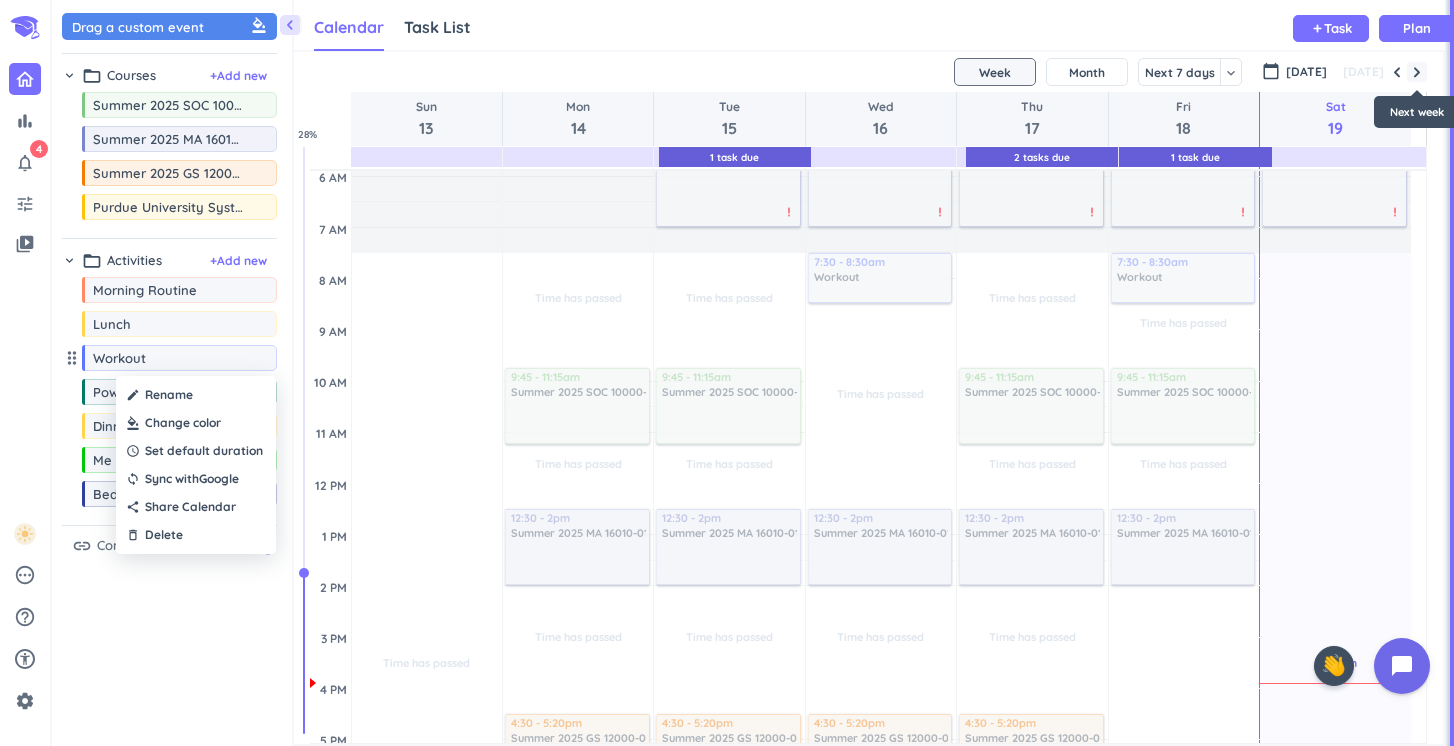 click at bounding box center [1417, 72] 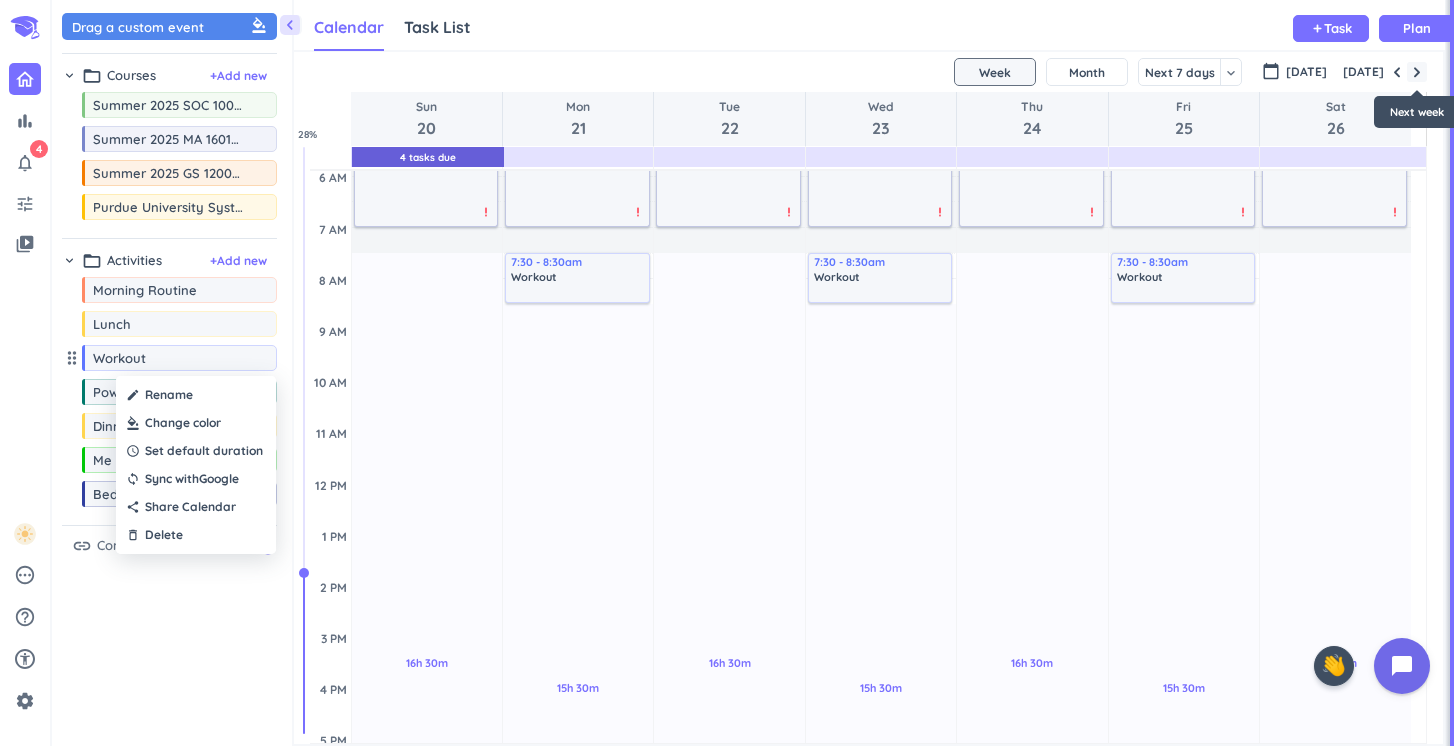 scroll, scrollTop: 104, scrollLeft: 0, axis: vertical 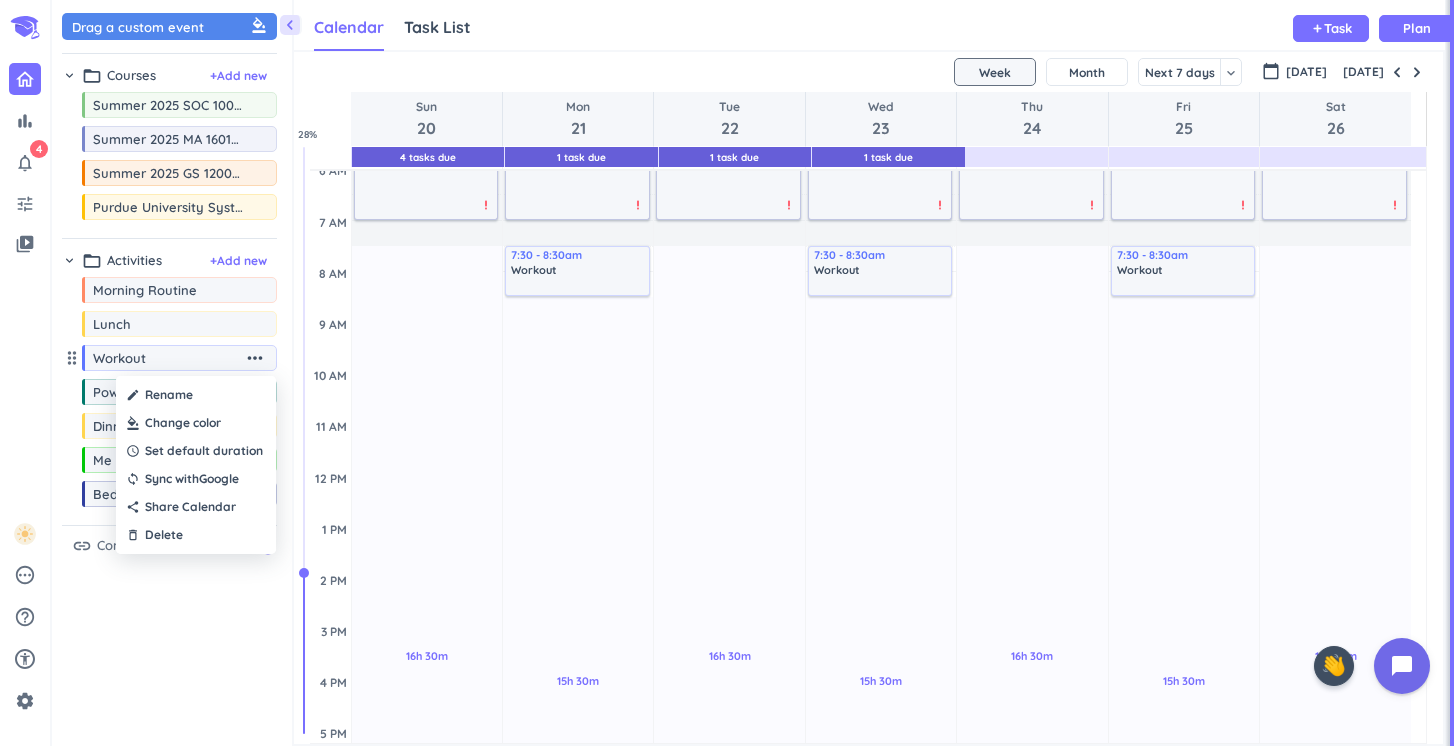 click at bounding box center [727, 373] 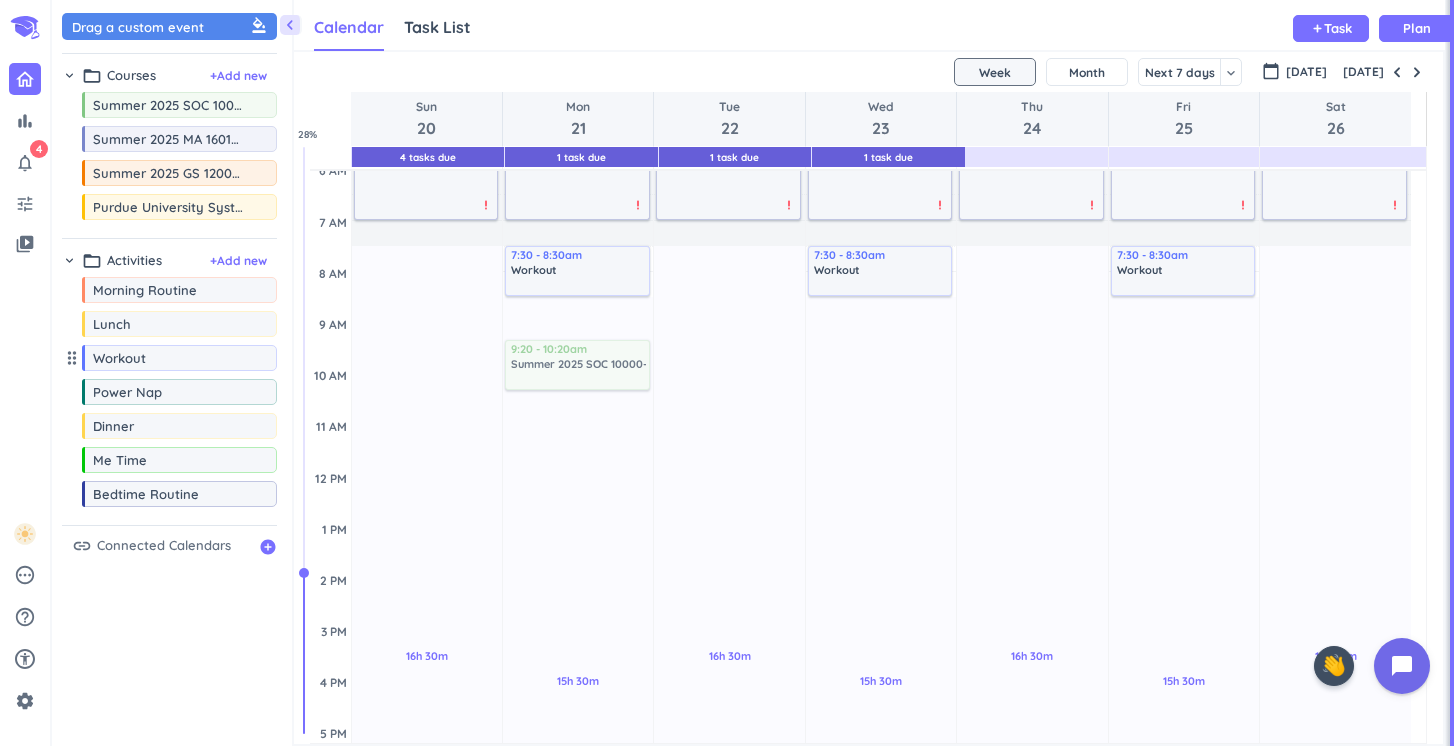 drag, startPoint x: 136, startPoint y: 111, endPoint x: 579, endPoint y: 340, distance: 498.6883 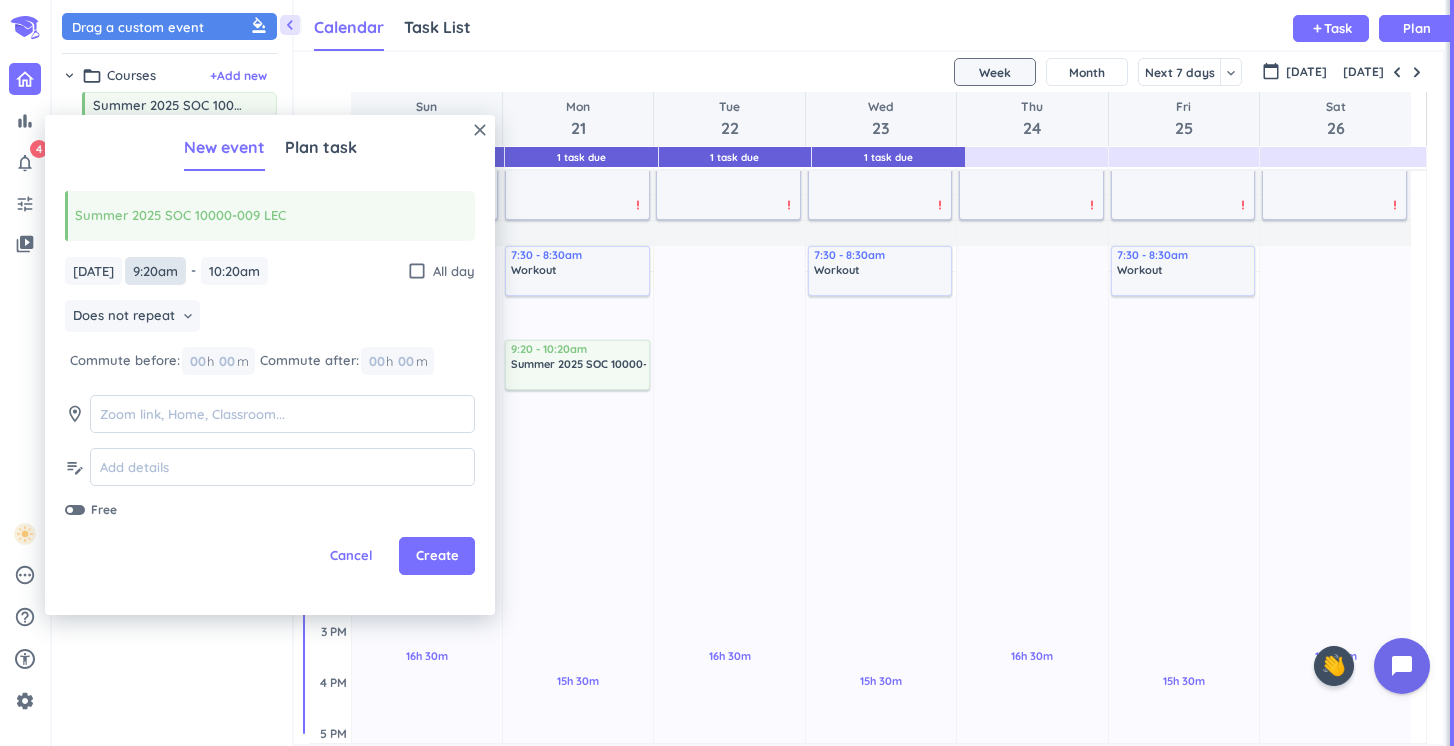 click on "9:20am" at bounding box center (155, 271) 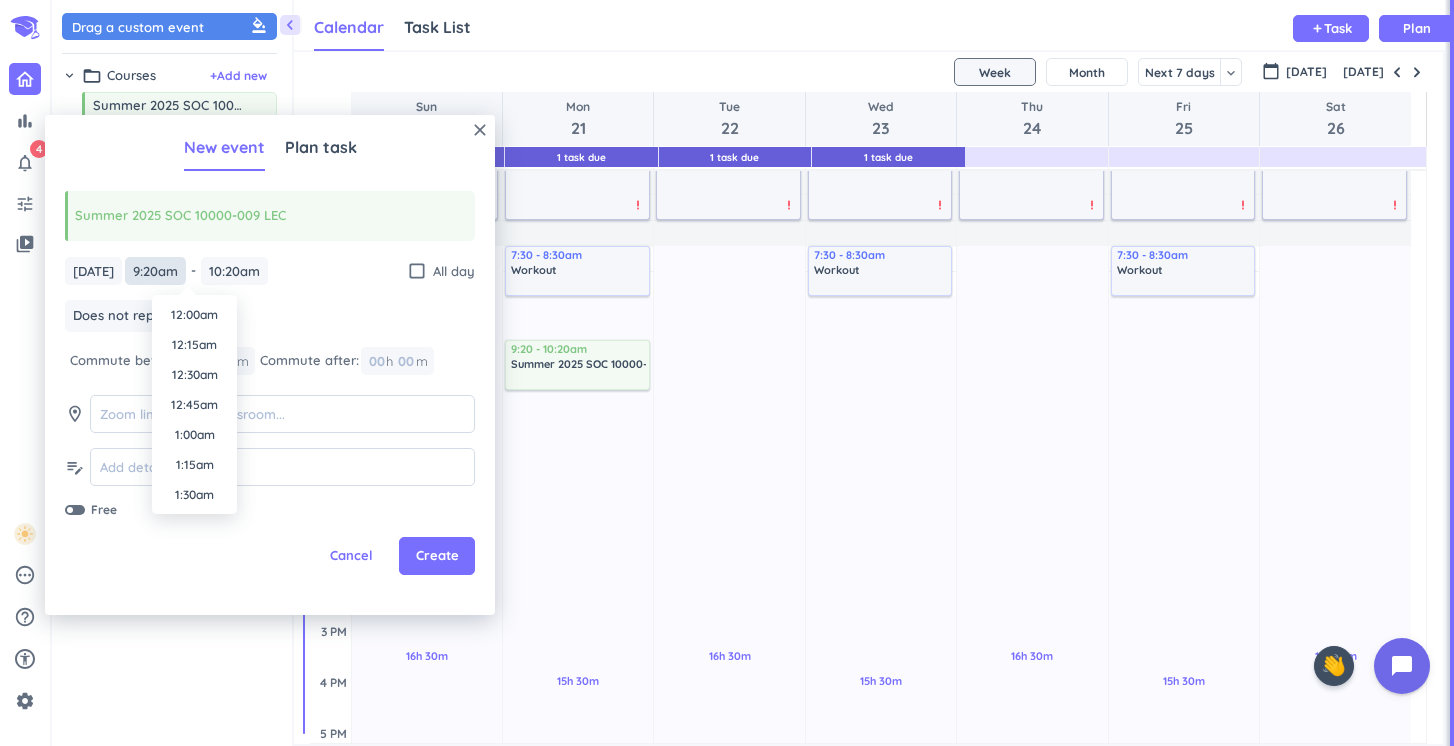 scroll, scrollTop: 1020, scrollLeft: 0, axis: vertical 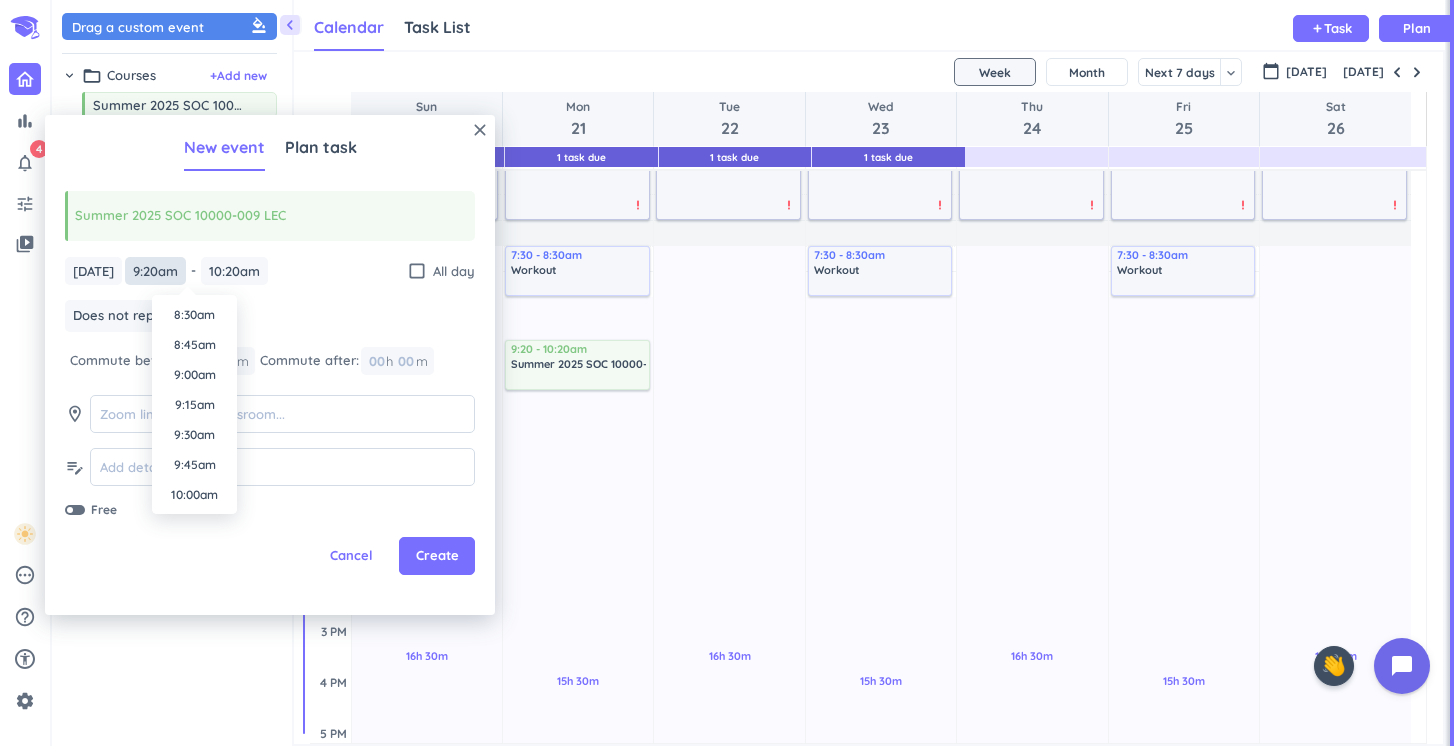 click on "9:20am" at bounding box center [155, 271] 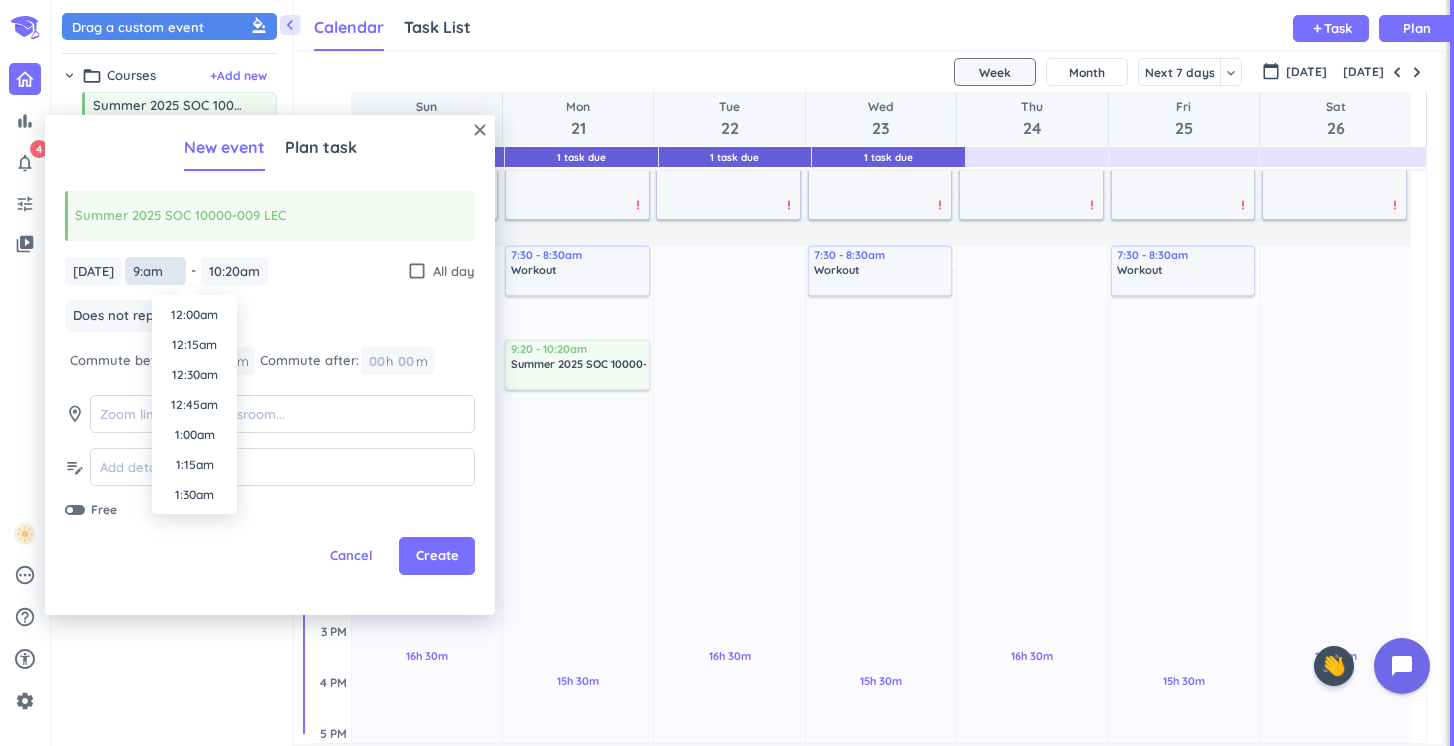 scroll, scrollTop: 990, scrollLeft: 0, axis: vertical 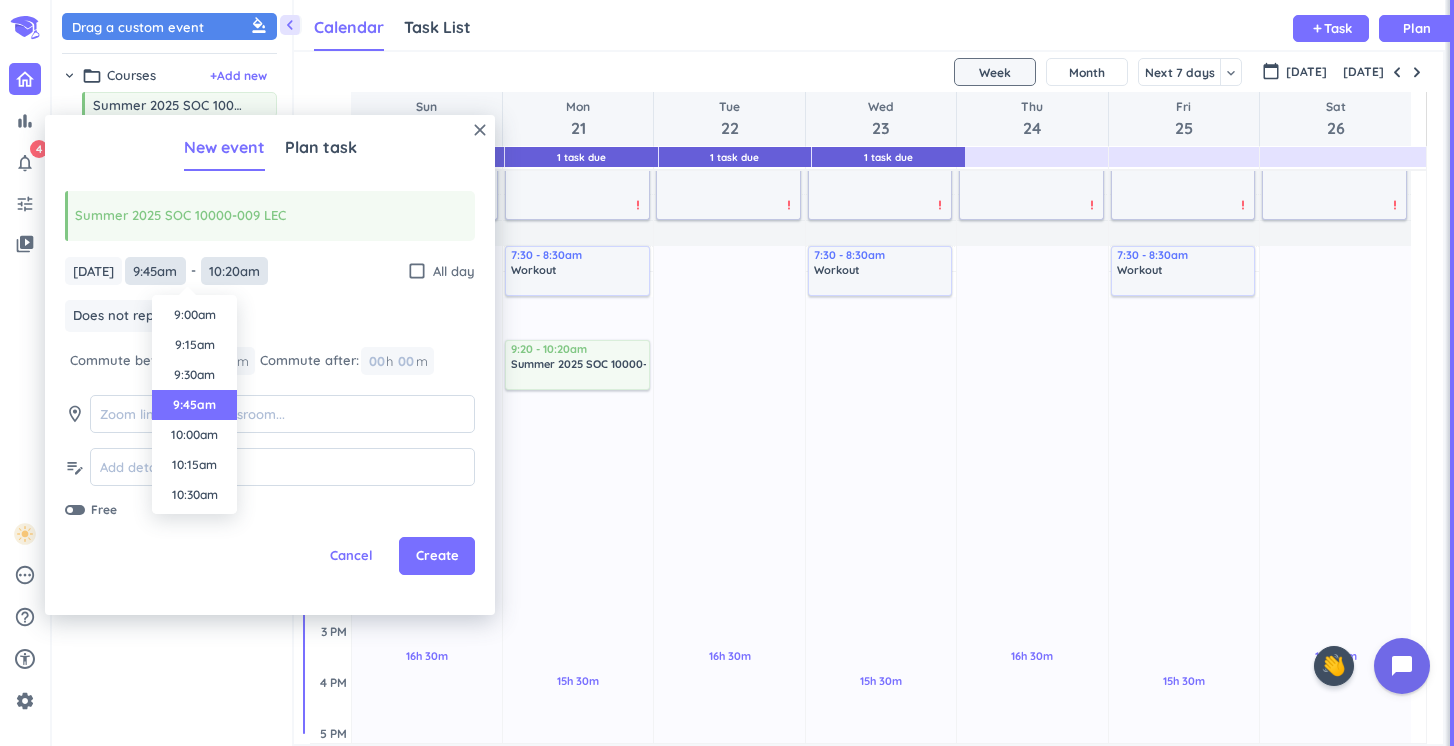 type on "9:45am" 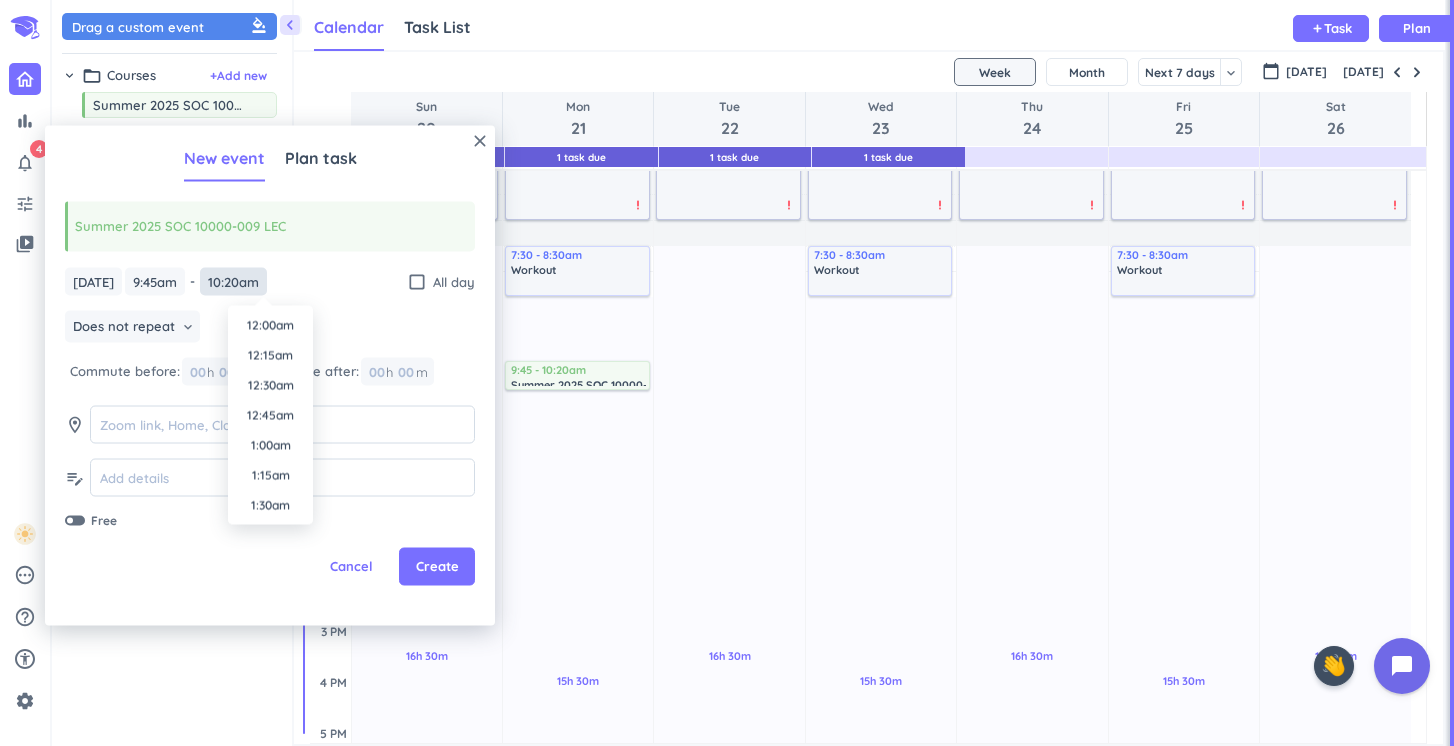 click on "10:20am" at bounding box center (233, 281) 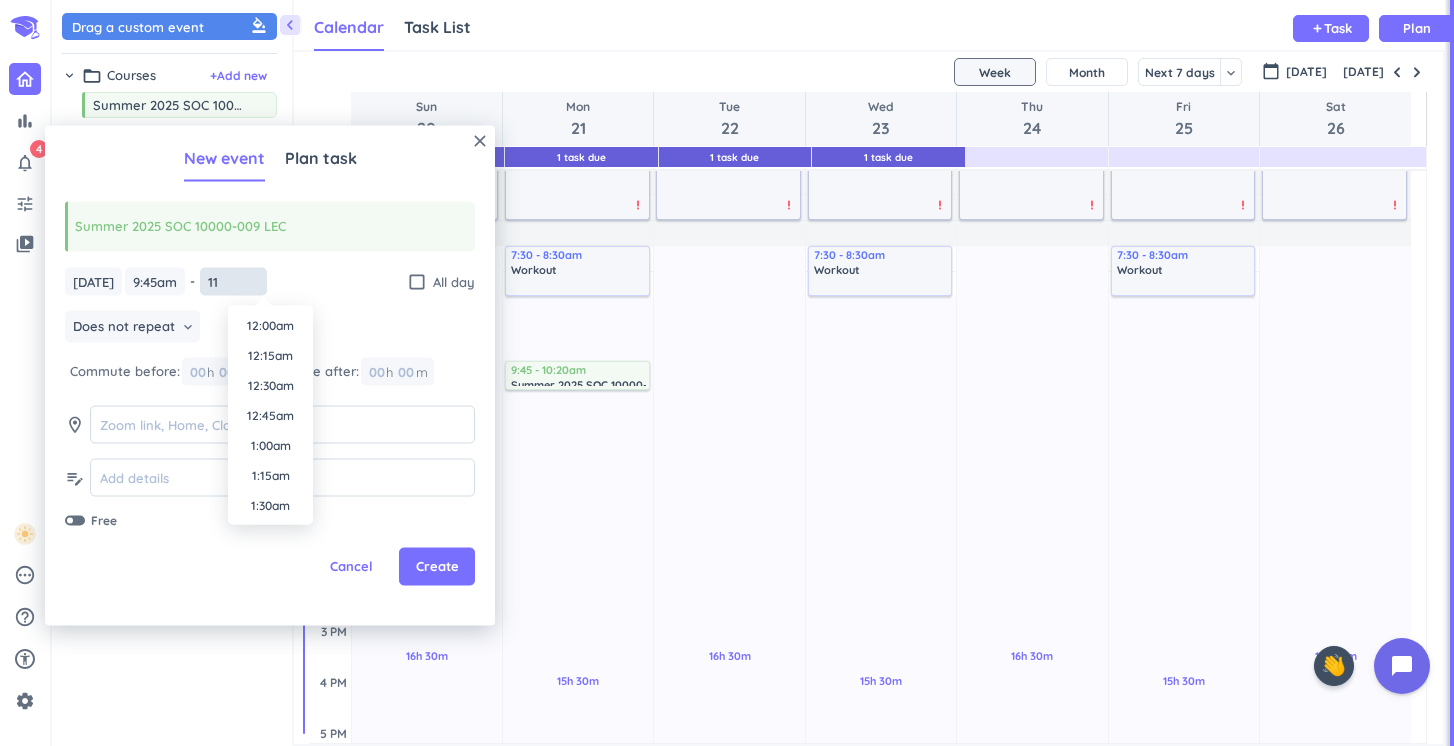 scroll, scrollTop: 0, scrollLeft: 0, axis: both 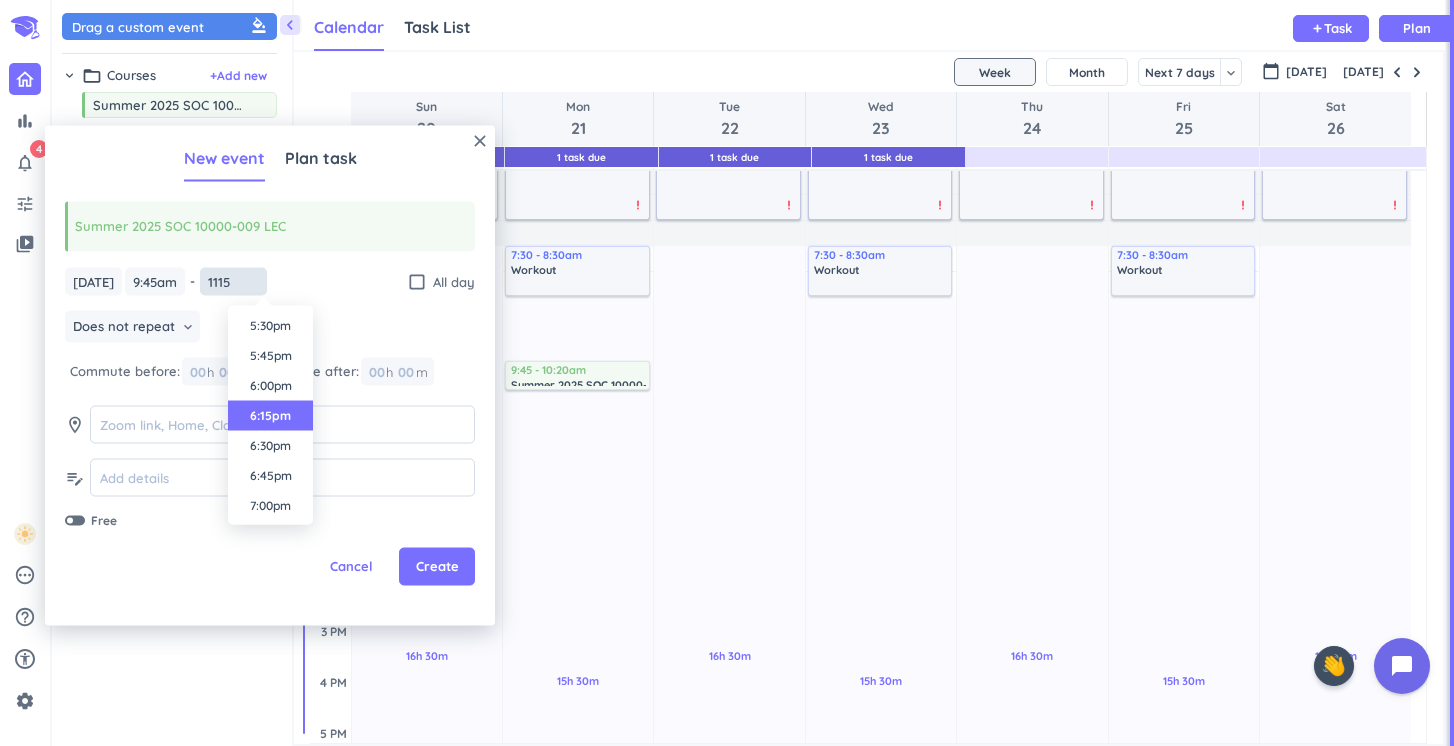 click on "1115" at bounding box center (233, 281) 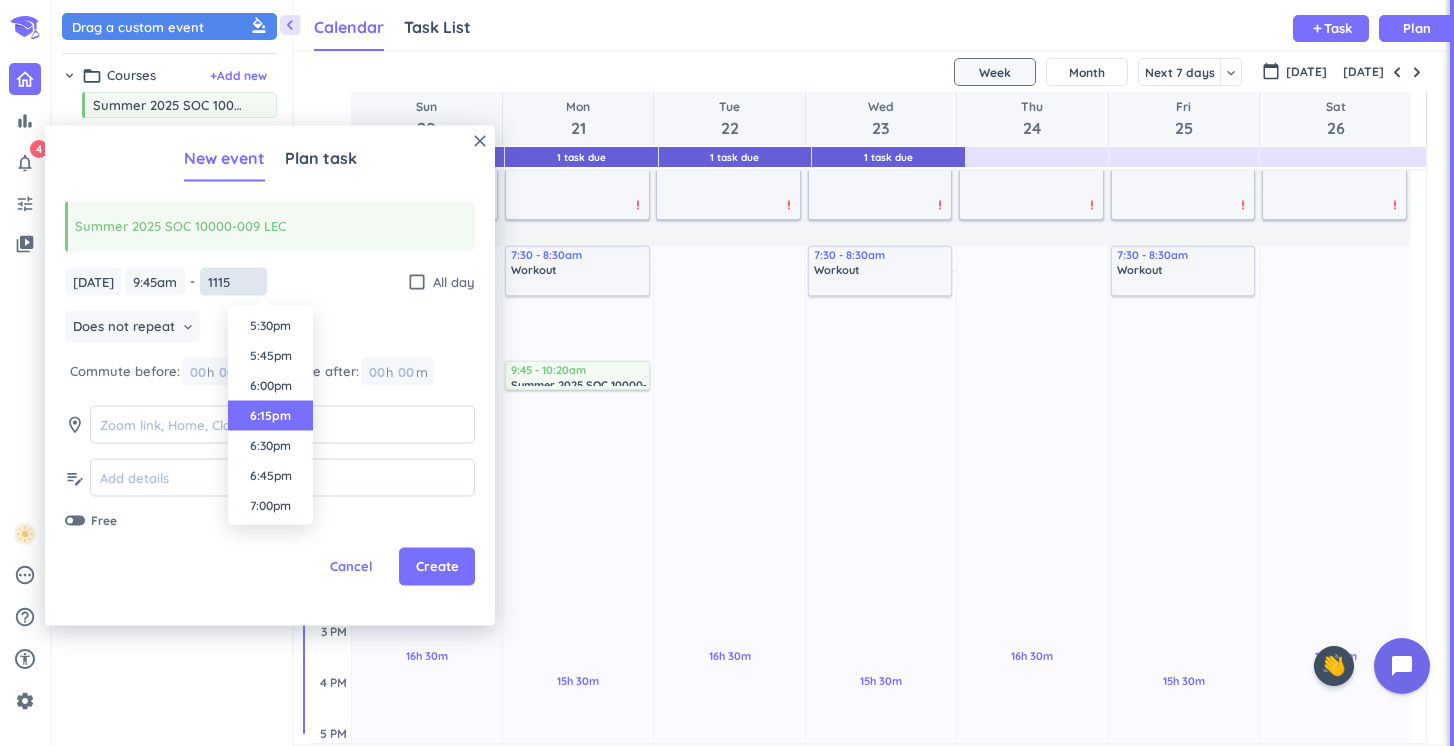 click on "1115" at bounding box center (233, 281) 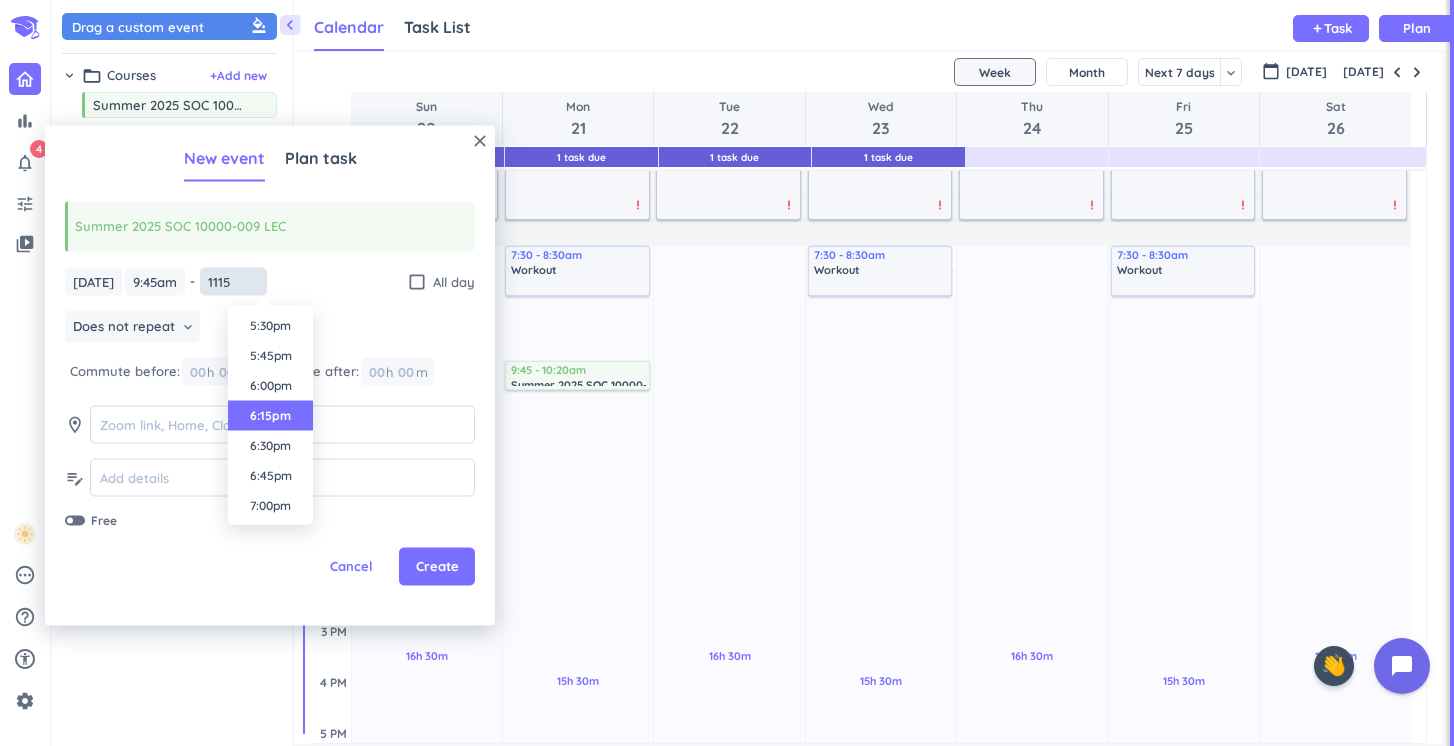 click on "1115" at bounding box center (233, 281) 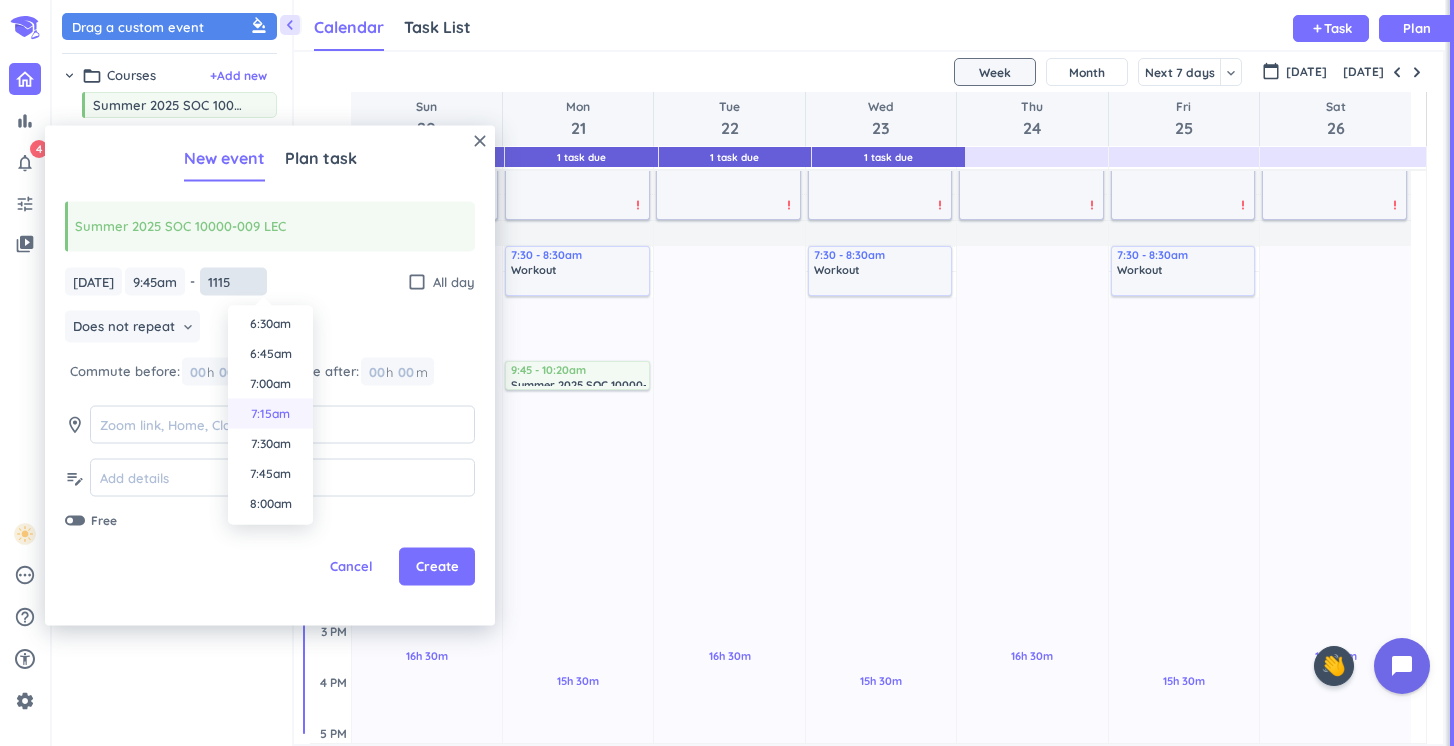scroll, scrollTop: 1165, scrollLeft: 0, axis: vertical 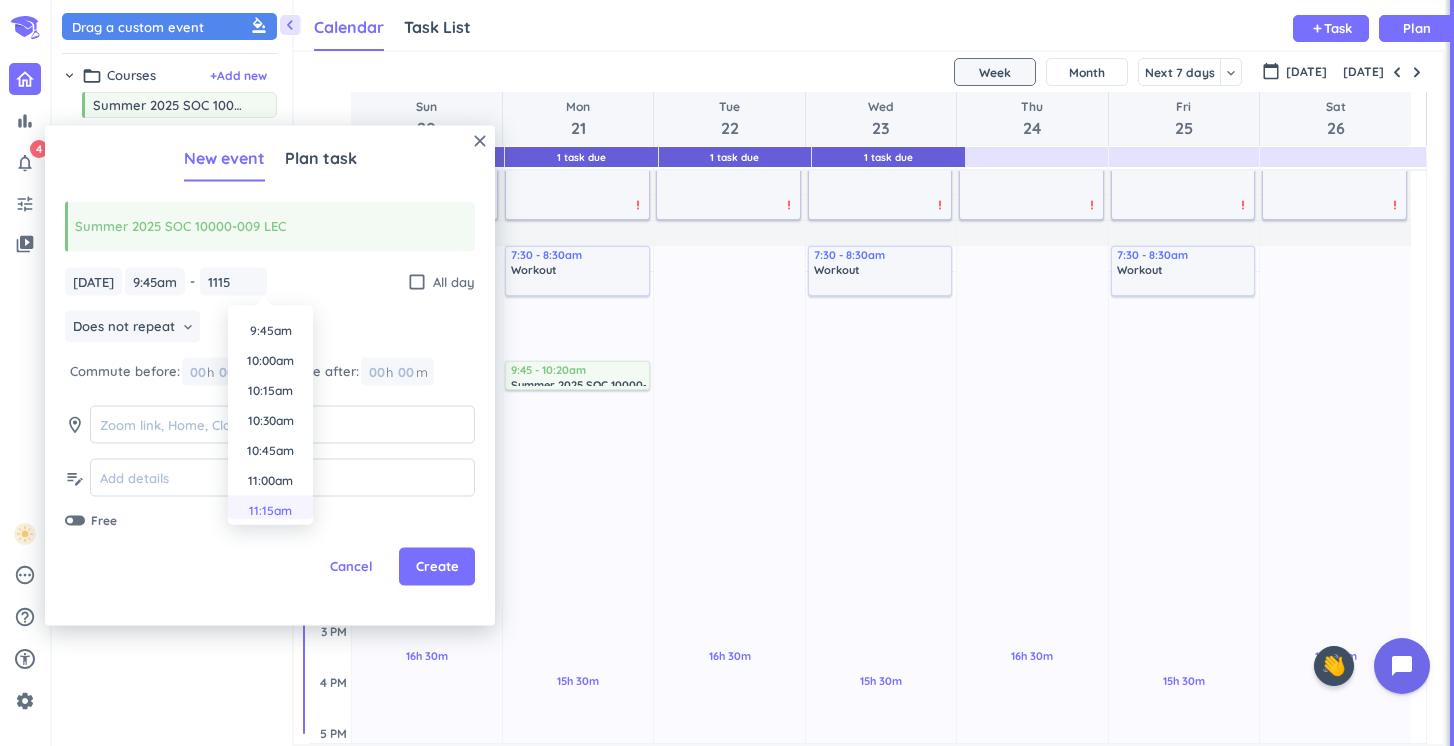 click on "11:15am" at bounding box center (270, 511) 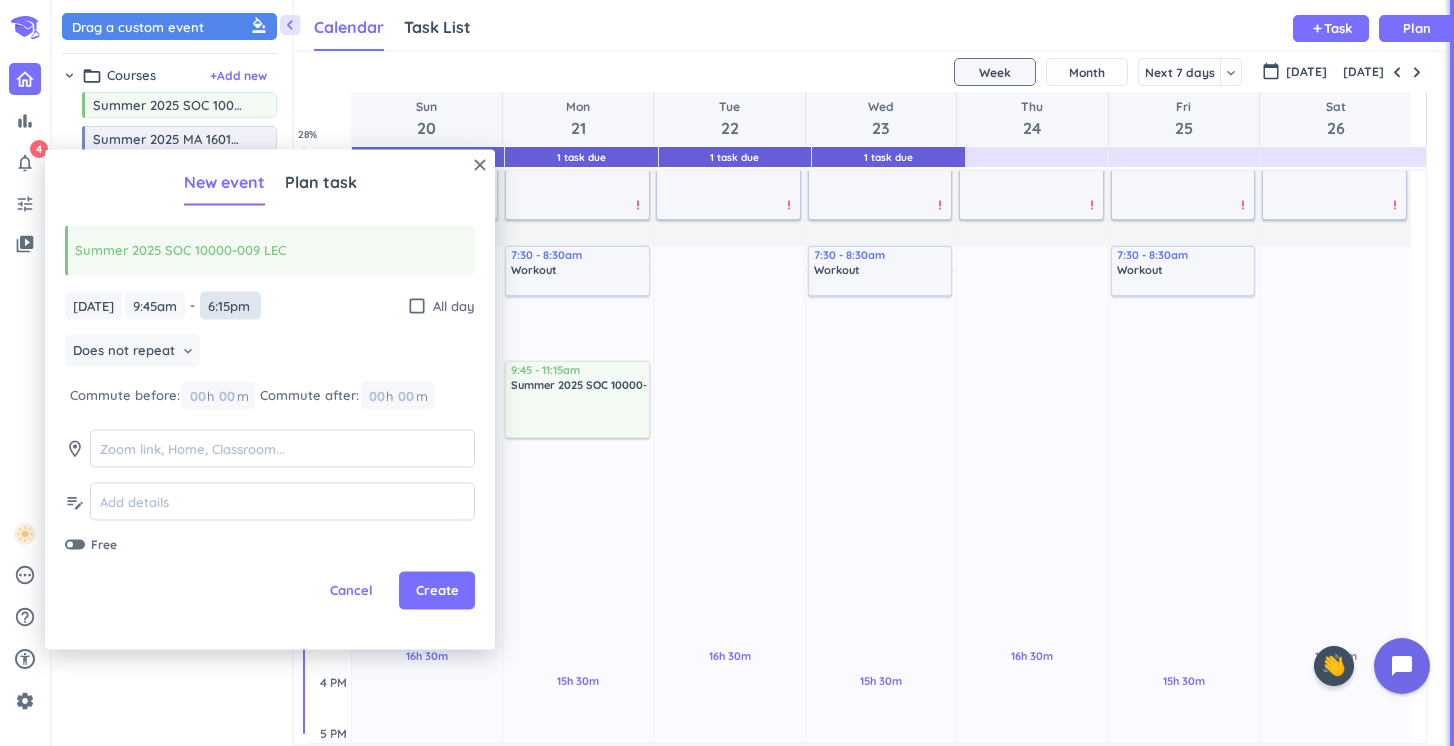 click on "6:15pm" at bounding box center [230, 305] 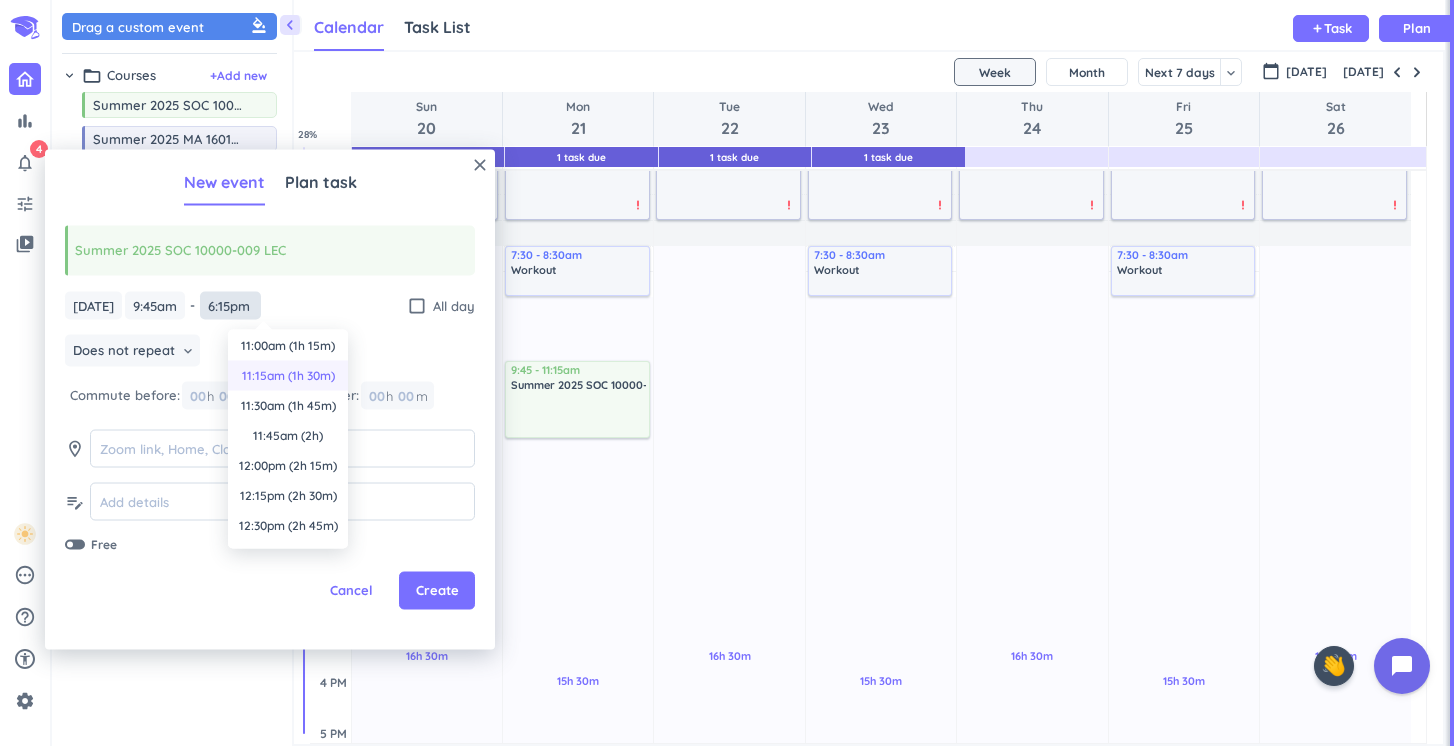 scroll, scrollTop: 102, scrollLeft: 0, axis: vertical 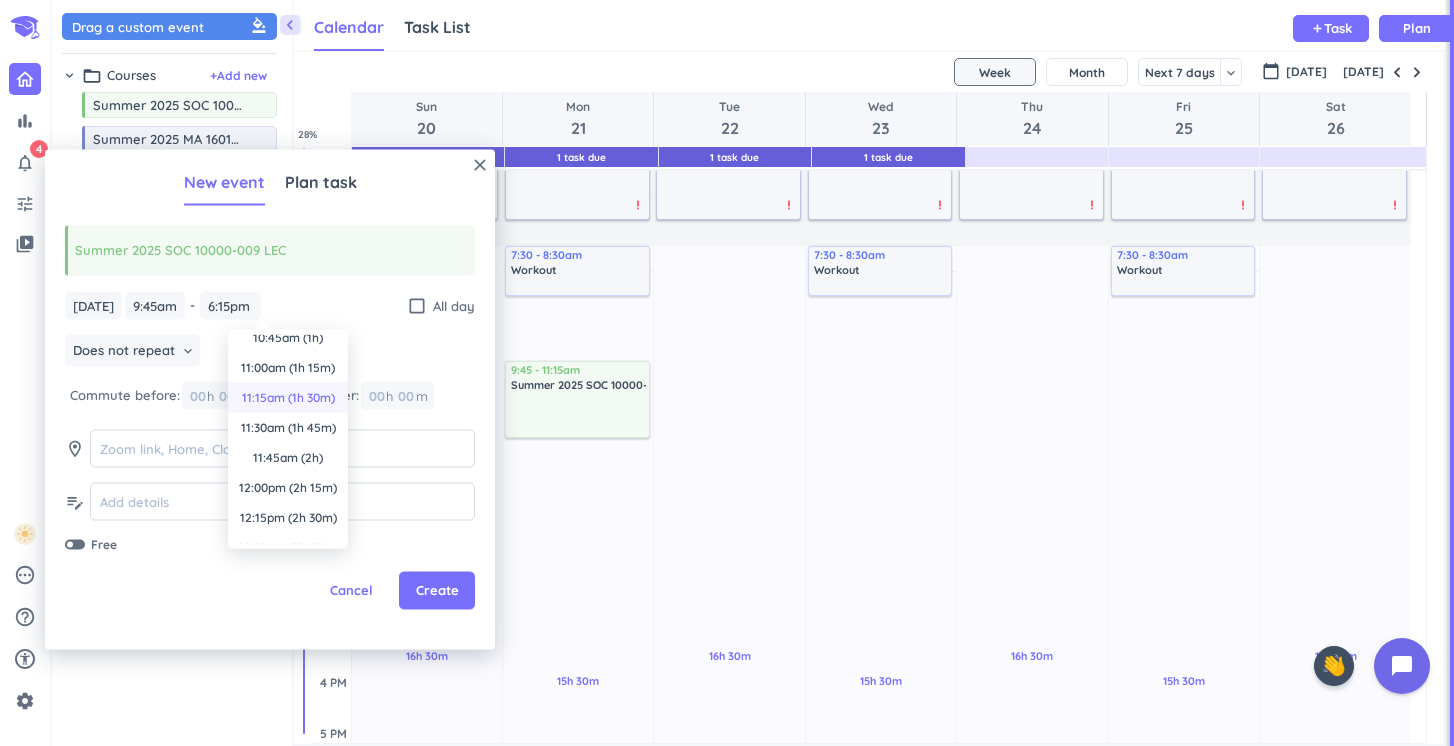click on "11:15am (1h 30m)" at bounding box center [288, 398] 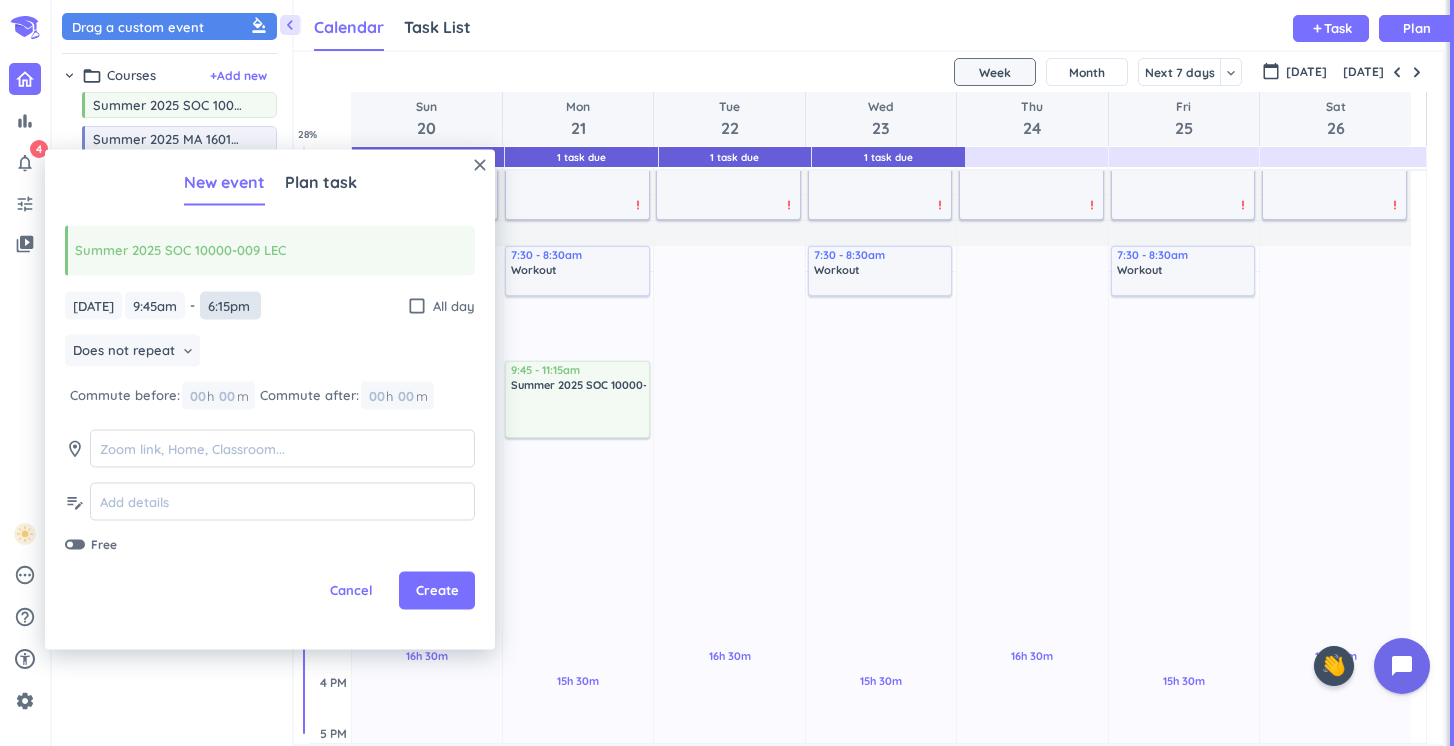 click on "6:15pm" at bounding box center (230, 305) 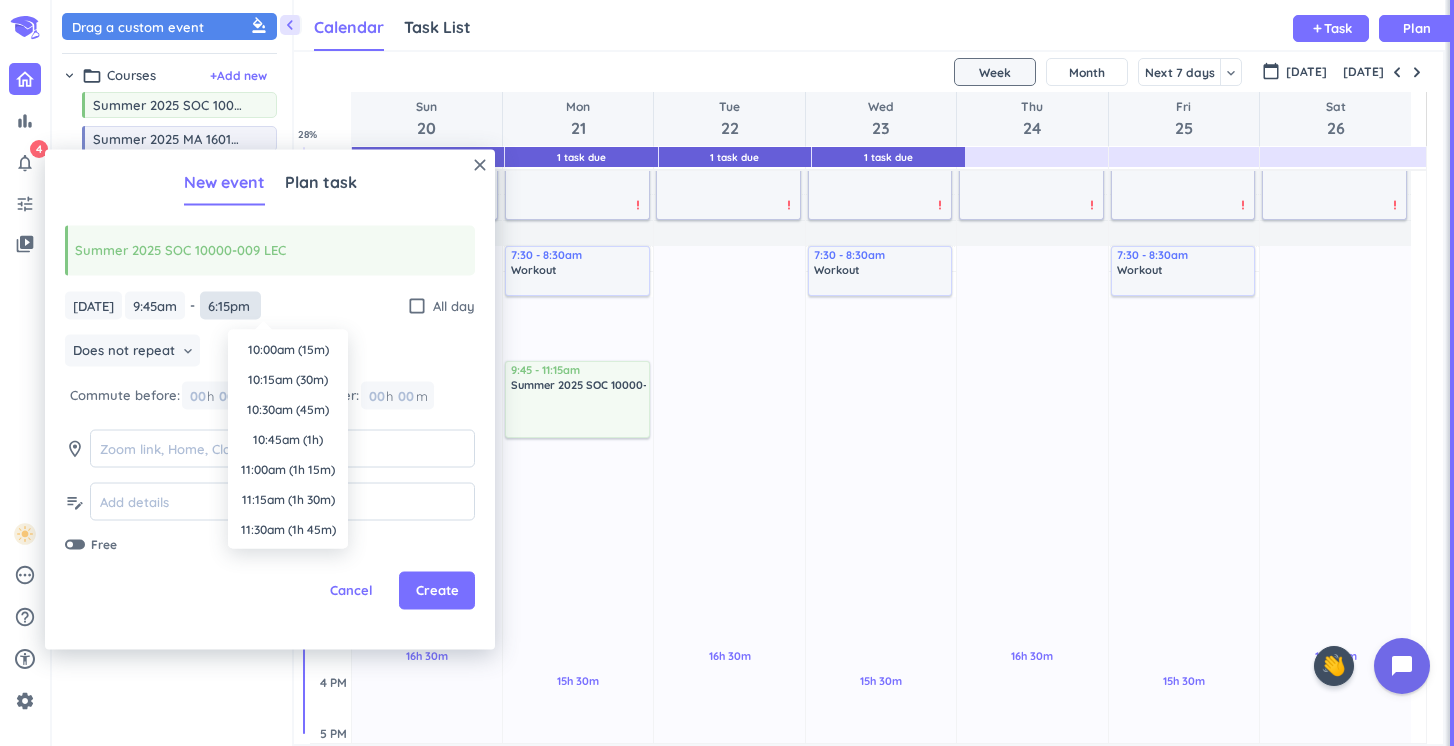 scroll, scrollTop: 990, scrollLeft: 0, axis: vertical 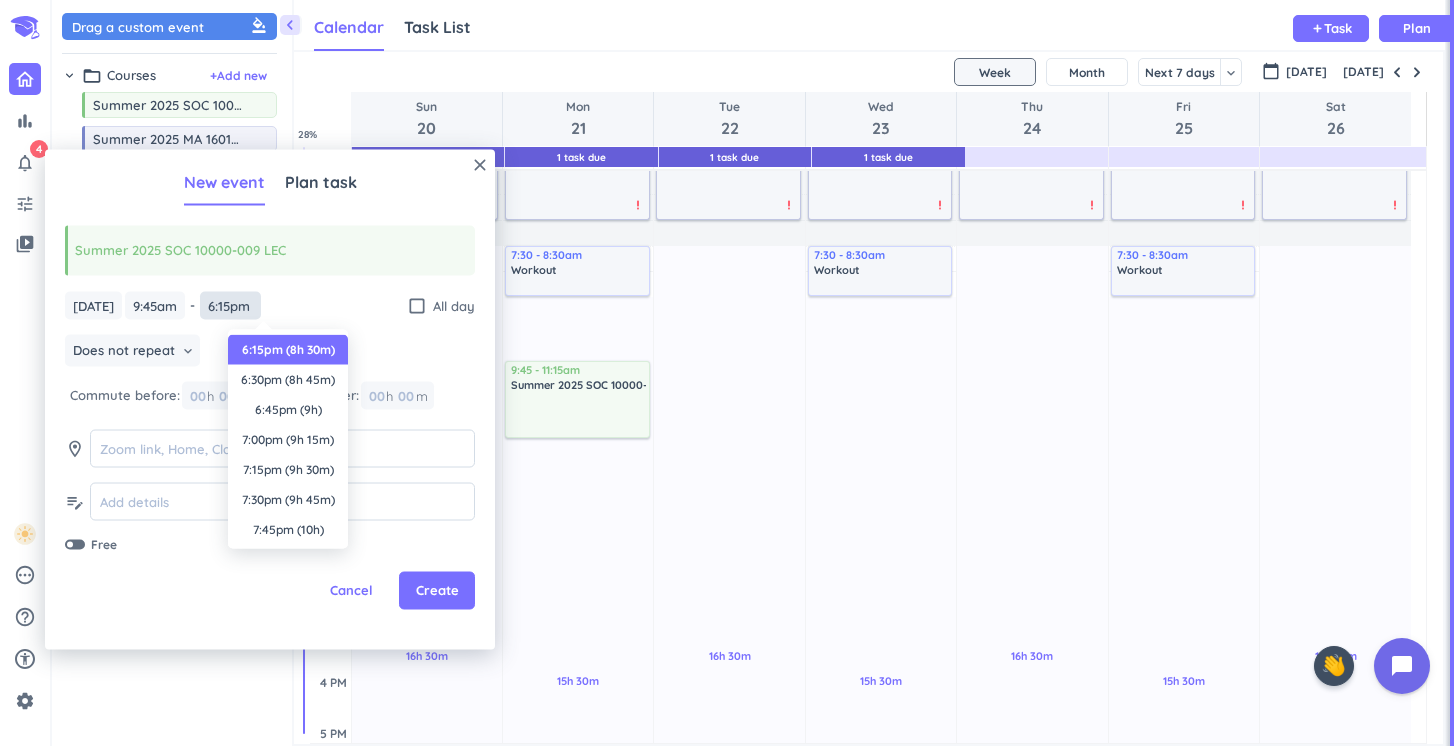 click on "6:15pm" at bounding box center [230, 305] 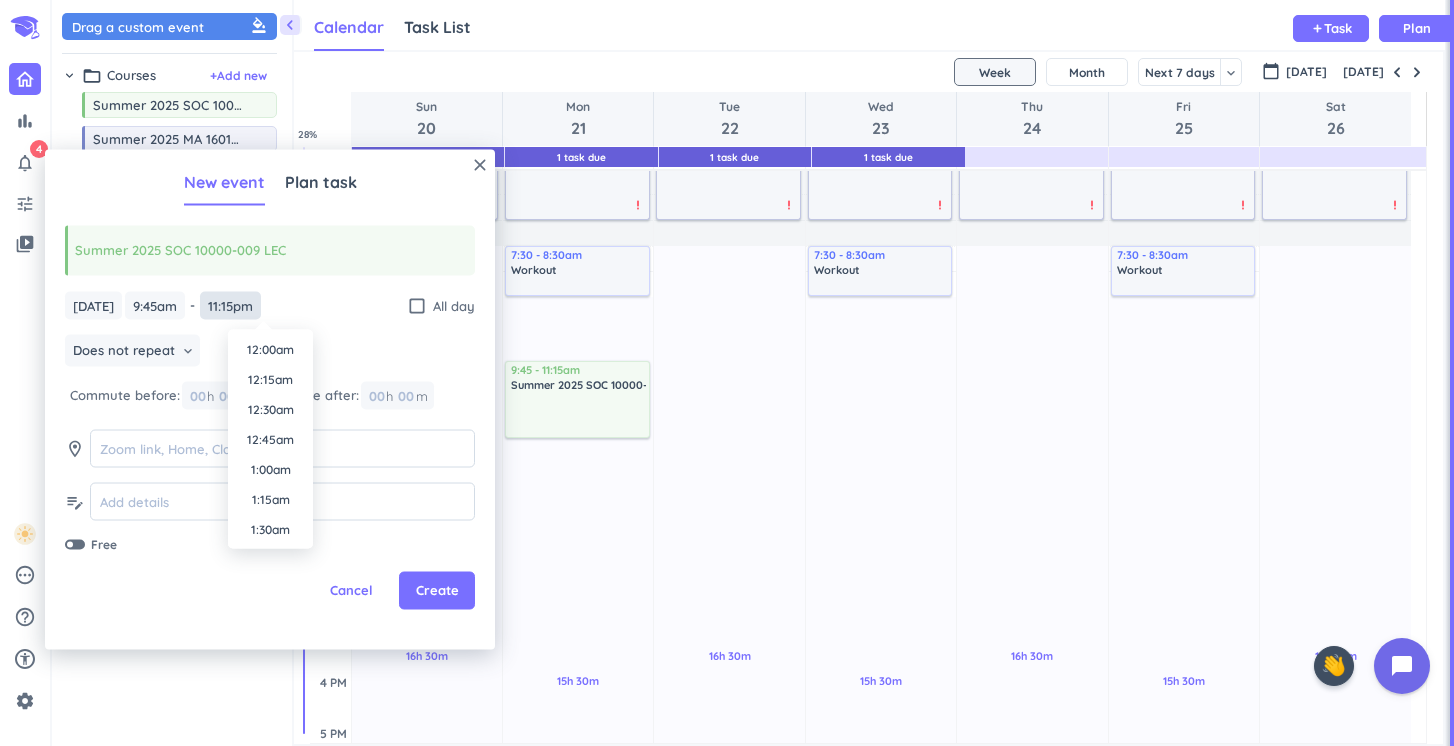scroll, scrollTop: 0, scrollLeft: 0, axis: both 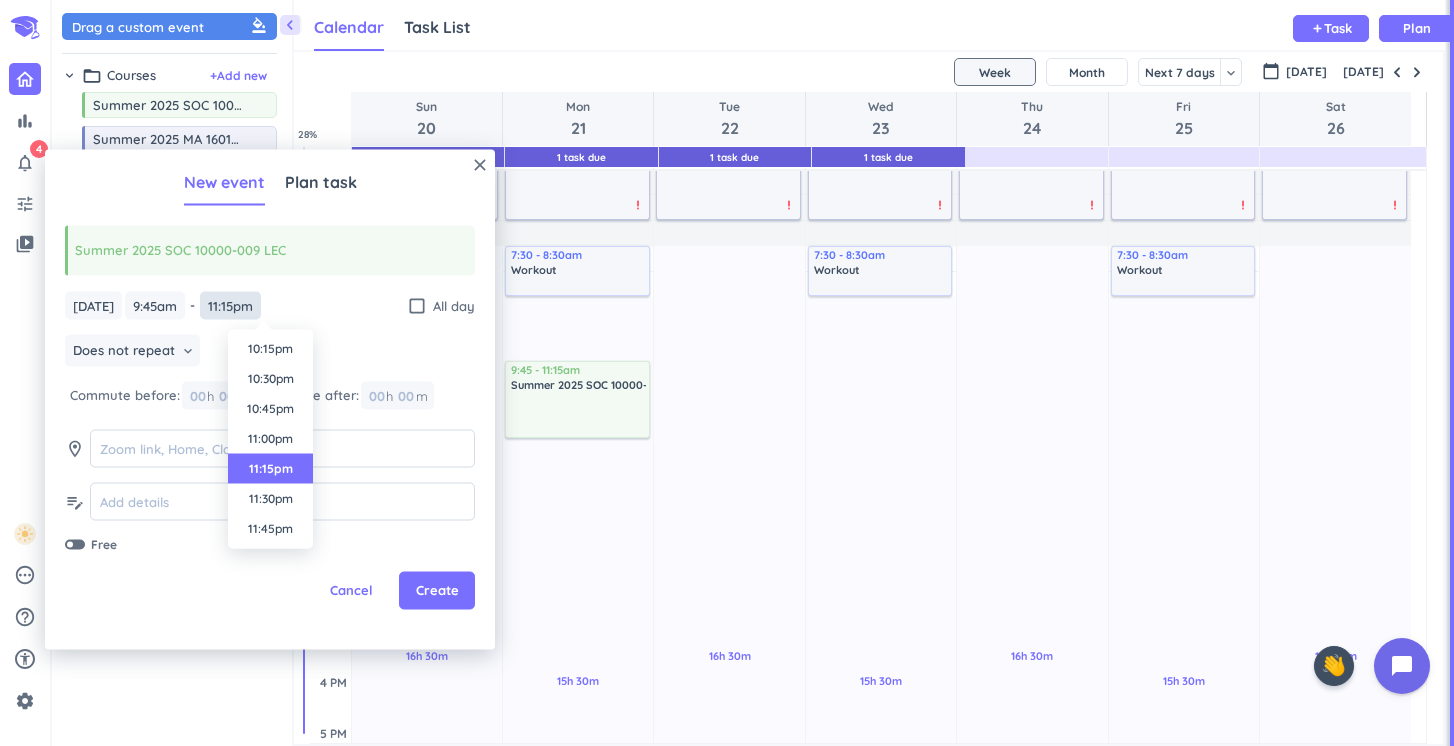 click on "11:15pm" at bounding box center (230, 305) 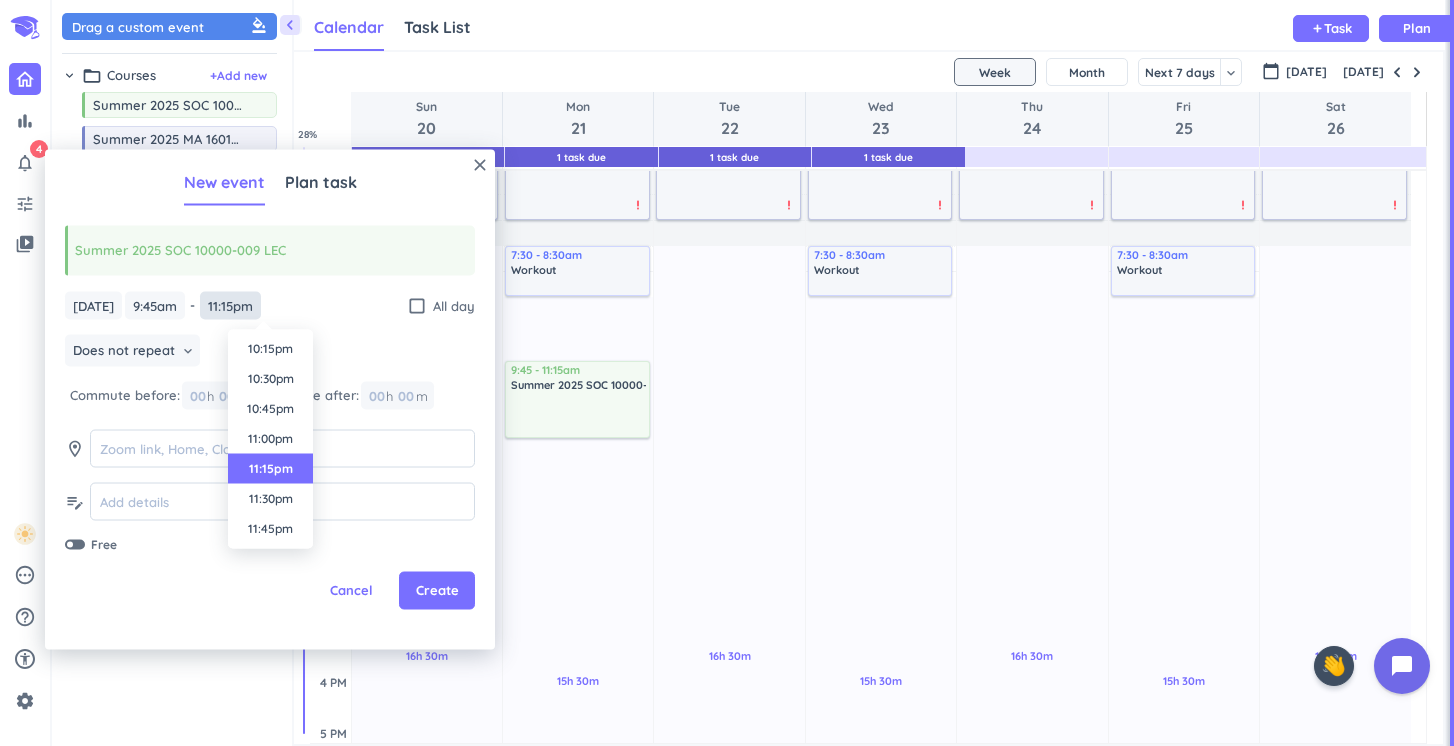 click on "11:15pm" at bounding box center (230, 305) 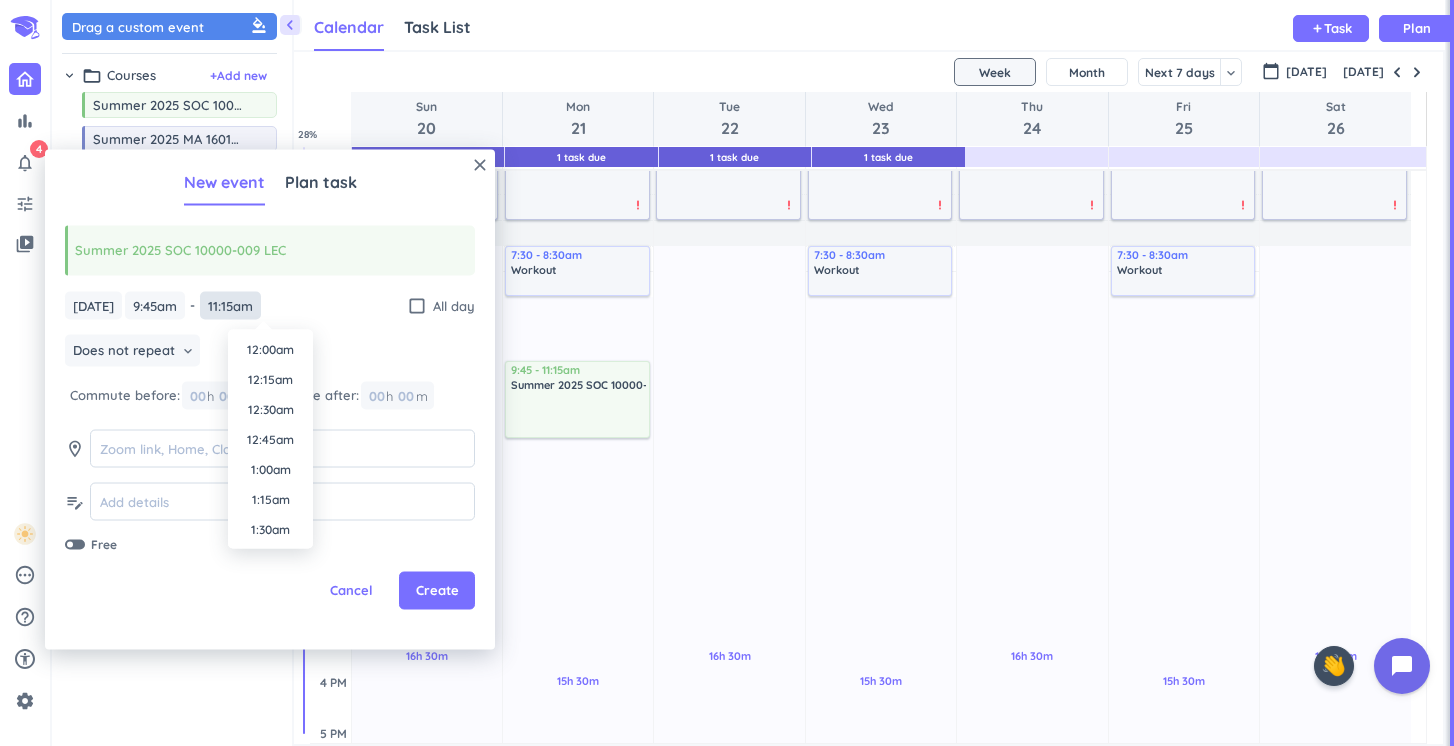 scroll, scrollTop: 1260, scrollLeft: 0, axis: vertical 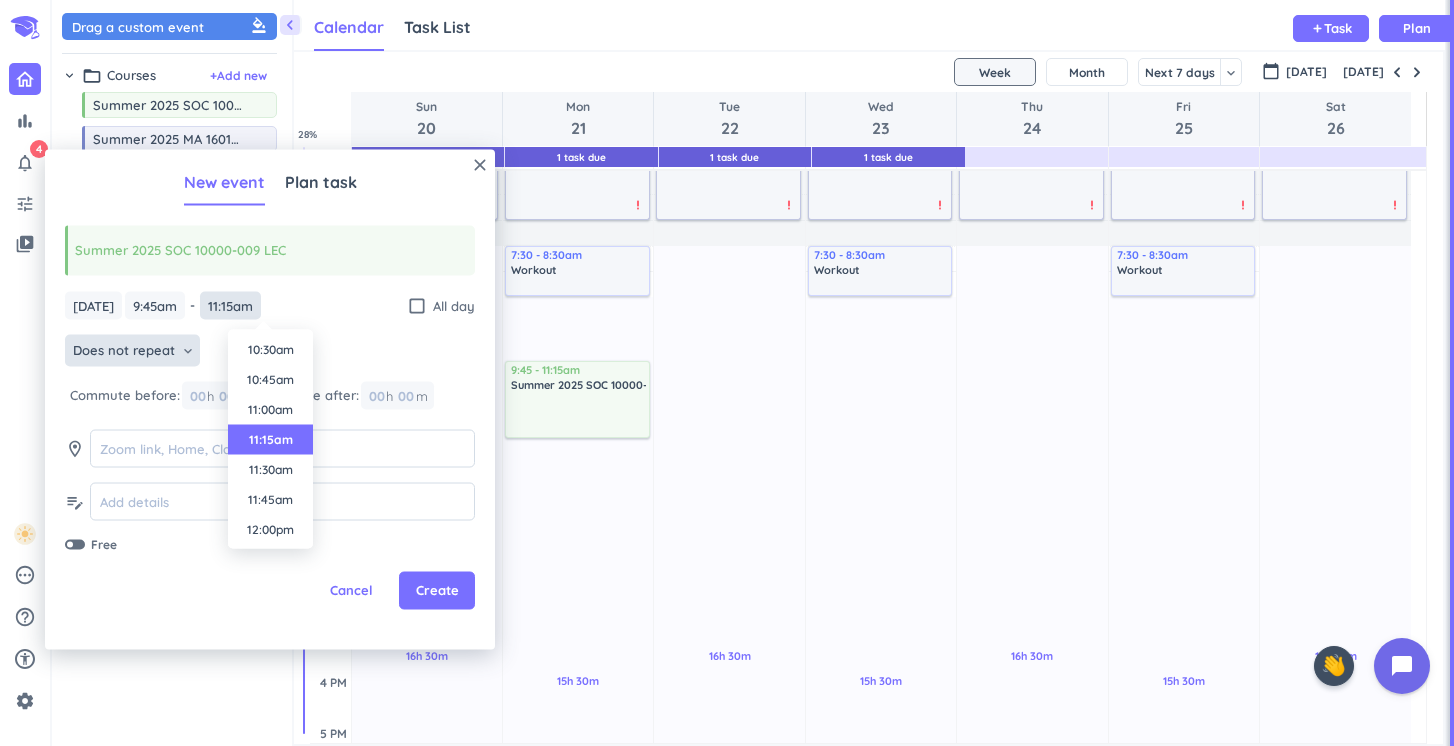 type on "11:15am" 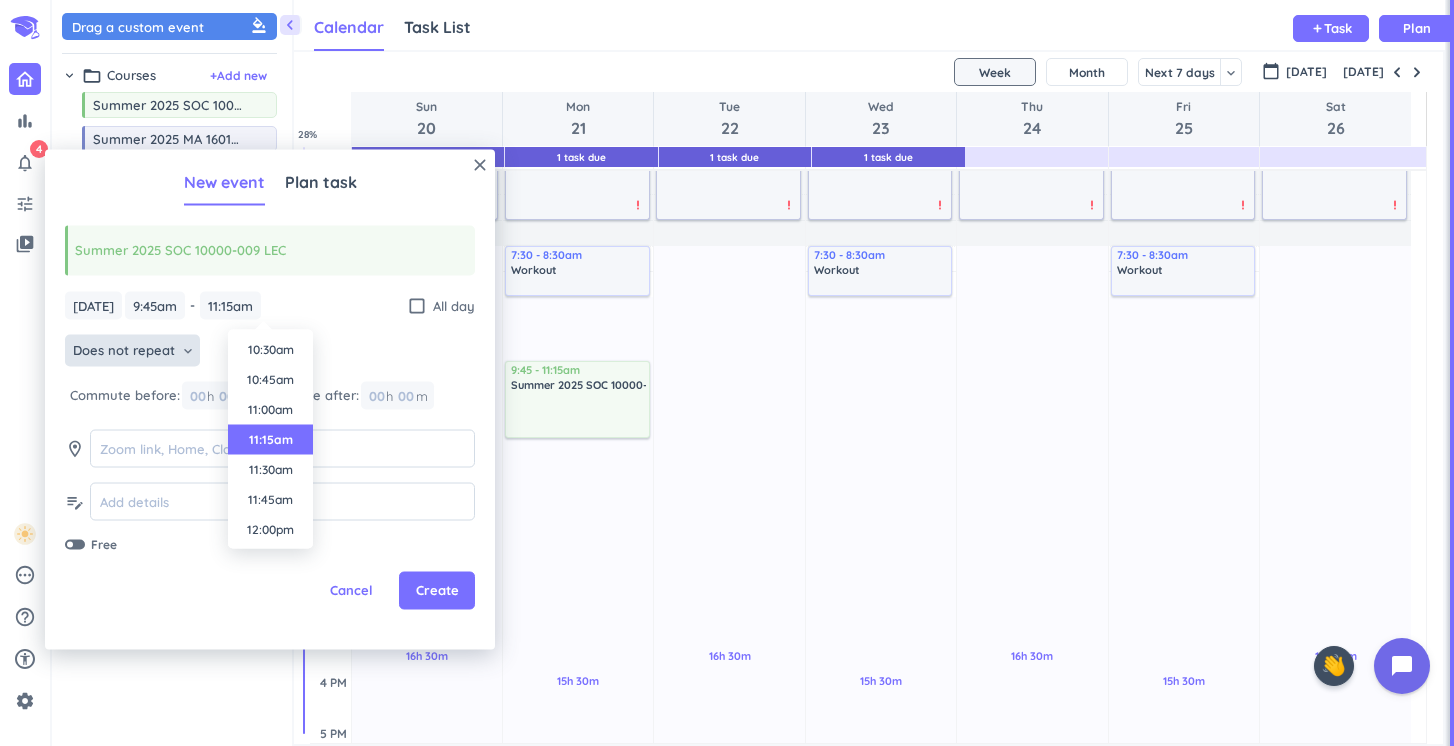 click on "Does not repeat keyboard_arrow_down" at bounding box center [132, 351] 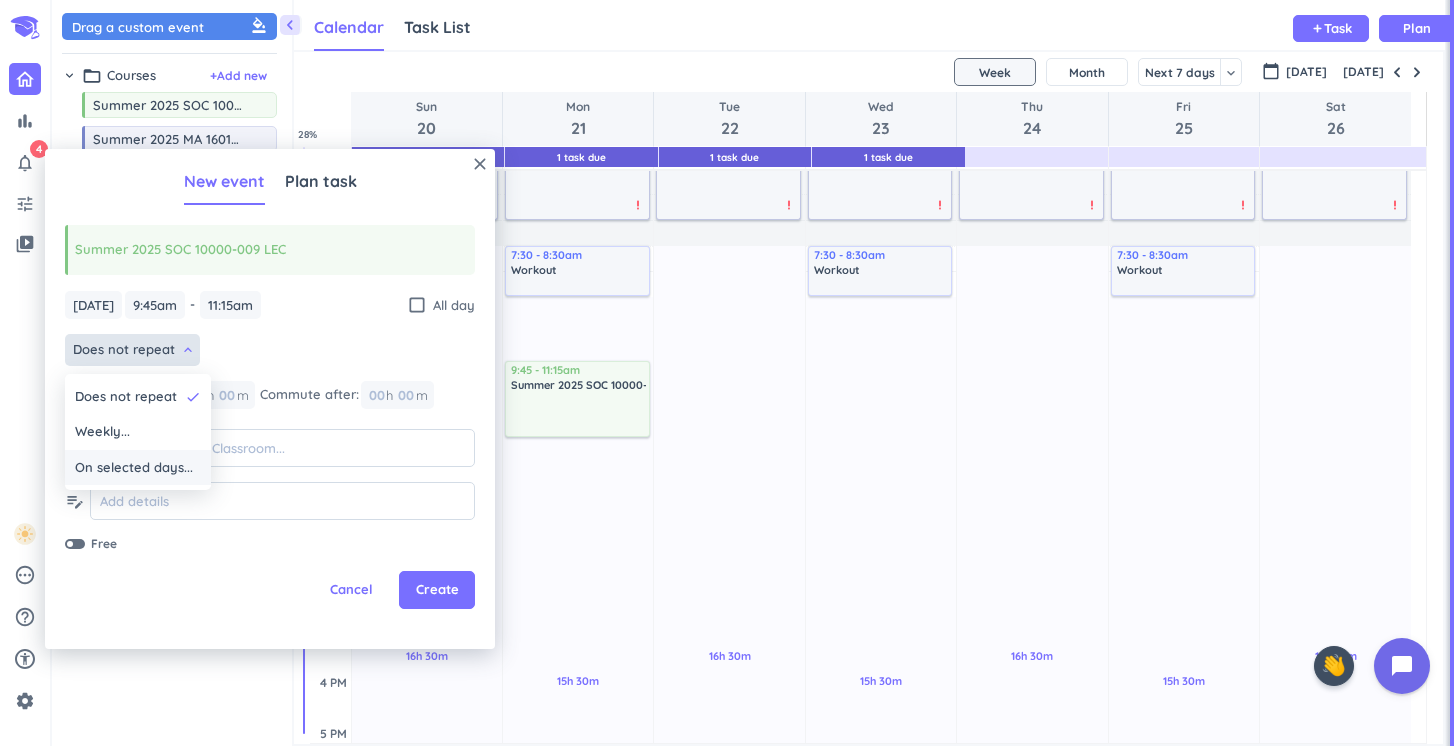 click on "On selected days..." at bounding box center [134, 468] 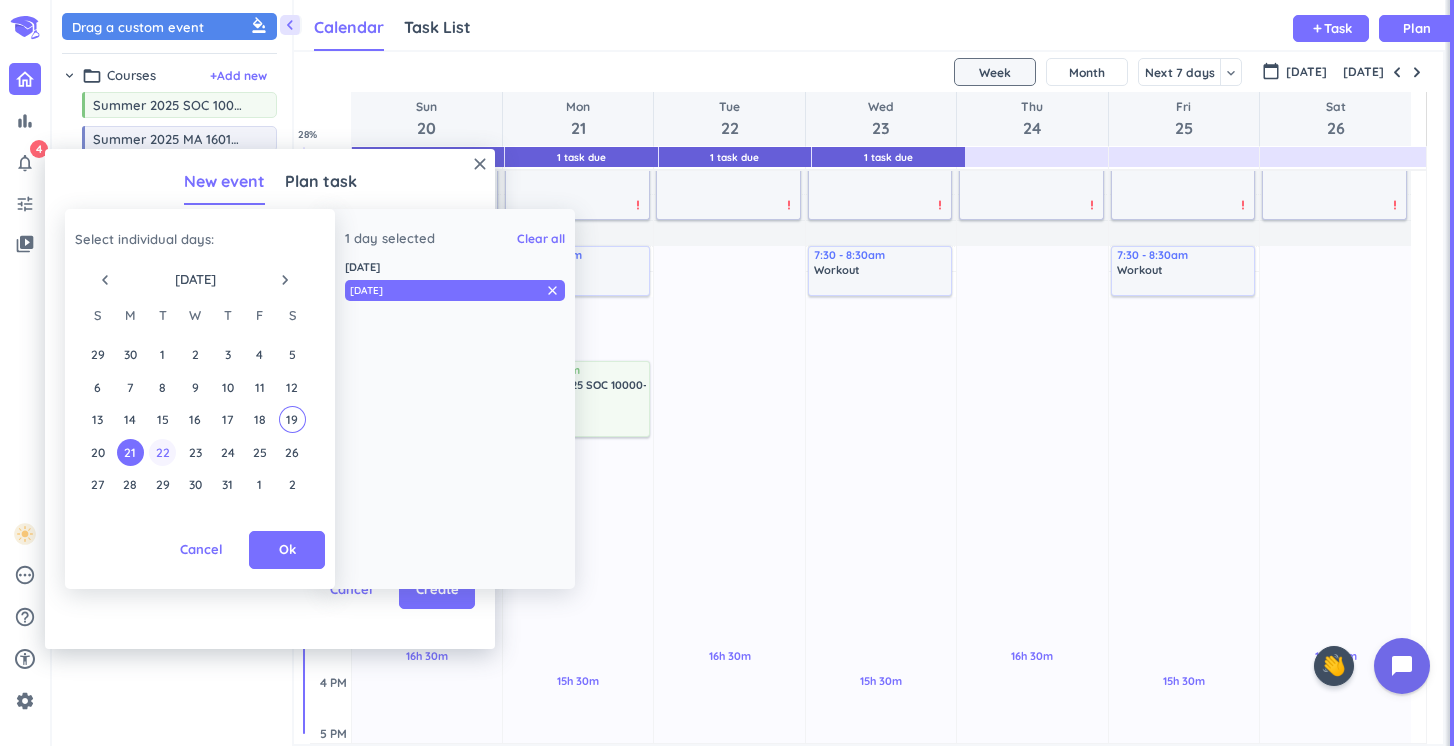 click on "22" at bounding box center (162, 452) 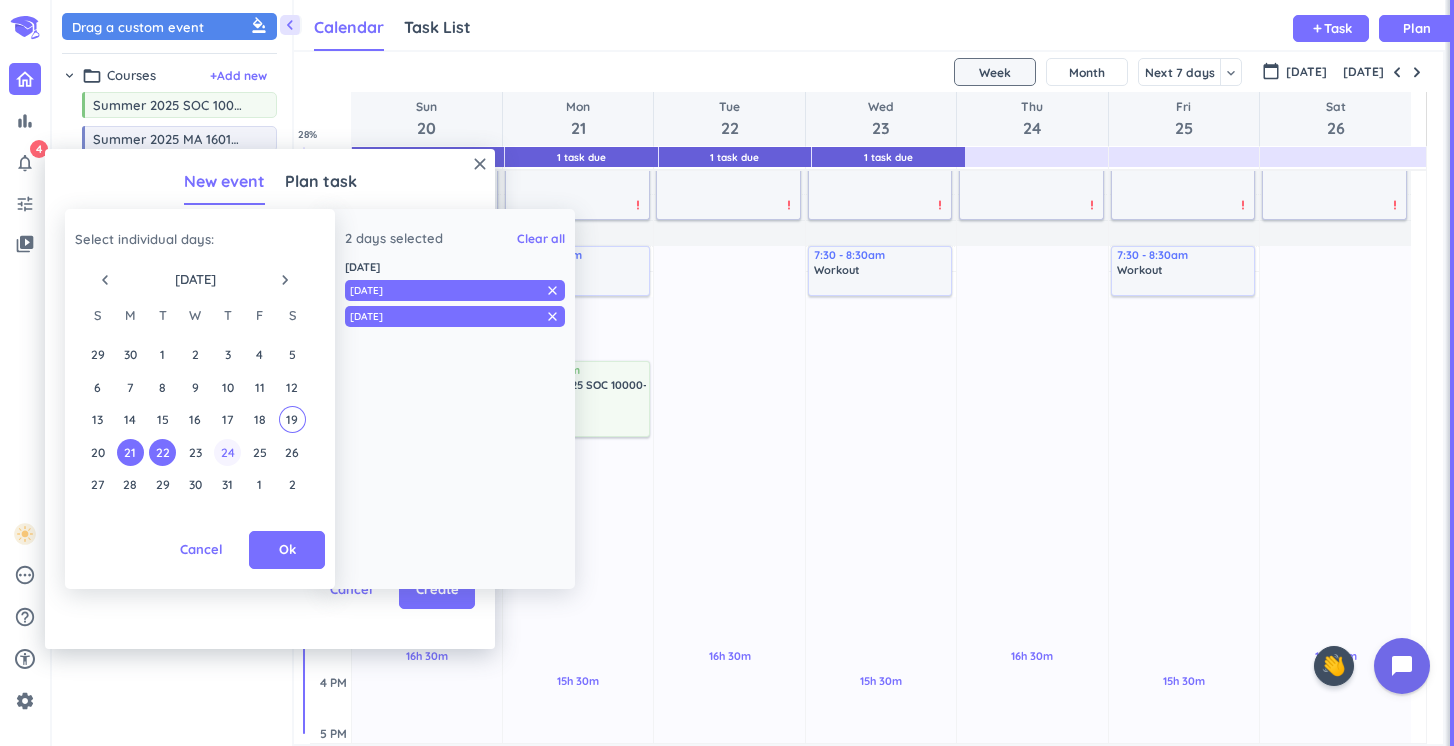 click on "24" at bounding box center [227, 452] 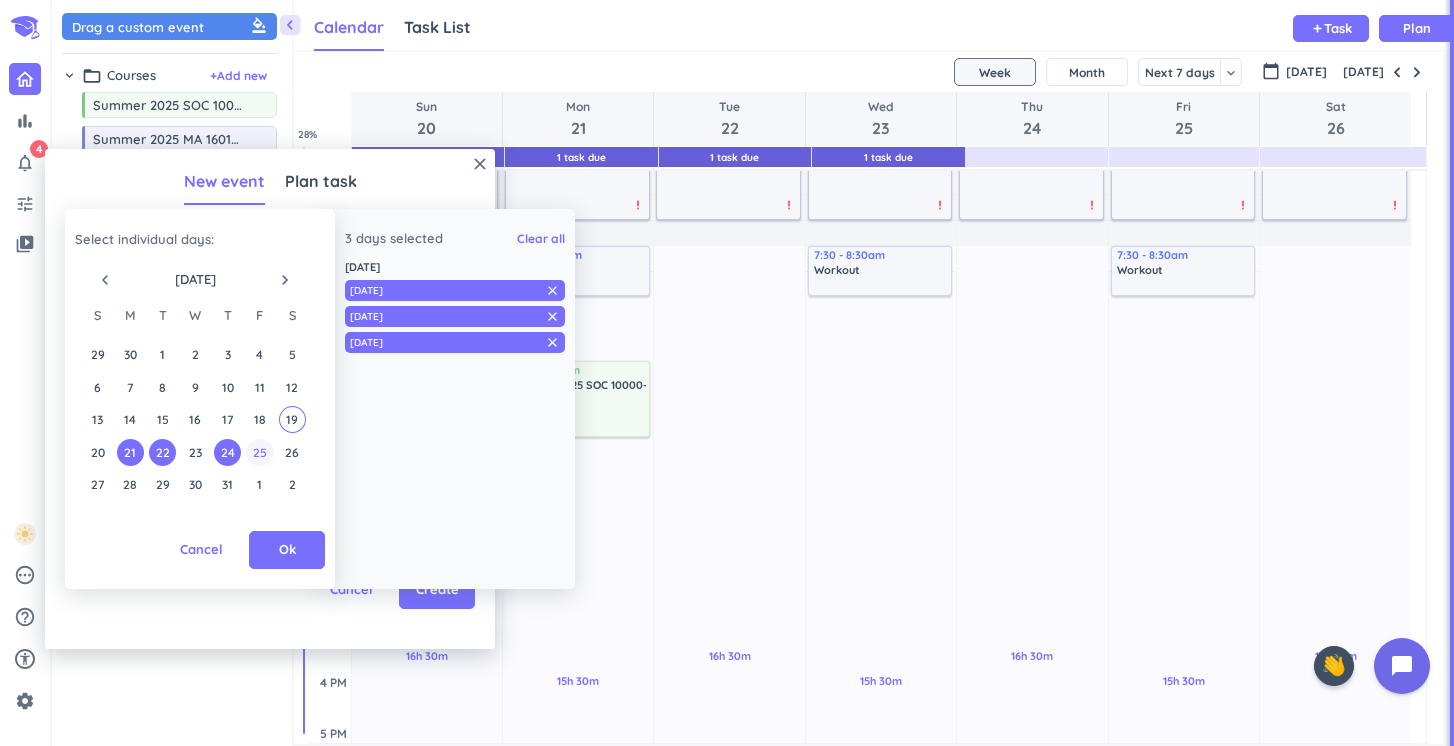 click on "25" at bounding box center [259, 452] 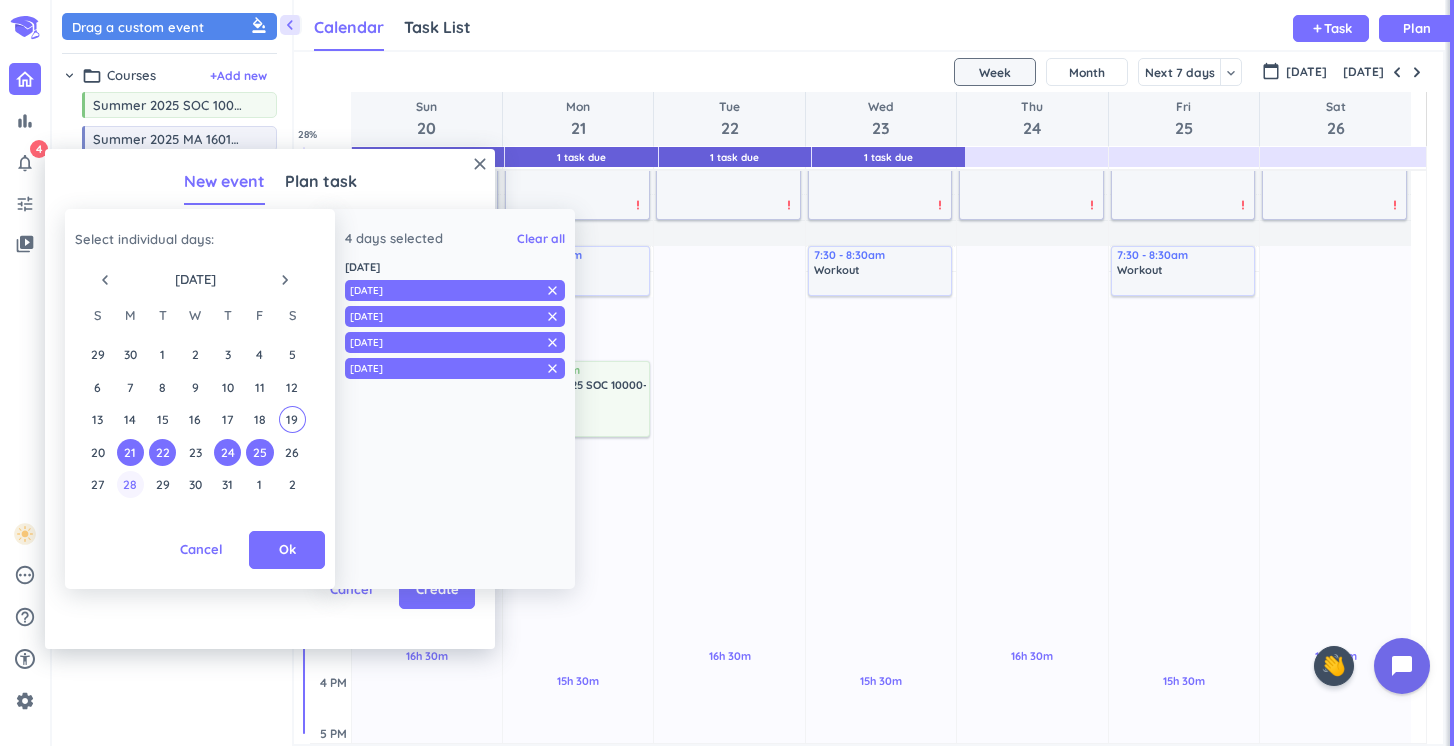 click on "28" at bounding box center [130, 484] 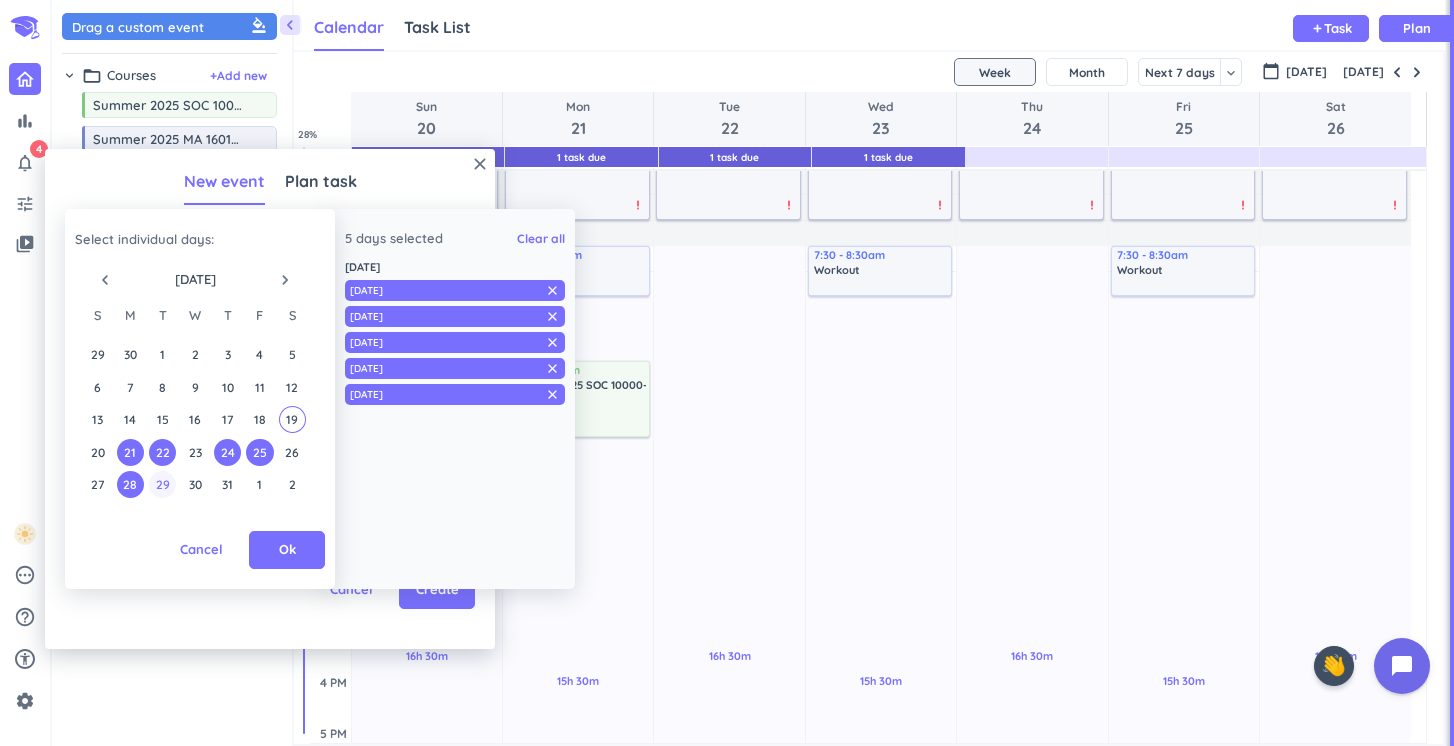 click on "29" at bounding box center (162, 484) 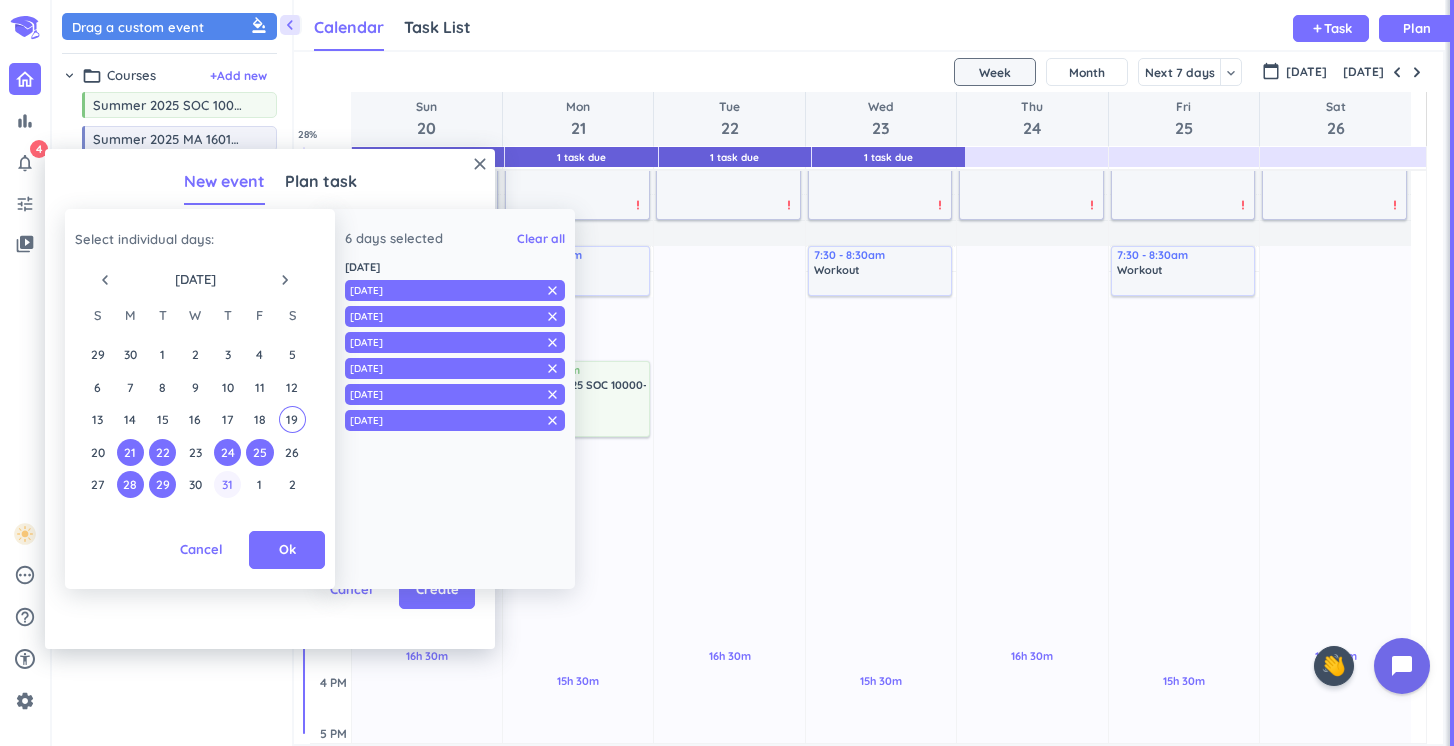 click on "31" at bounding box center (227, 484) 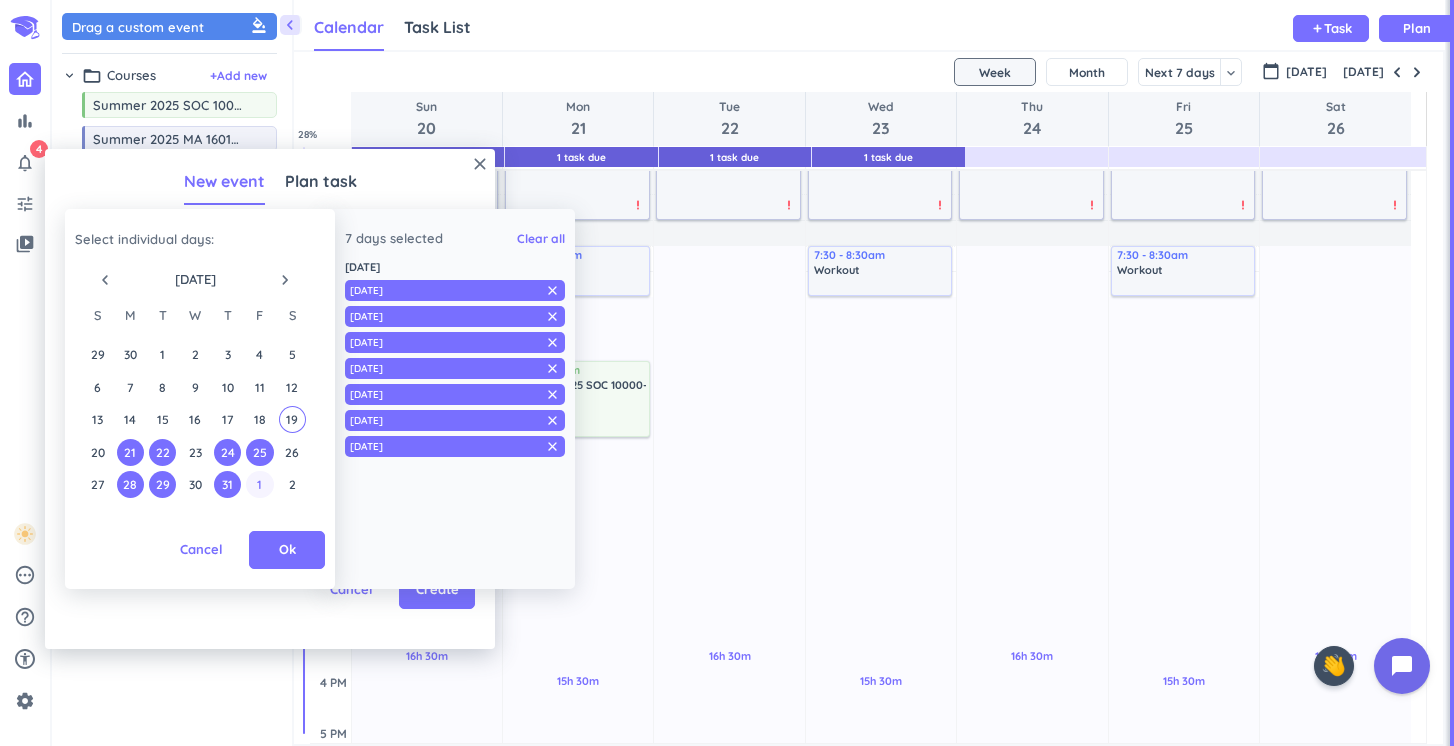 click on "1" at bounding box center [259, 484] 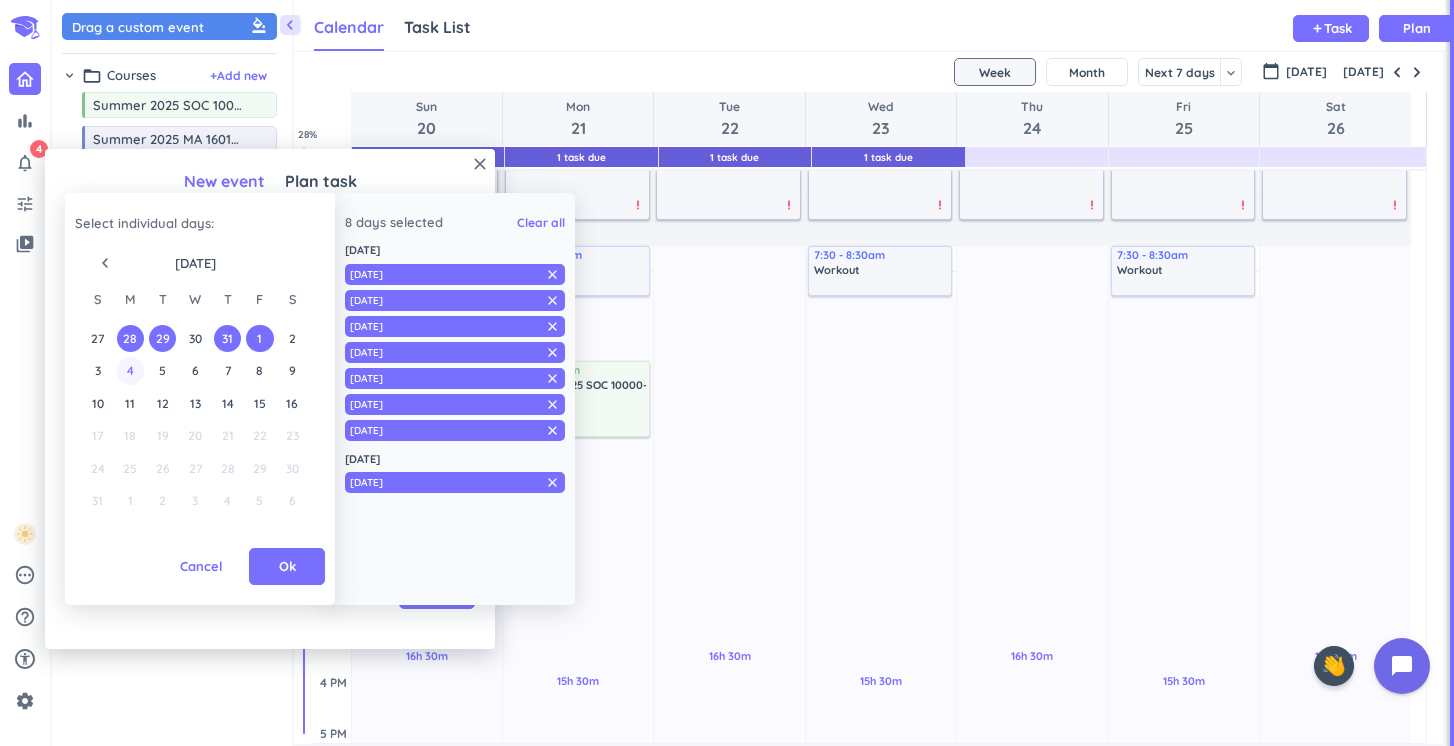 click on "4" at bounding box center [130, 370] 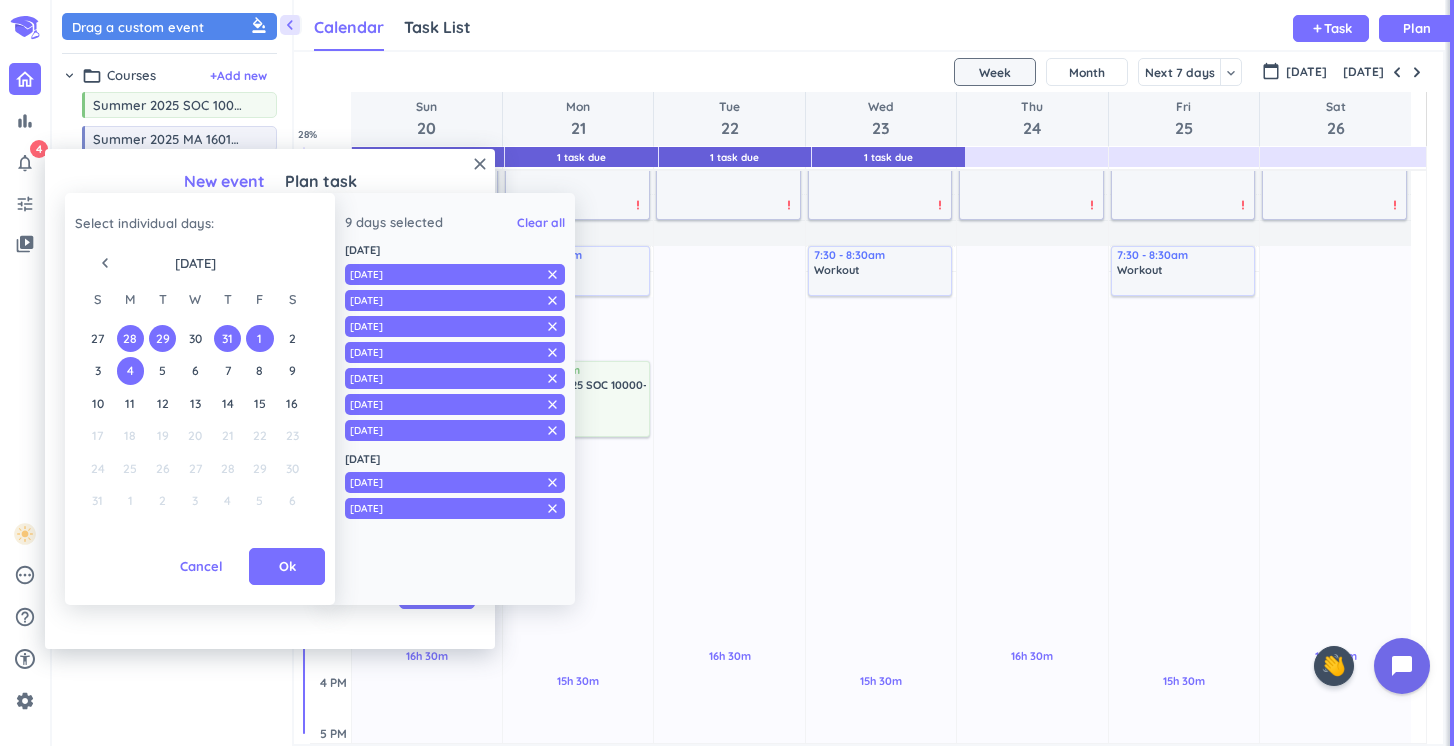 drag, startPoint x: 161, startPoint y: 360, endPoint x: 211, endPoint y: 364, distance: 50.159744 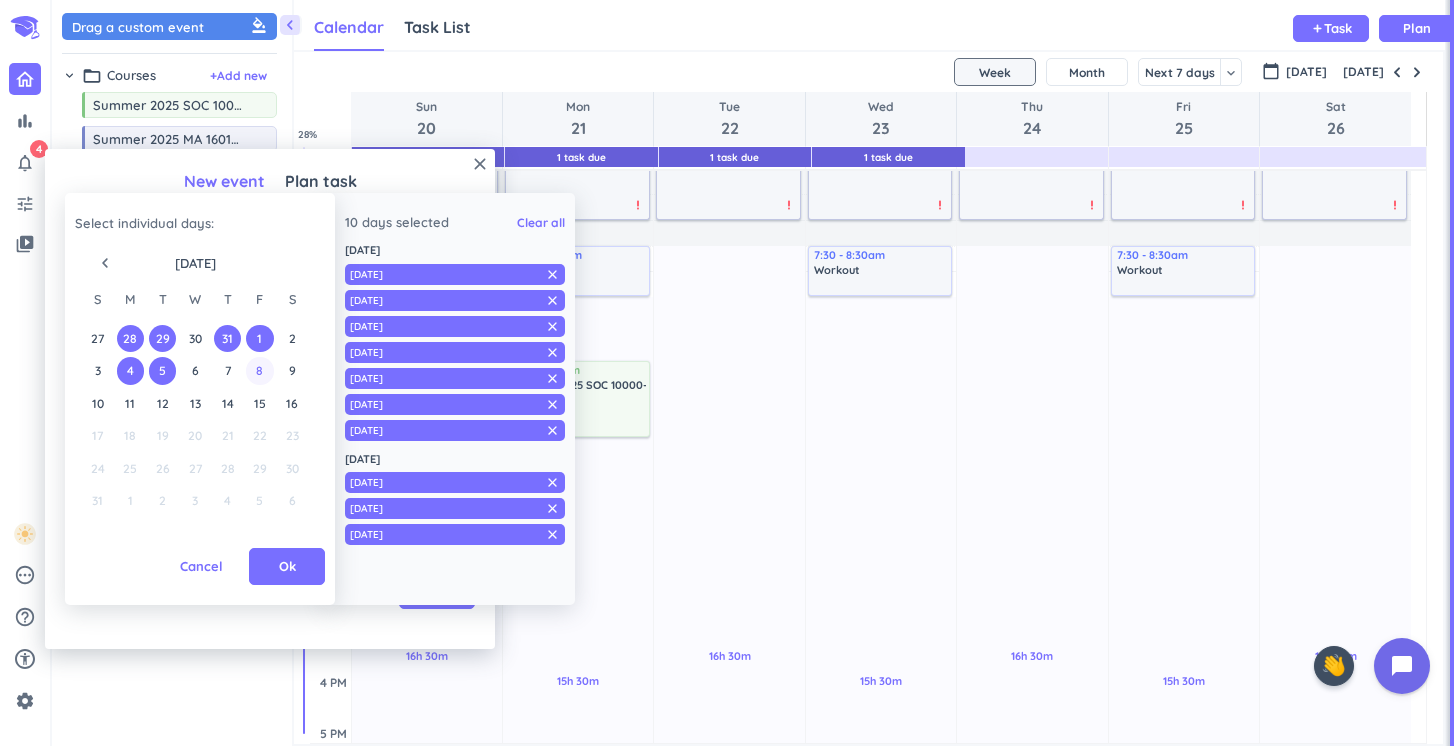 drag, startPoint x: 234, startPoint y: 364, endPoint x: 248, endPoint y: 363, distance: 14.035668 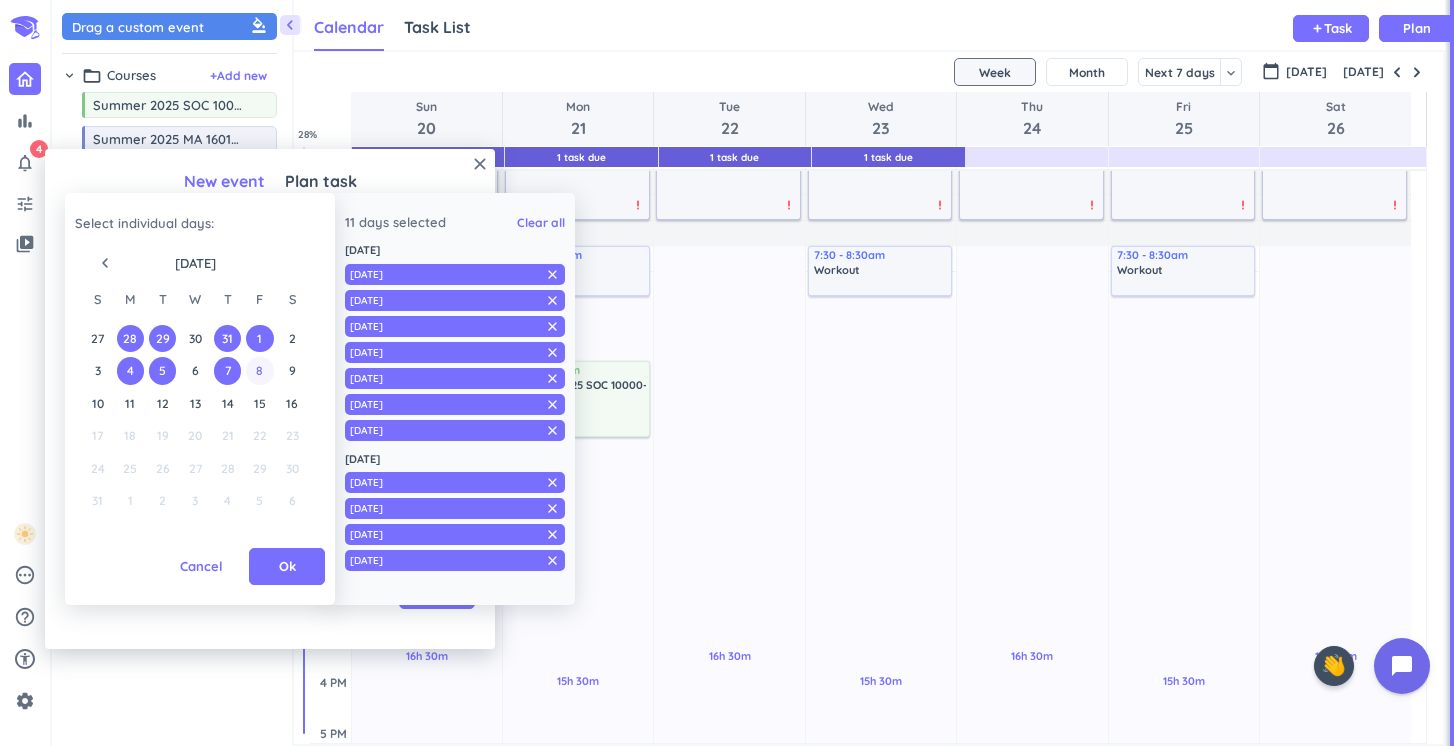 click on "8" at bounding box center [259, 370] 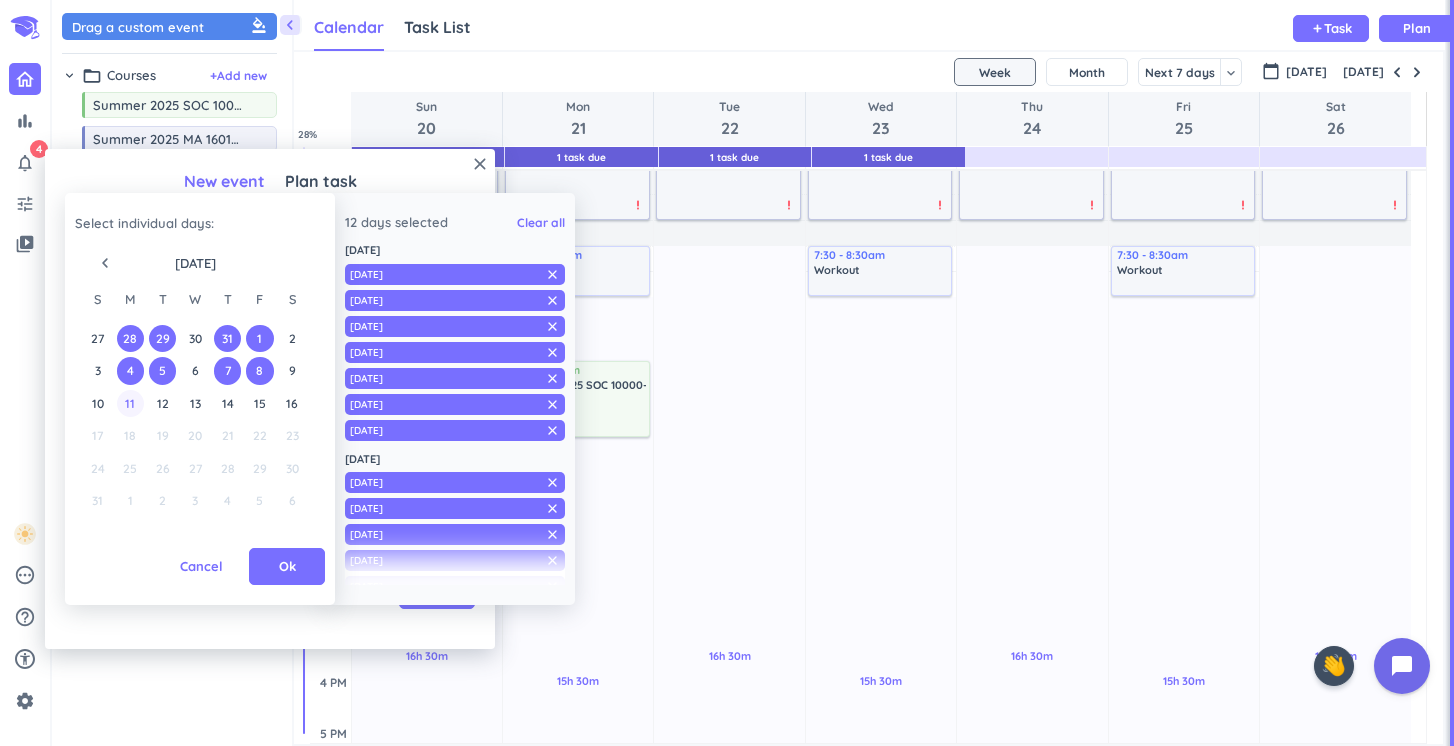 click on "11" at bounding box center (130, 403) 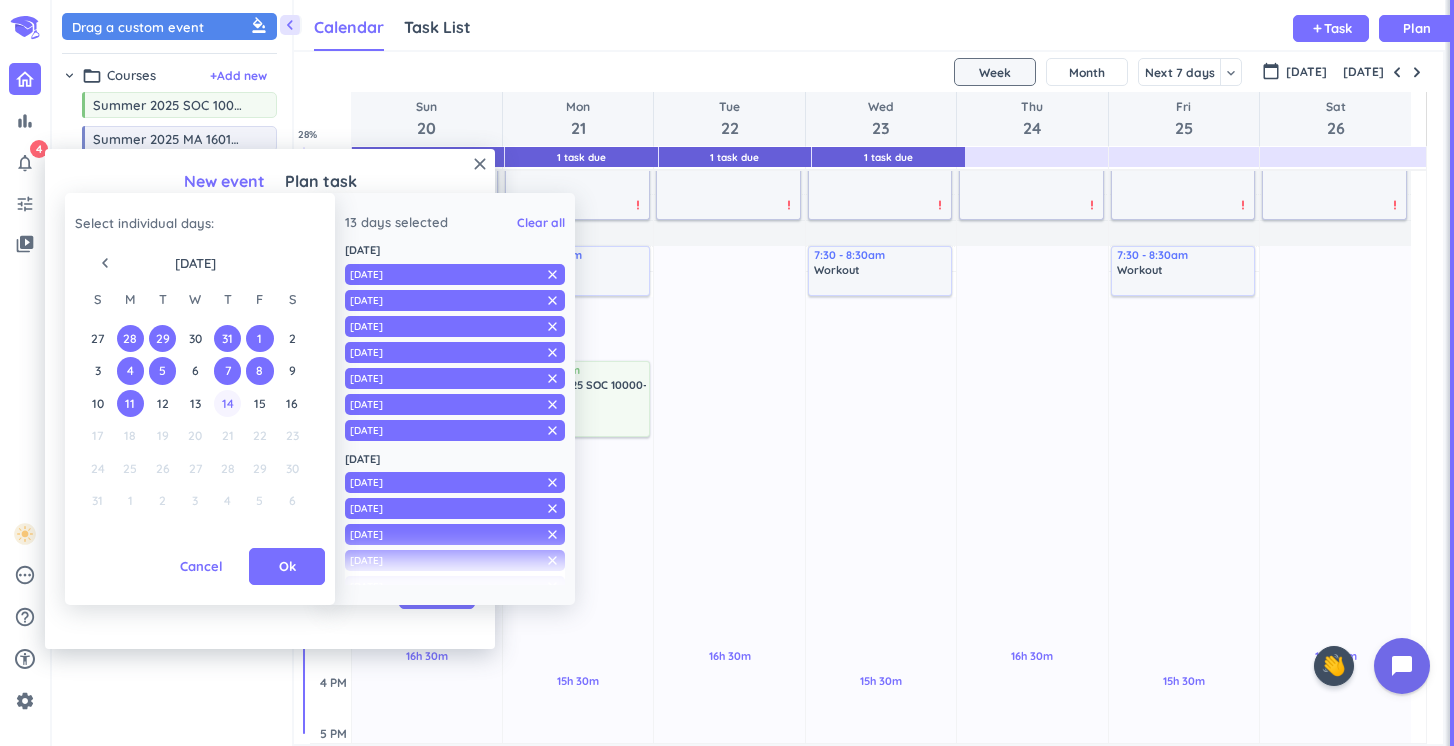 drag, startPoint x: 163, startPoint y: 395, endPoint x: 220, endPoint y: 392, distance: 57.07889 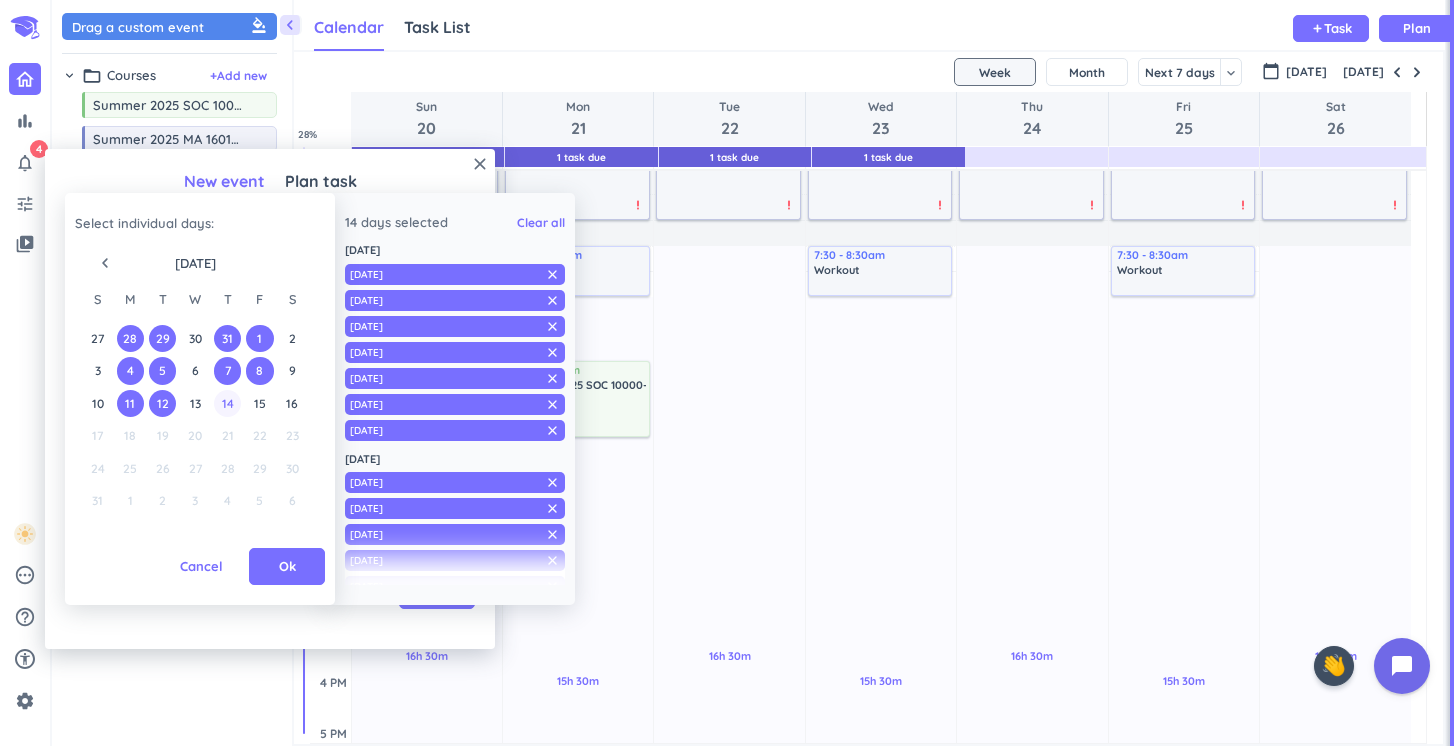 click on "14" at bounding box center (227, 403) 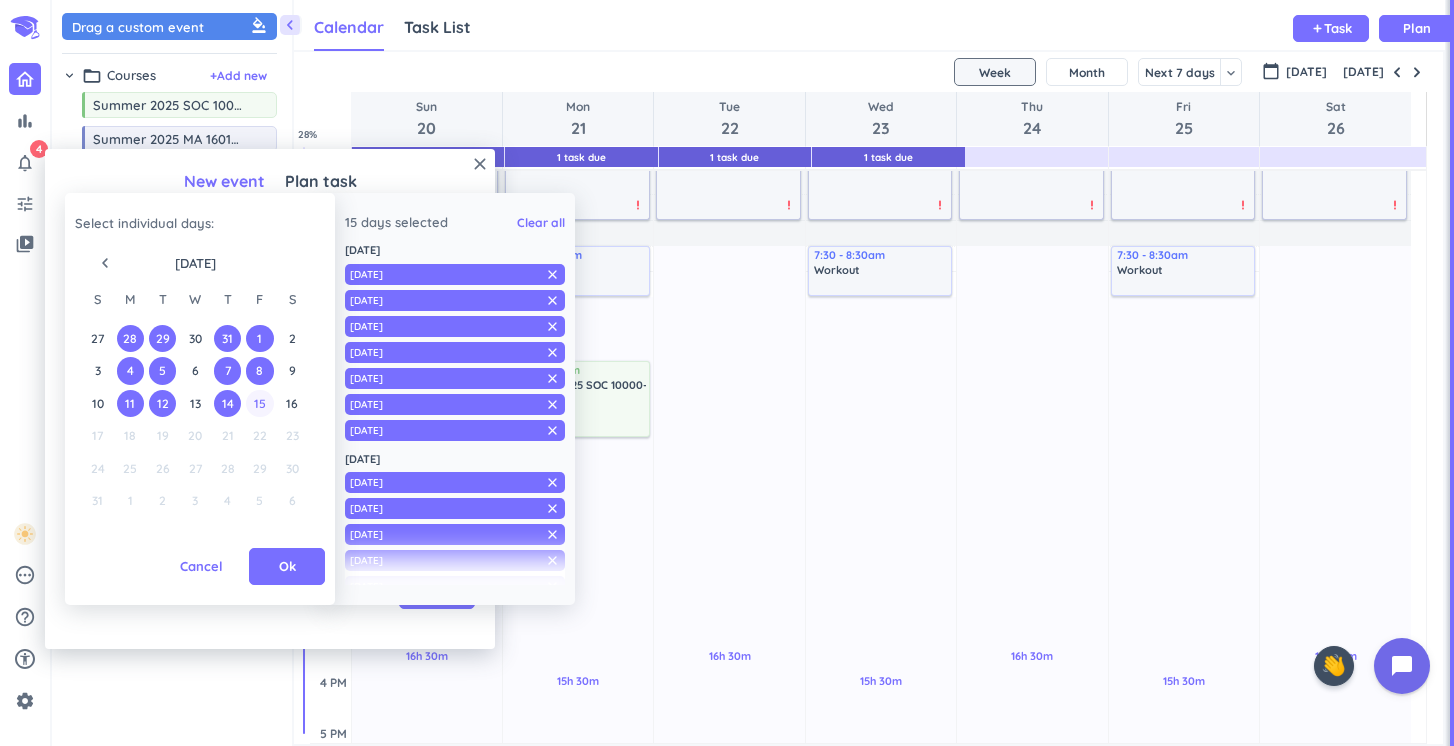 click on "15" at bounding box center [259, 403] 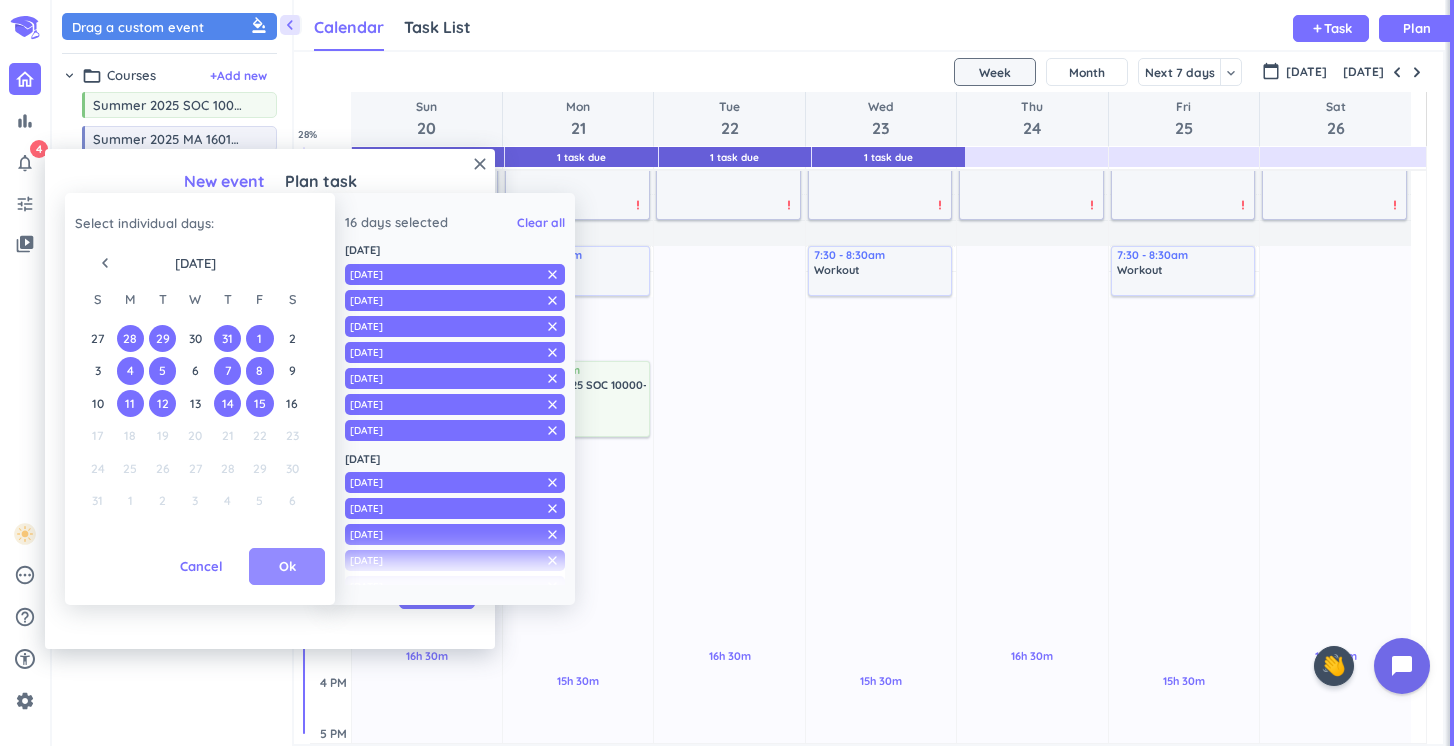 click on "Ok" at bounding box center [287, 567] 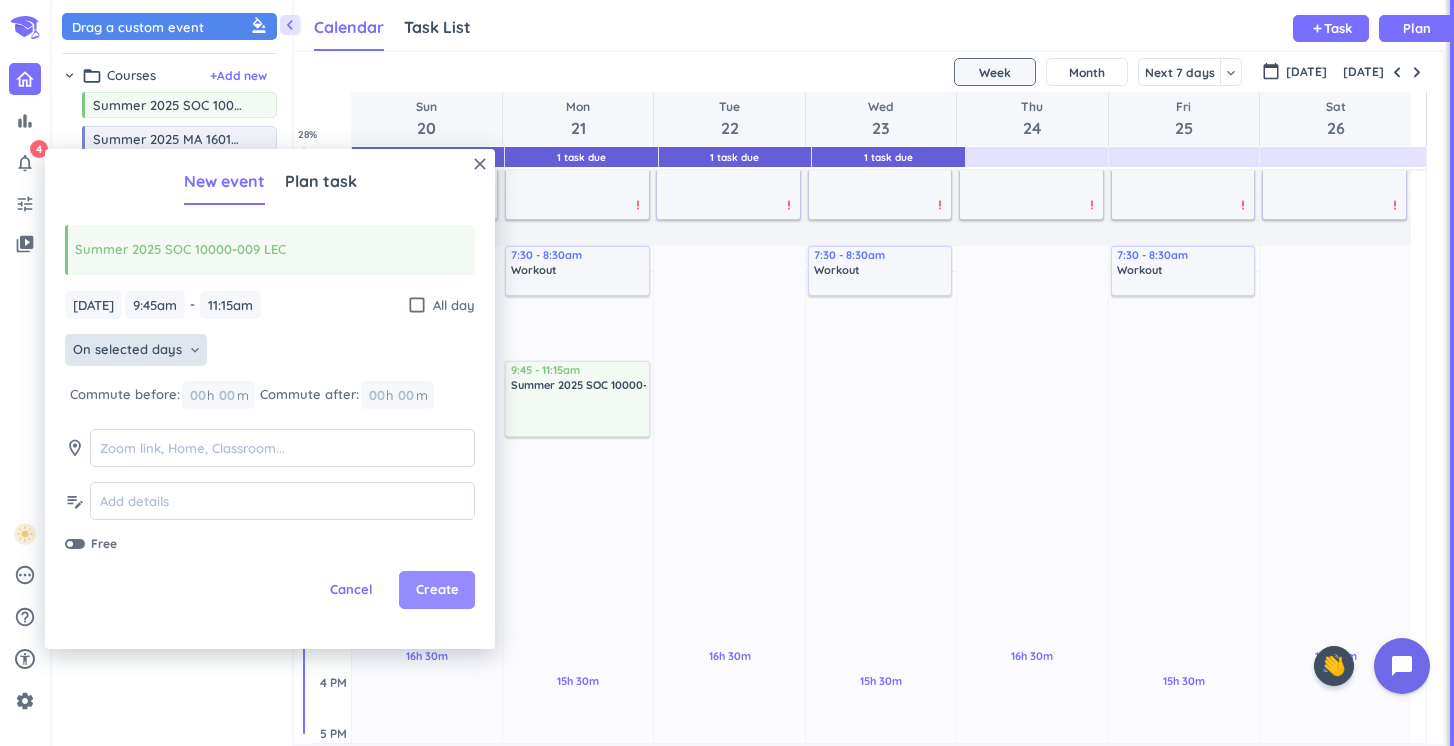 click on "Create" at bounding box center (437, 590) 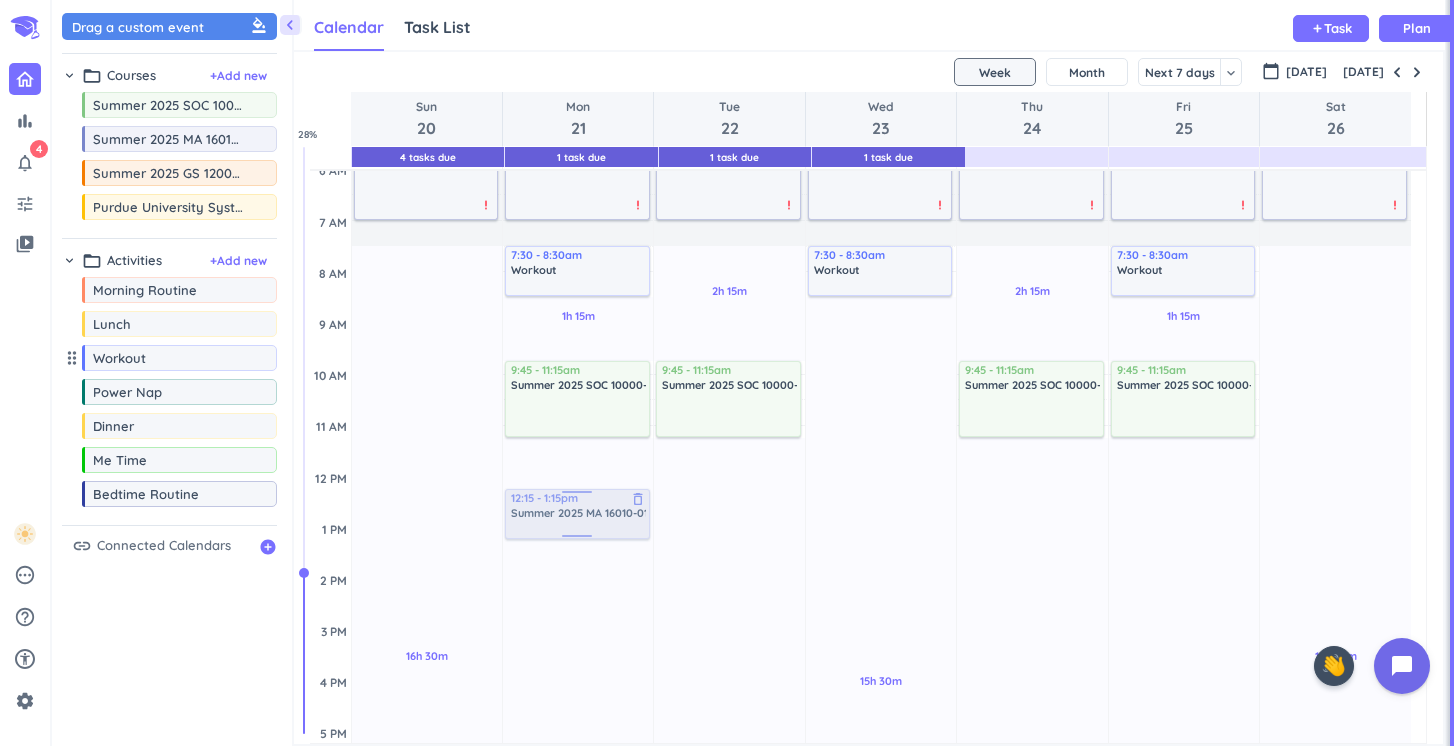 drag, startPoint x: 177, startPoint y: 149, endPoint x: 574, endPoint y: 492, distance: 524.6503 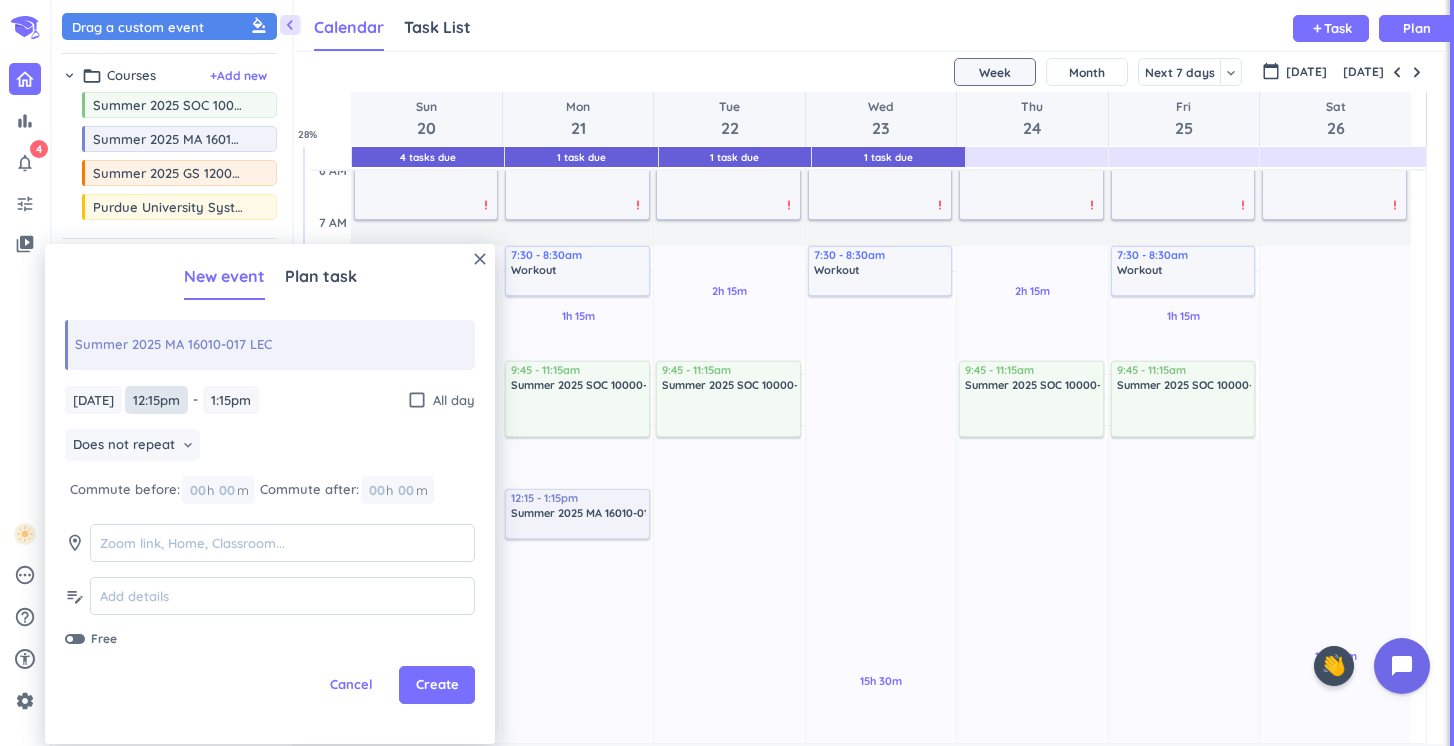 click on "12:15pm" at bounding box center (156, 400) 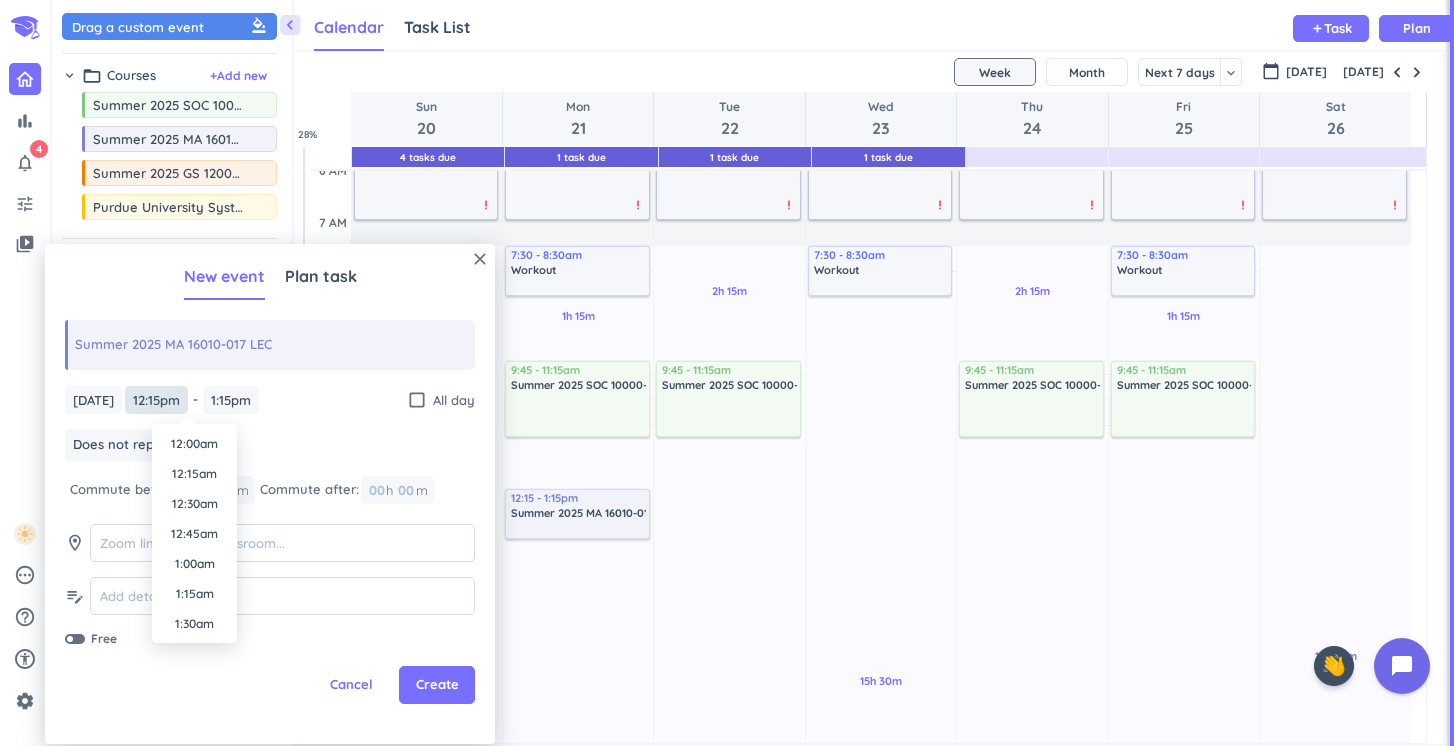 scroll, scrollTop: 1380, scrollLeft: 0, axis: vertical 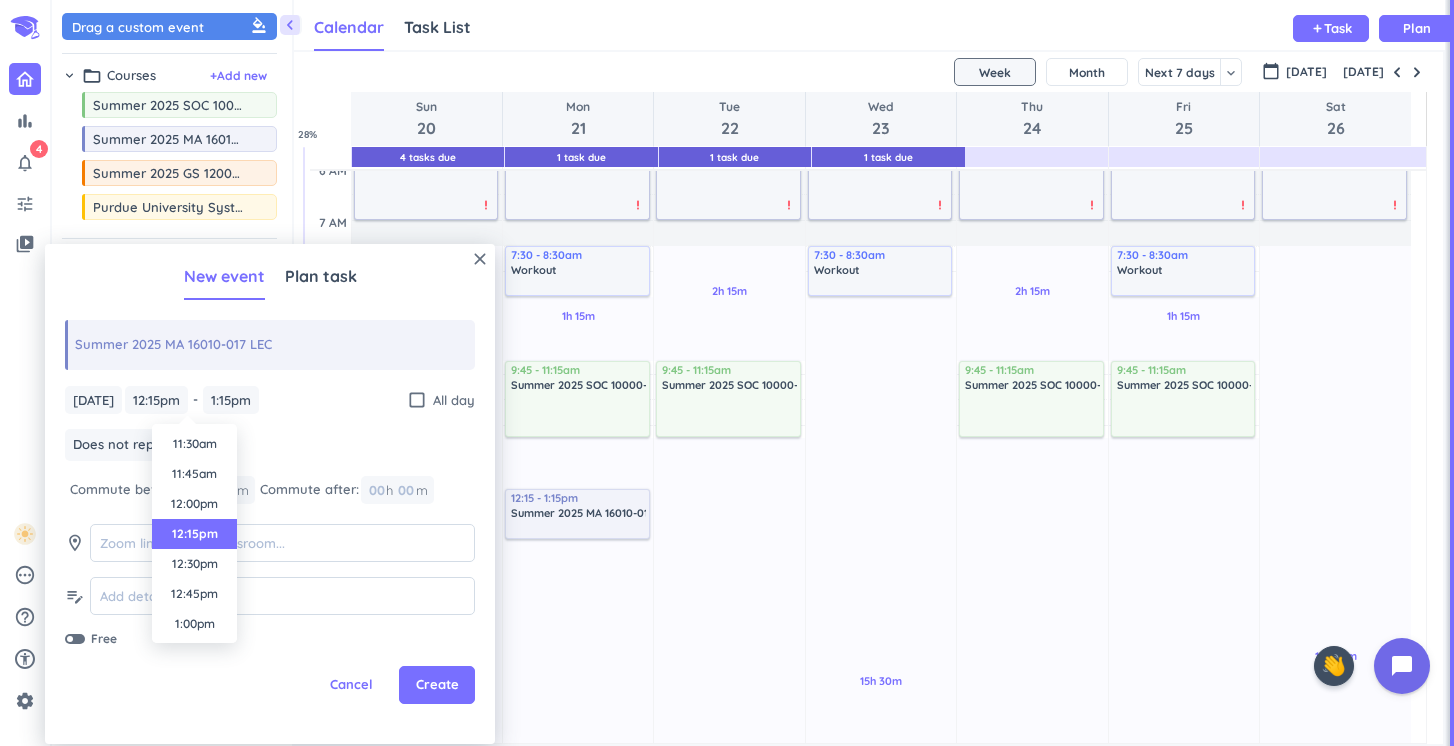 click on "12:30pm" at bounding box center [194, 564] 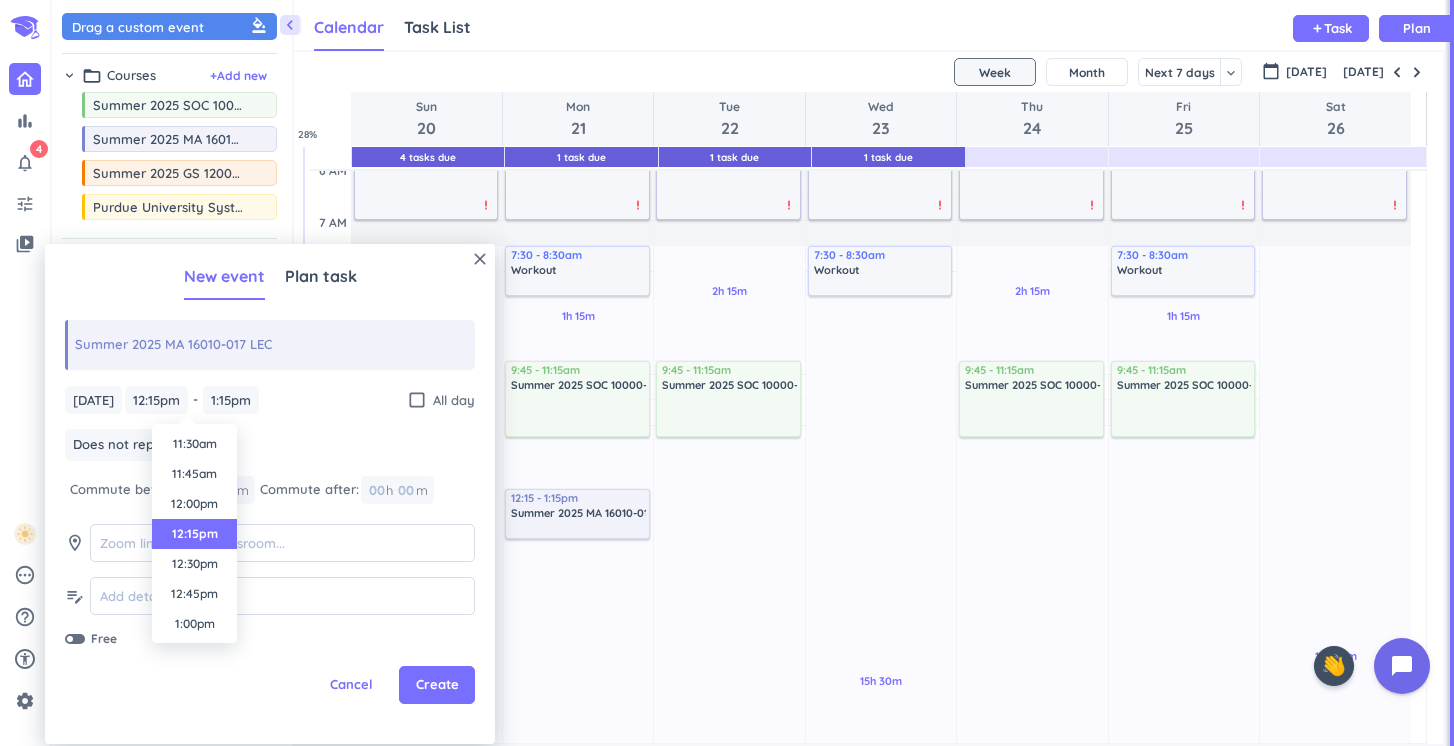 type on "12:30pm" 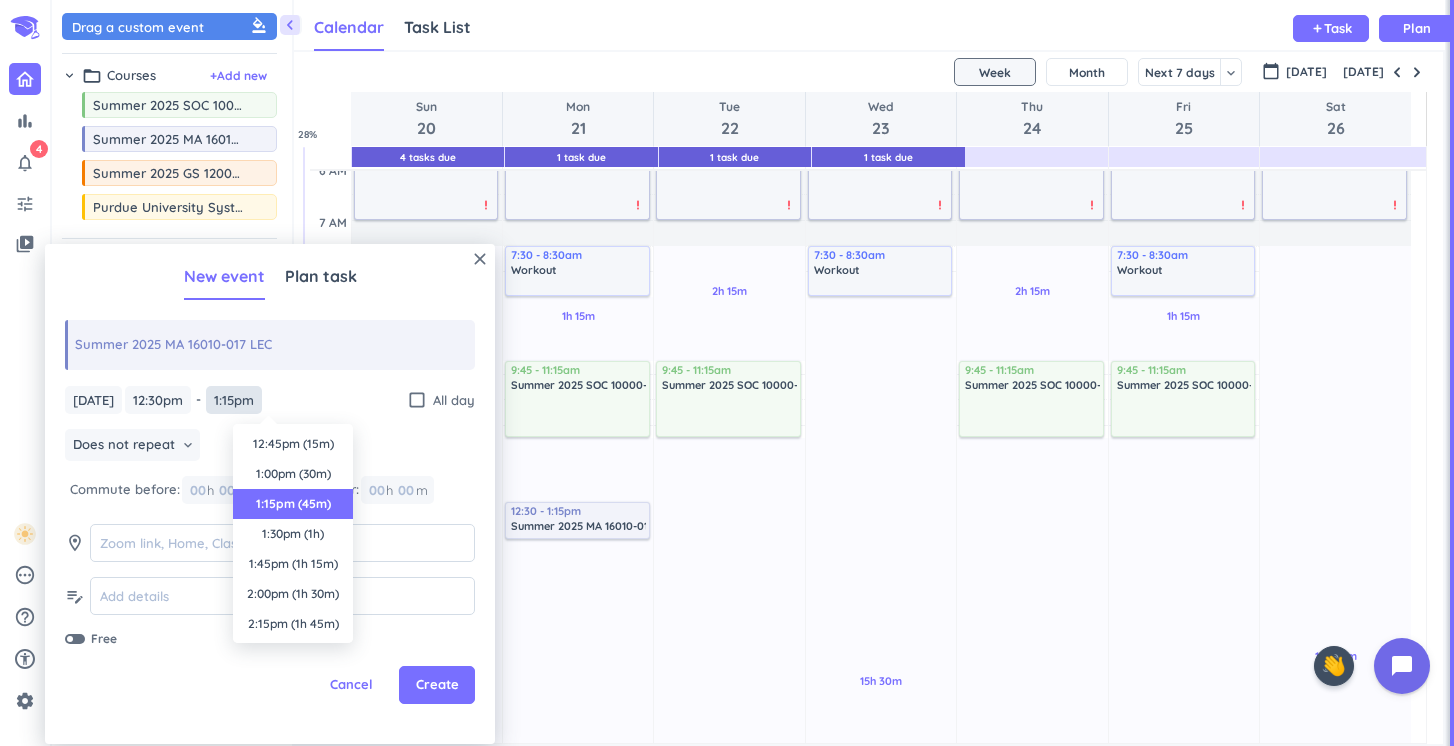 click on "1:15pm" at bounding box center [234, 400] 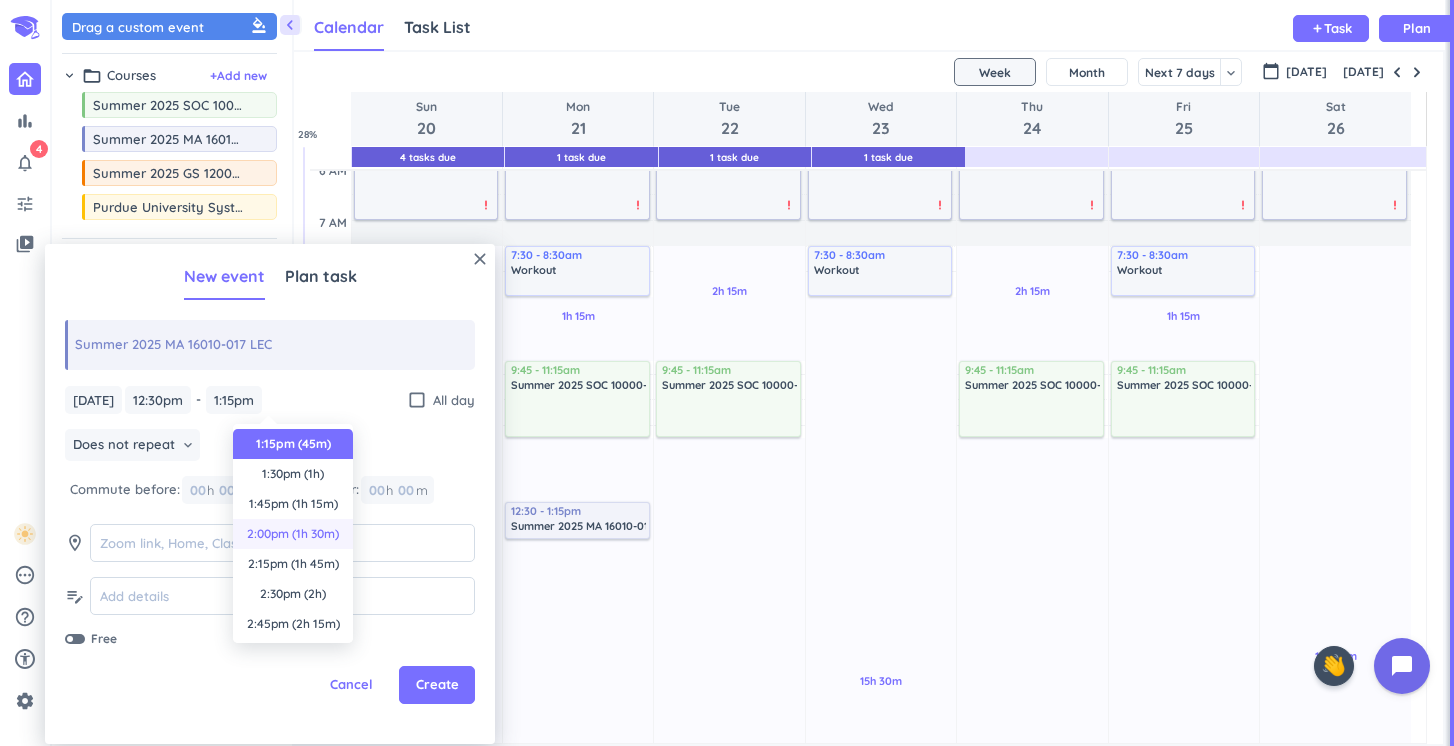 click on "2:00pm (1h 30m)" at bounding box center [293, 534] 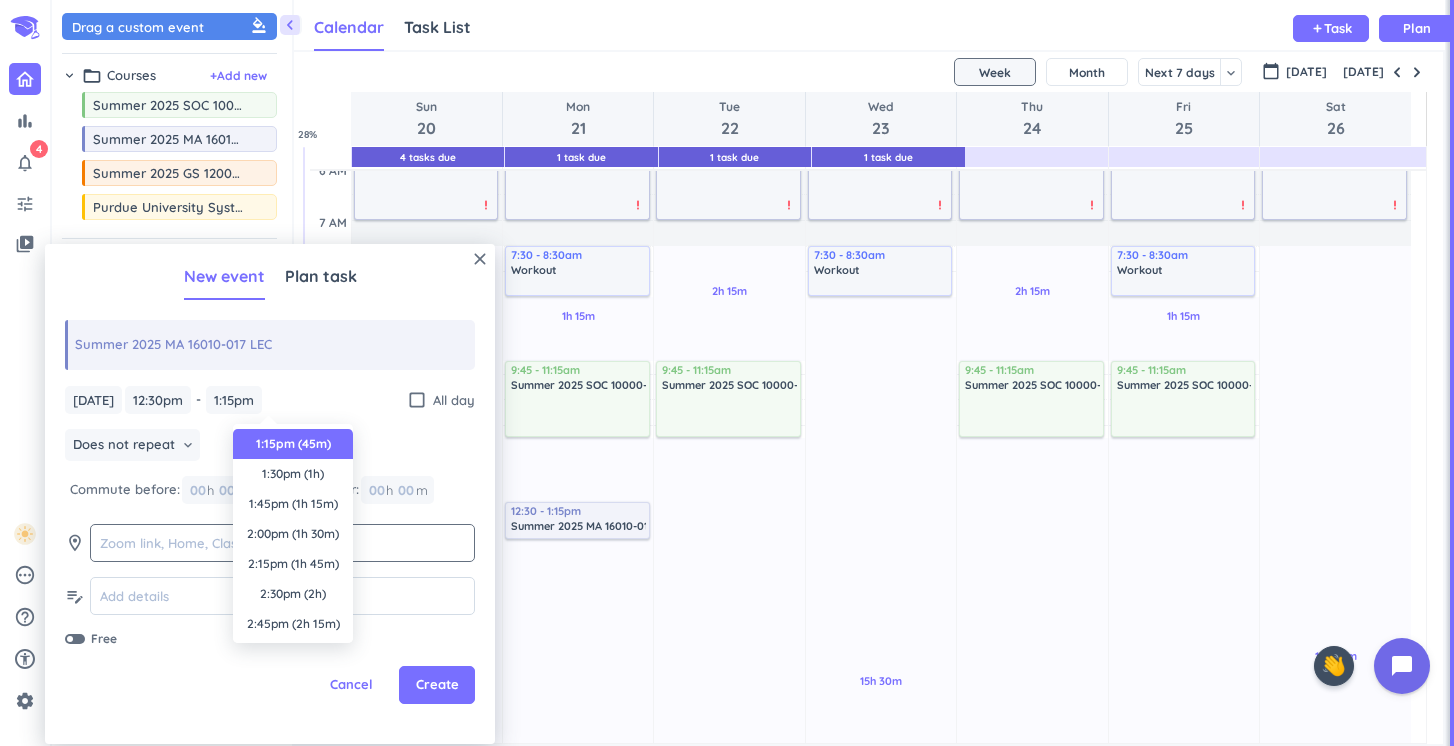 type on "2:00pm" 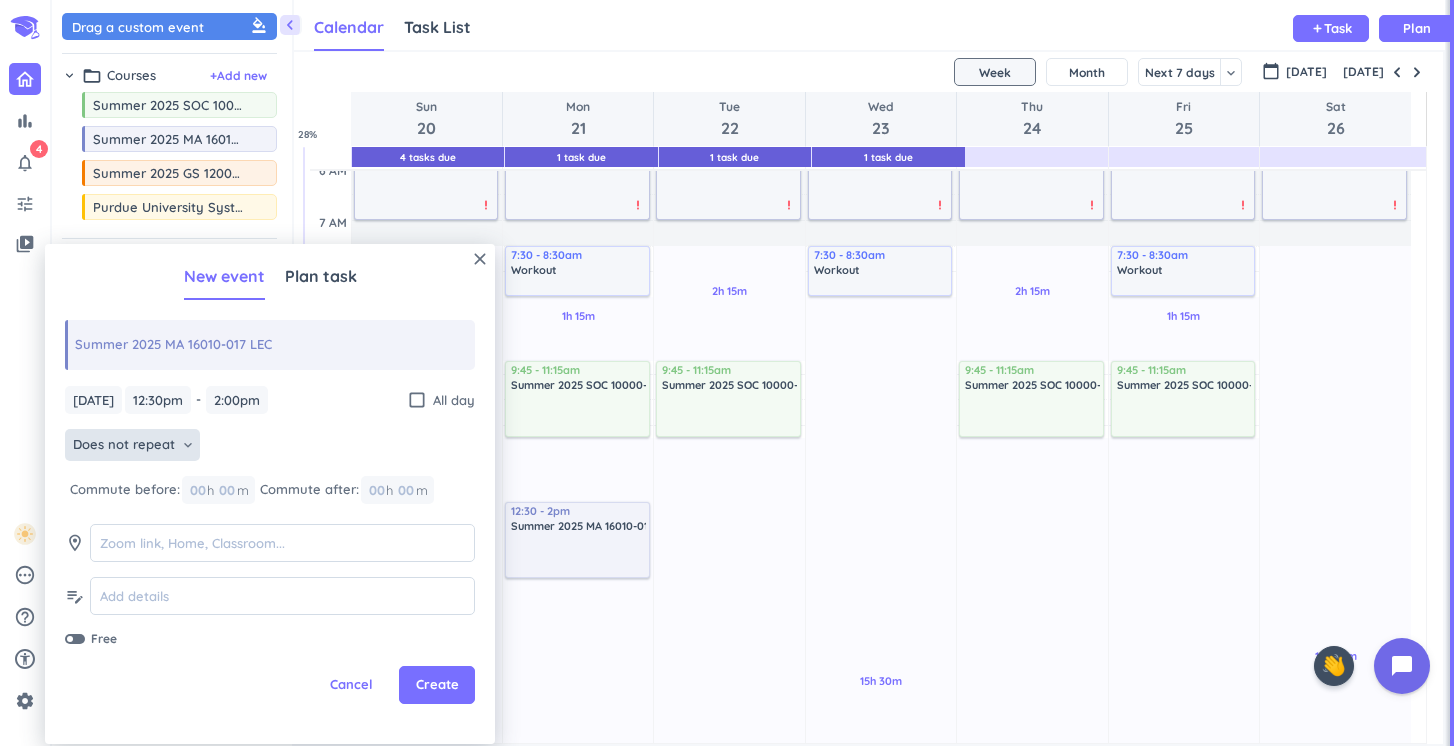 click on "keyboard_arrow_down" at bounding box center (188, 445) 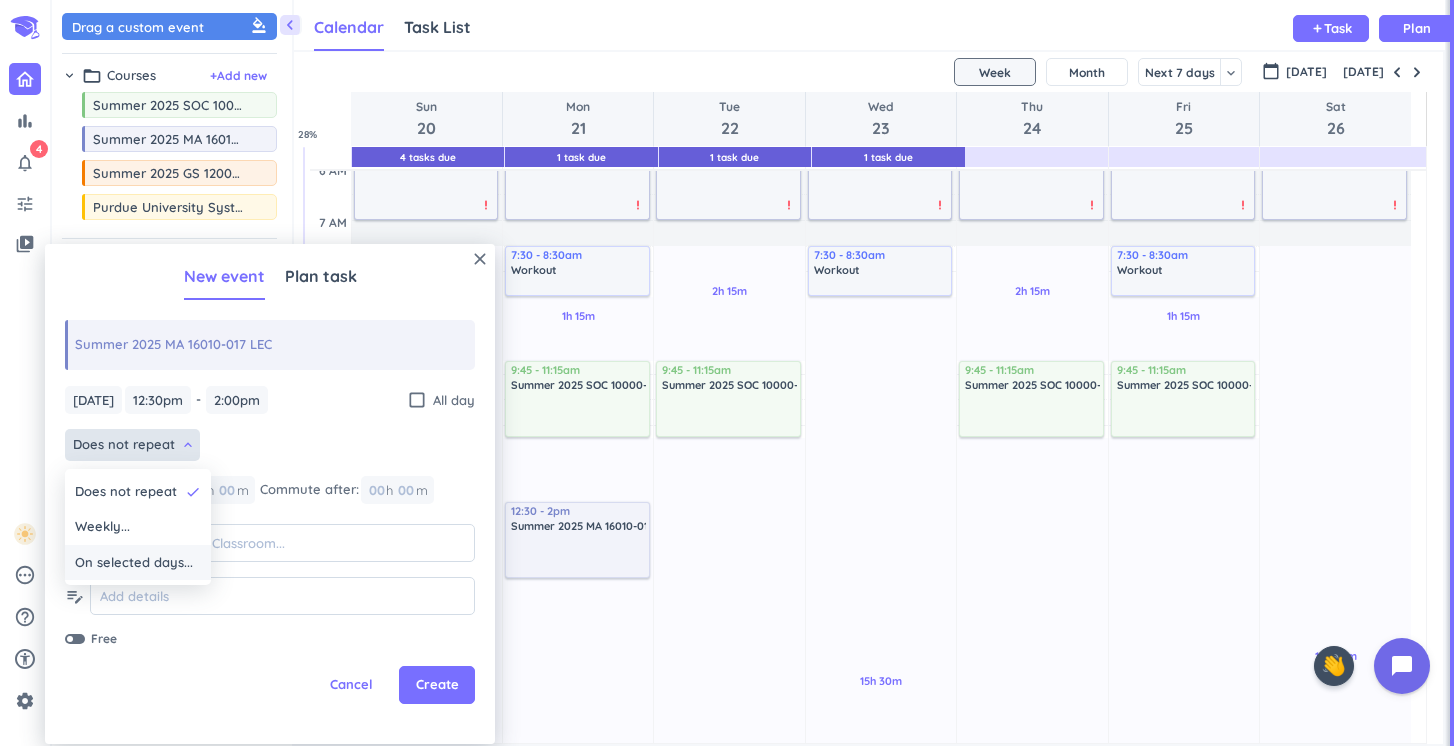 click on "On selected days..." at bounding box center (134, 563) 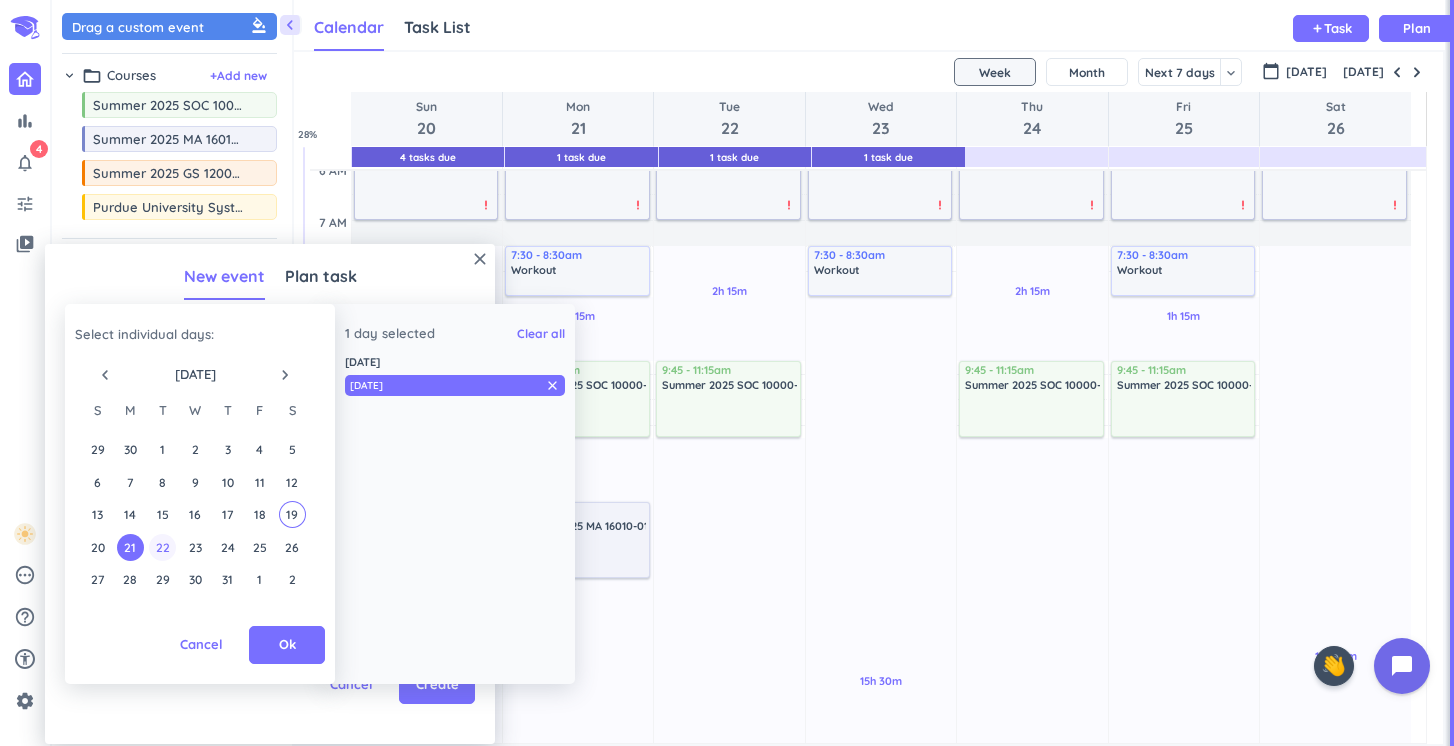 click on "22" at bounding box center (162, 547) 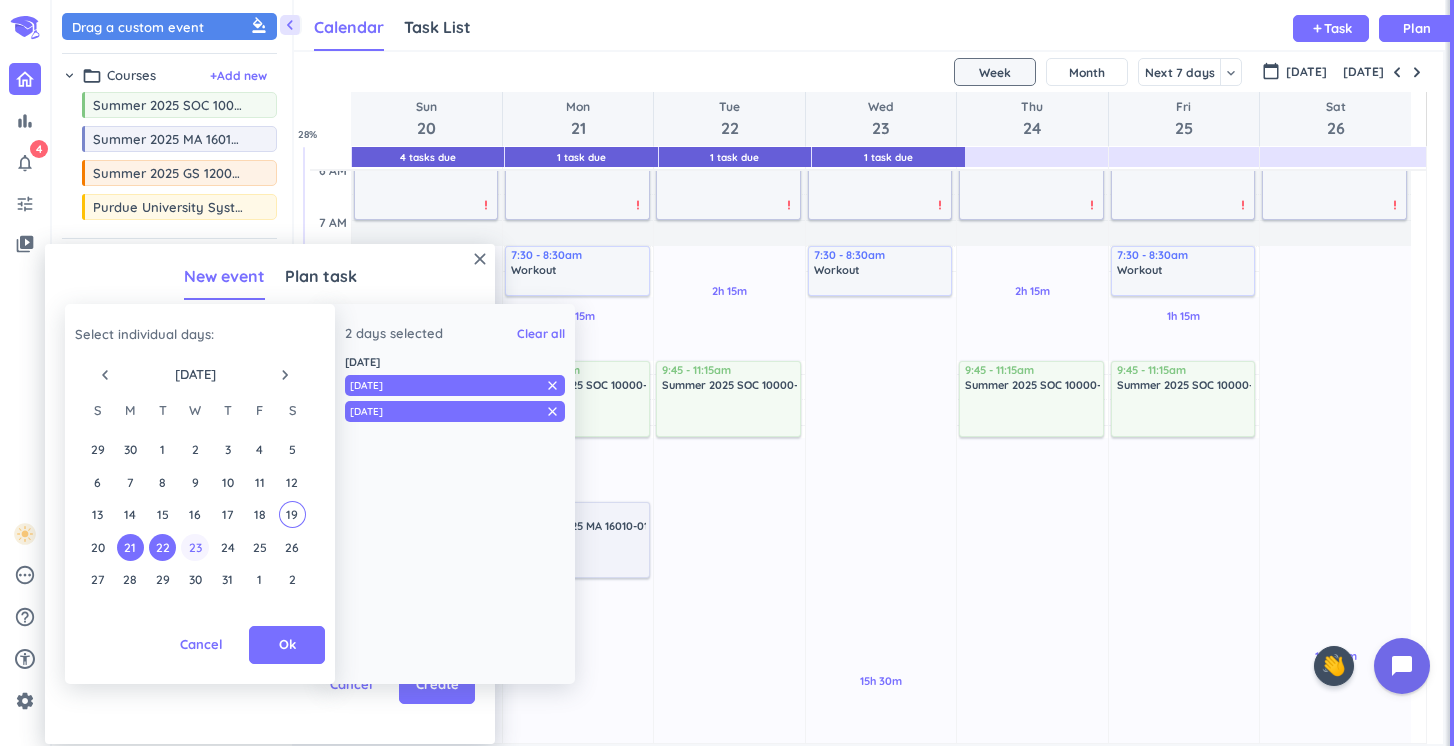 click on "23" at bounding box center (194, 547) 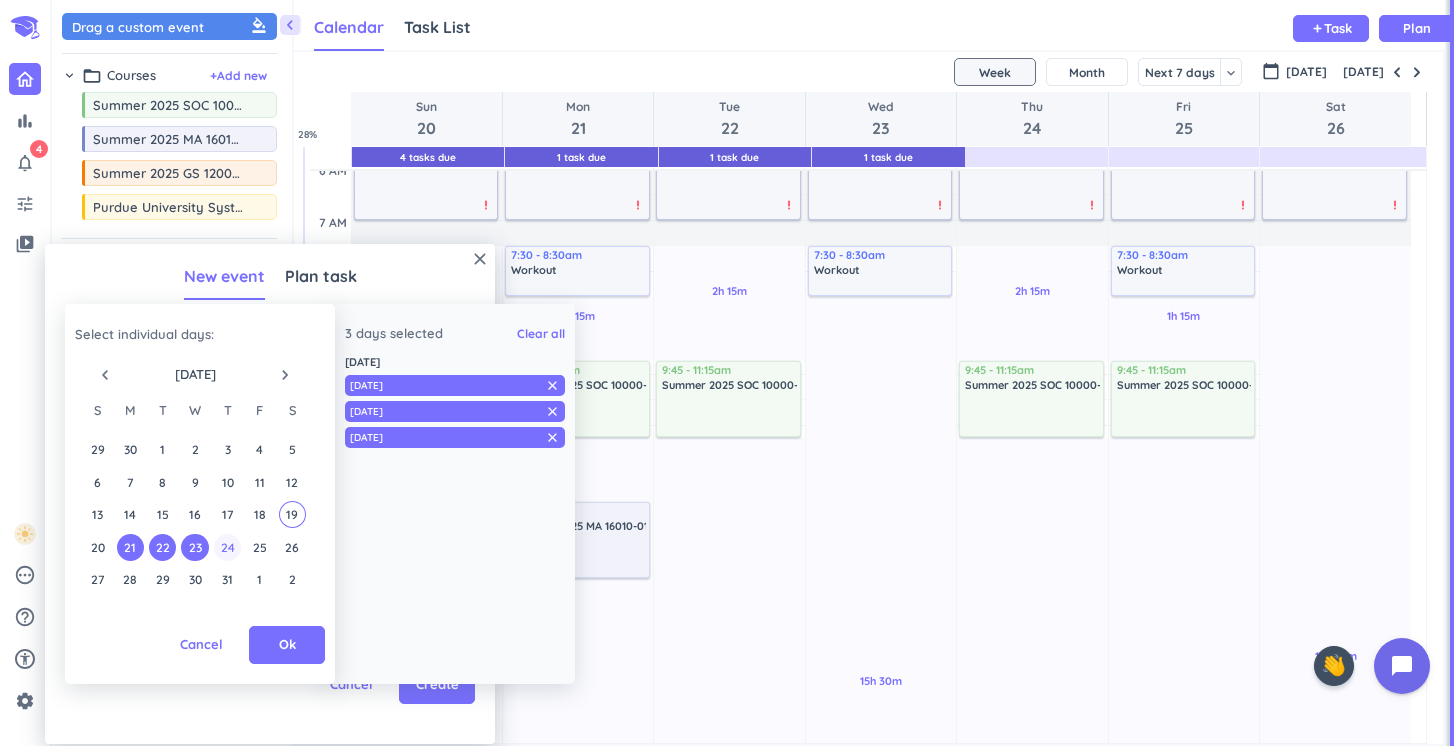 click on "24" at bounding box center (227, 547) 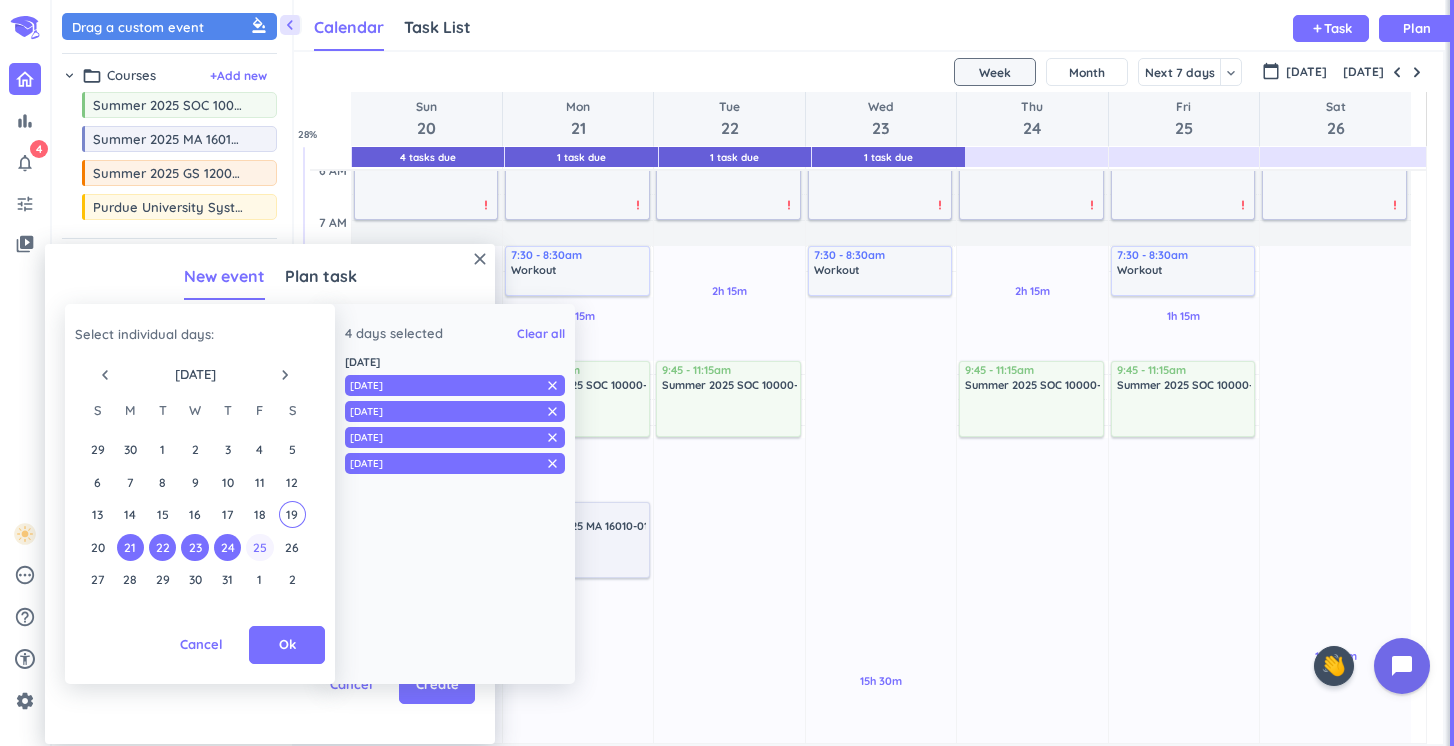click on "25" at bounding box center (259, 547) 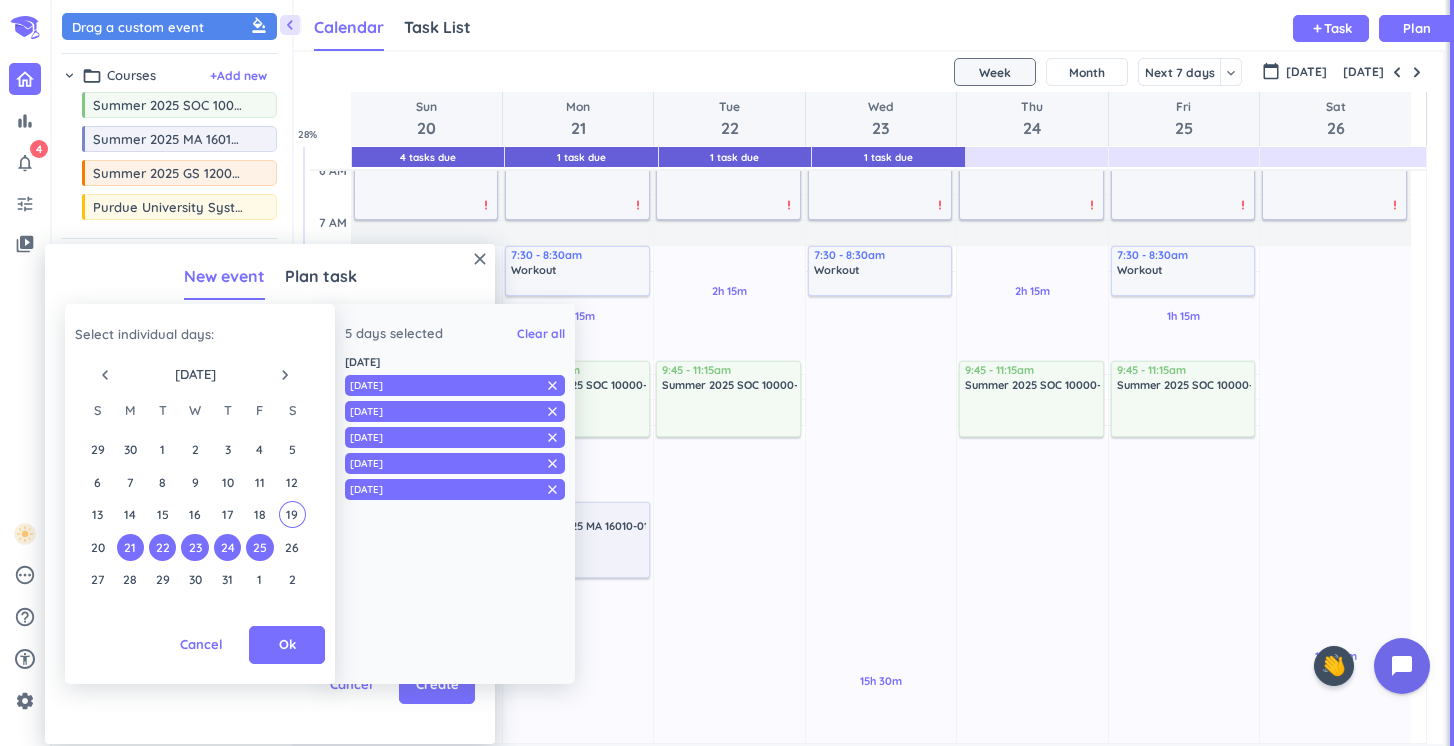 drag, startPoint x: 134, startPoint y: 570, endPoint x: 145, endPoint y: 572, distance: 11.18034 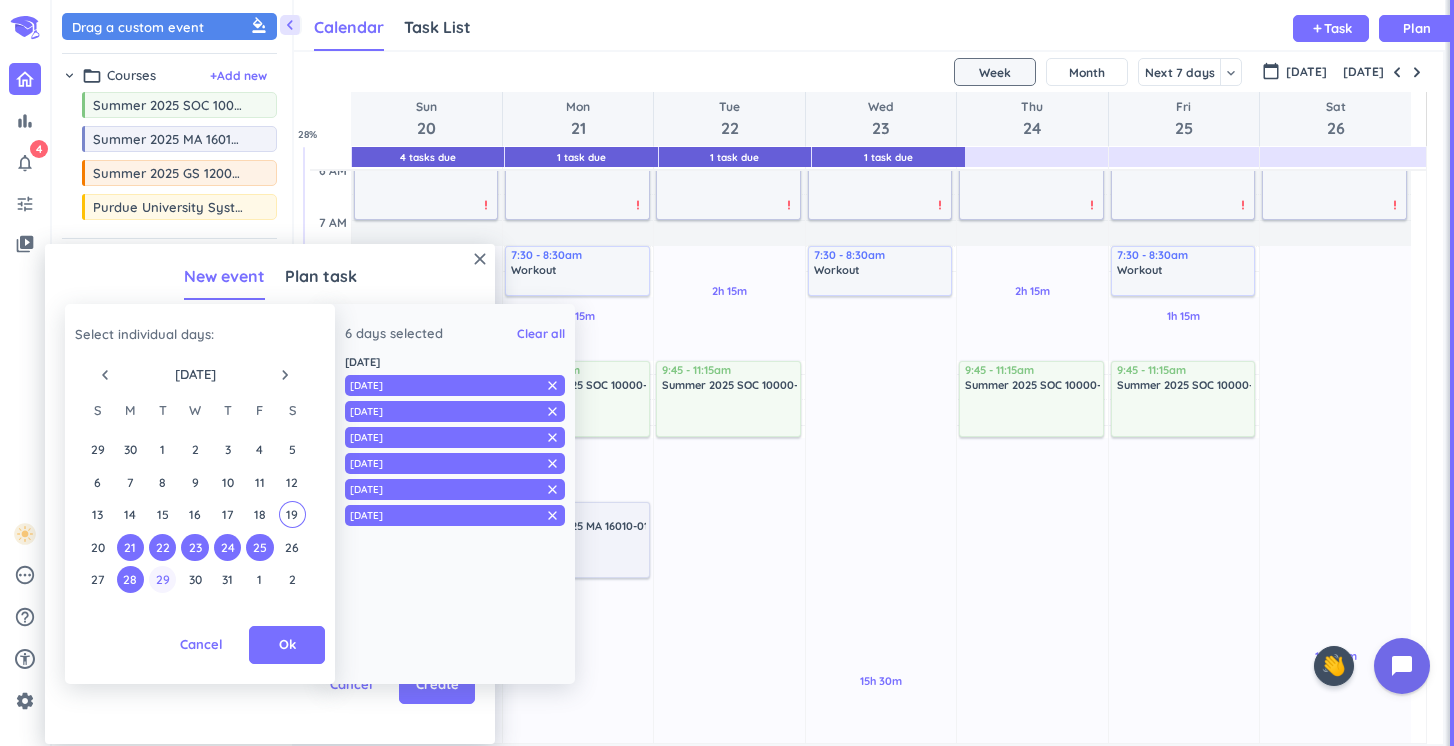 click on "29" at bounding box center [162, 579] 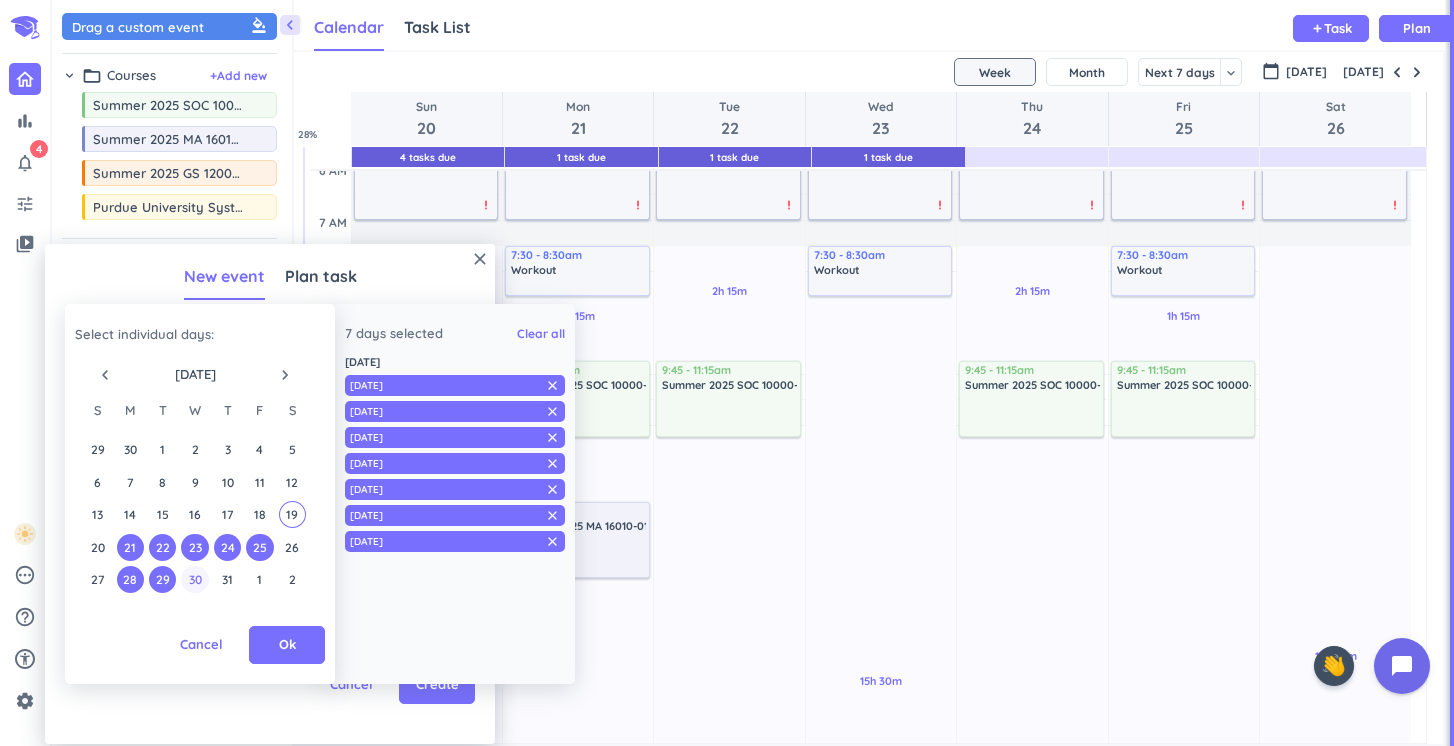 click on "30" at bounding box center (194, 579) 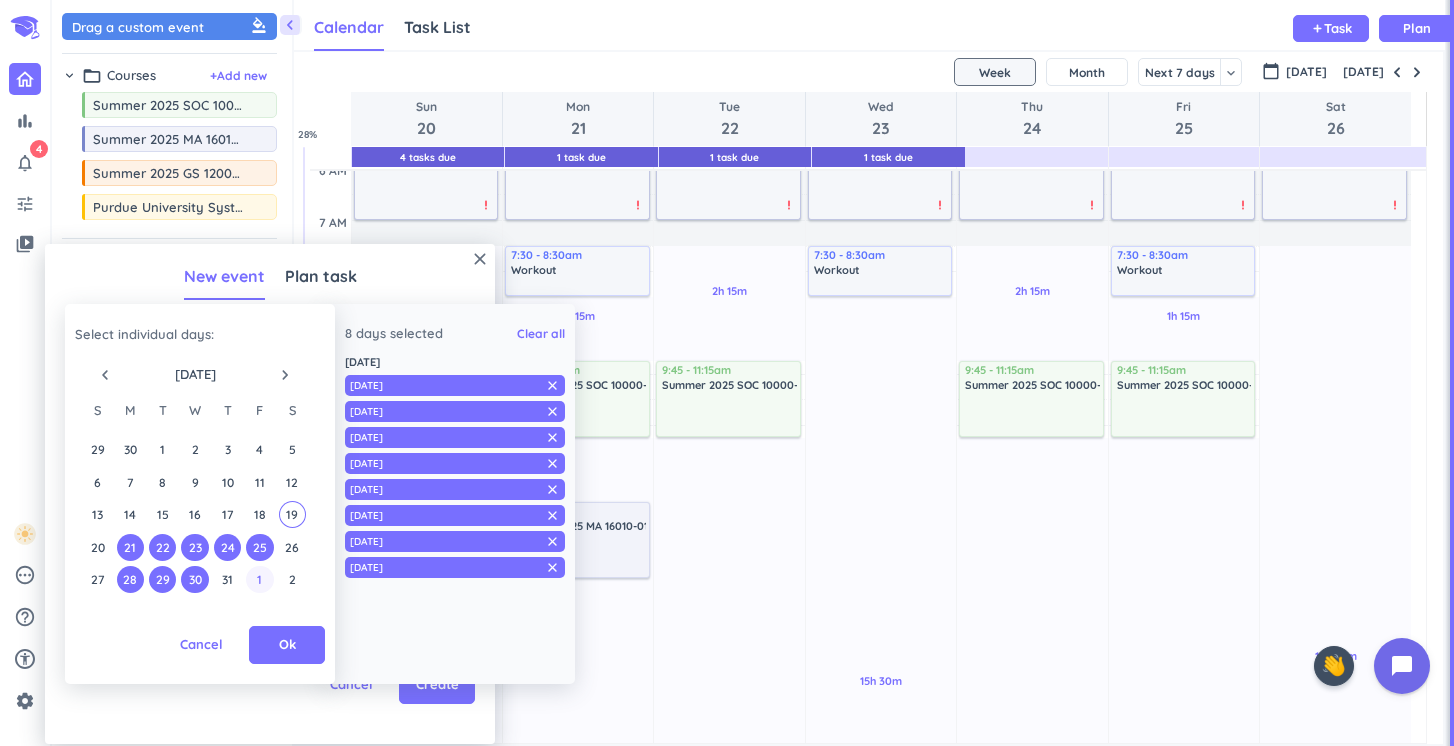 click on "1" at bounding box center [259, 579] 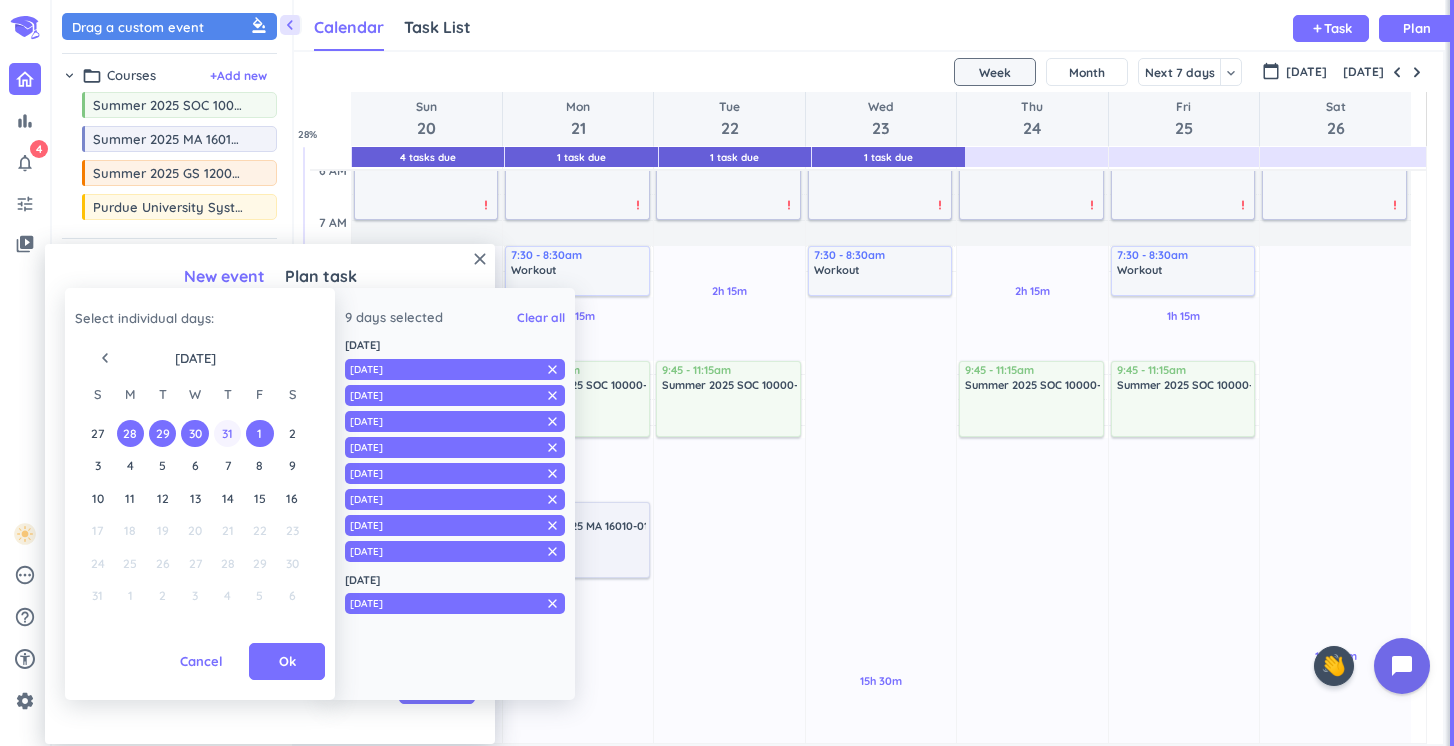click on "31" at bounding box center (227, 433) 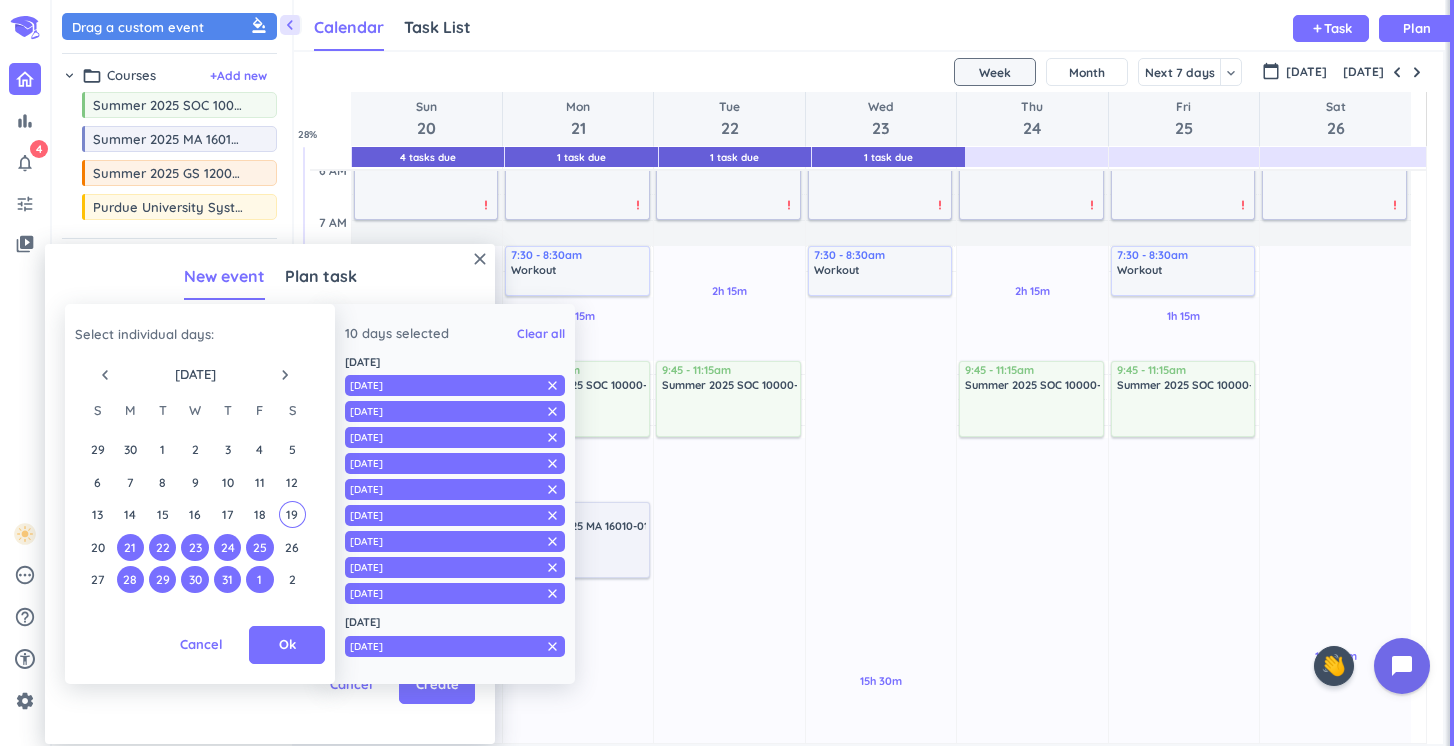 click on "Ok" at bounding box center [287, 645] 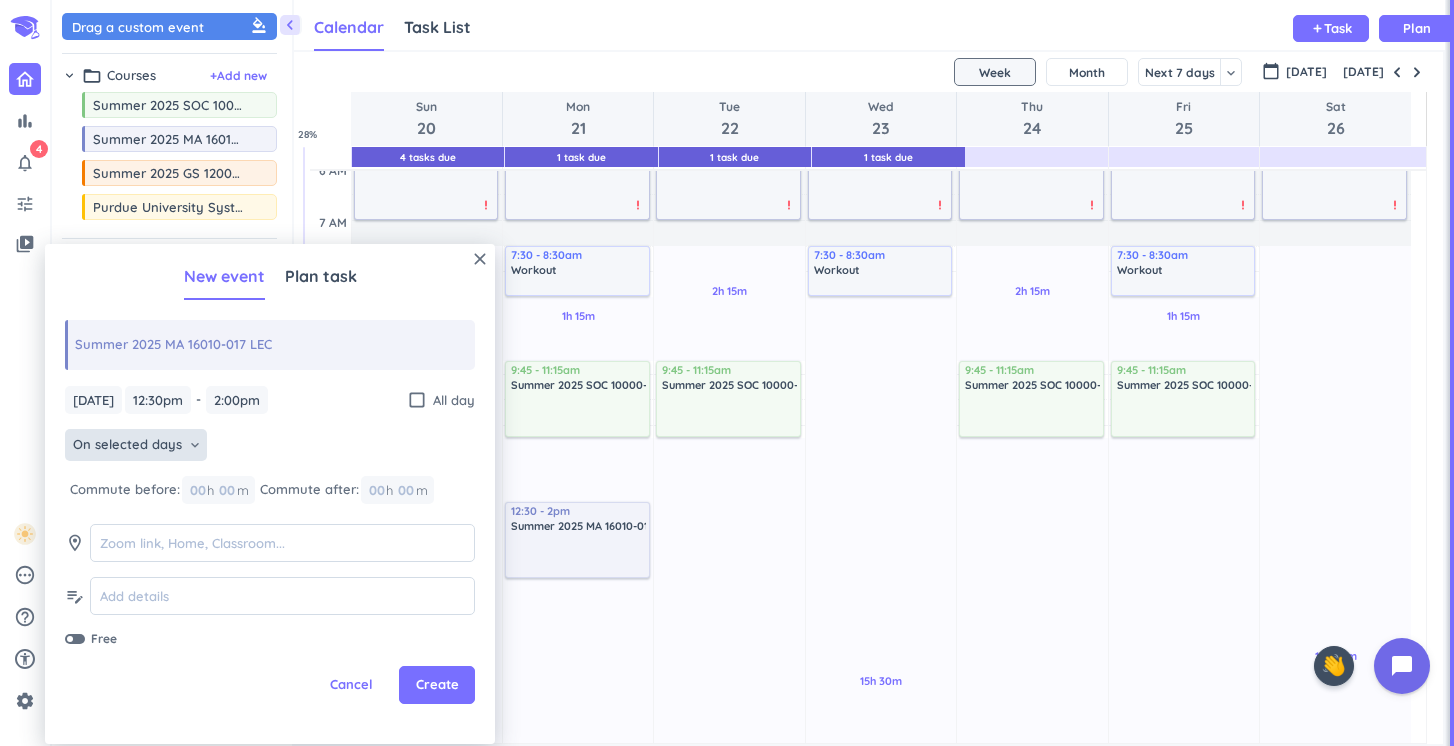 click on "keyboard_arrow_down" at bounding box center [195, 445] 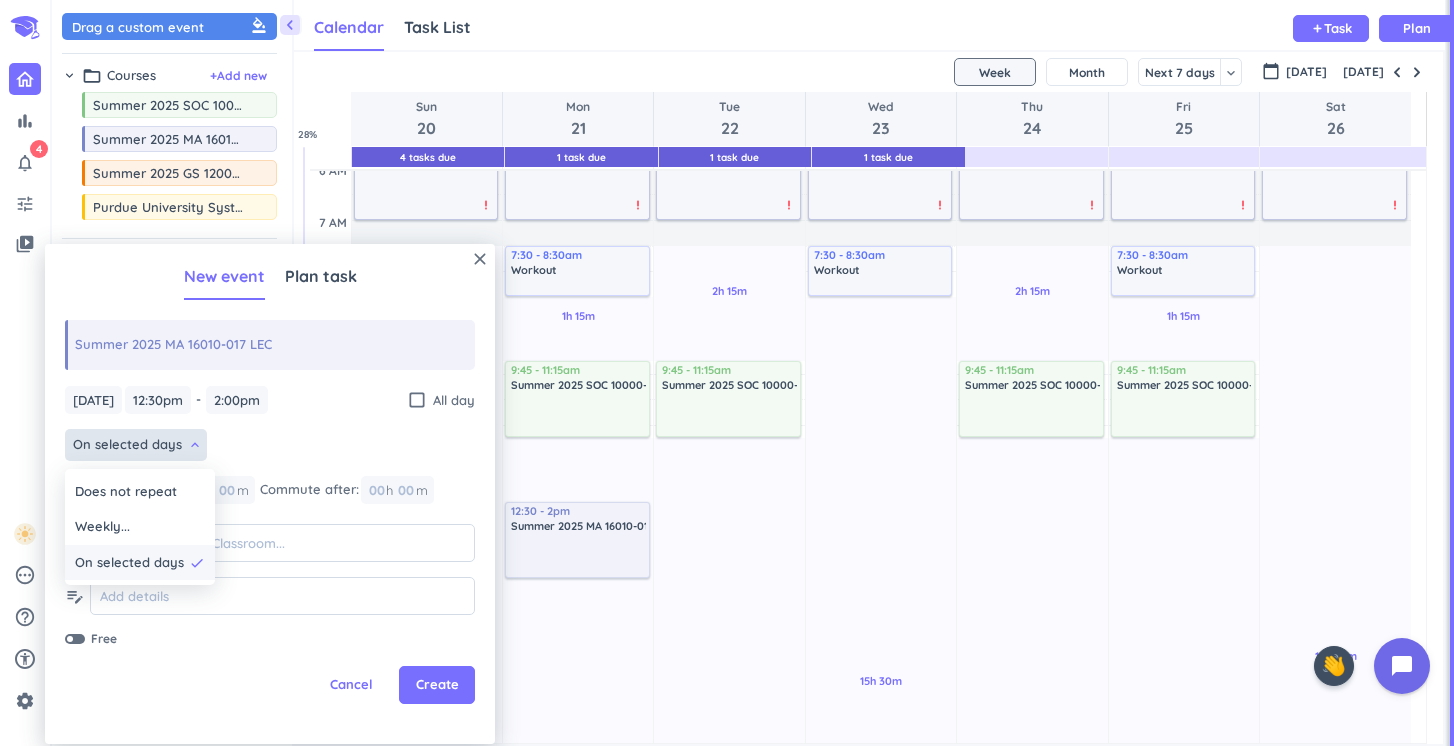 click on "On selected days" at bounding box center (129, 563) 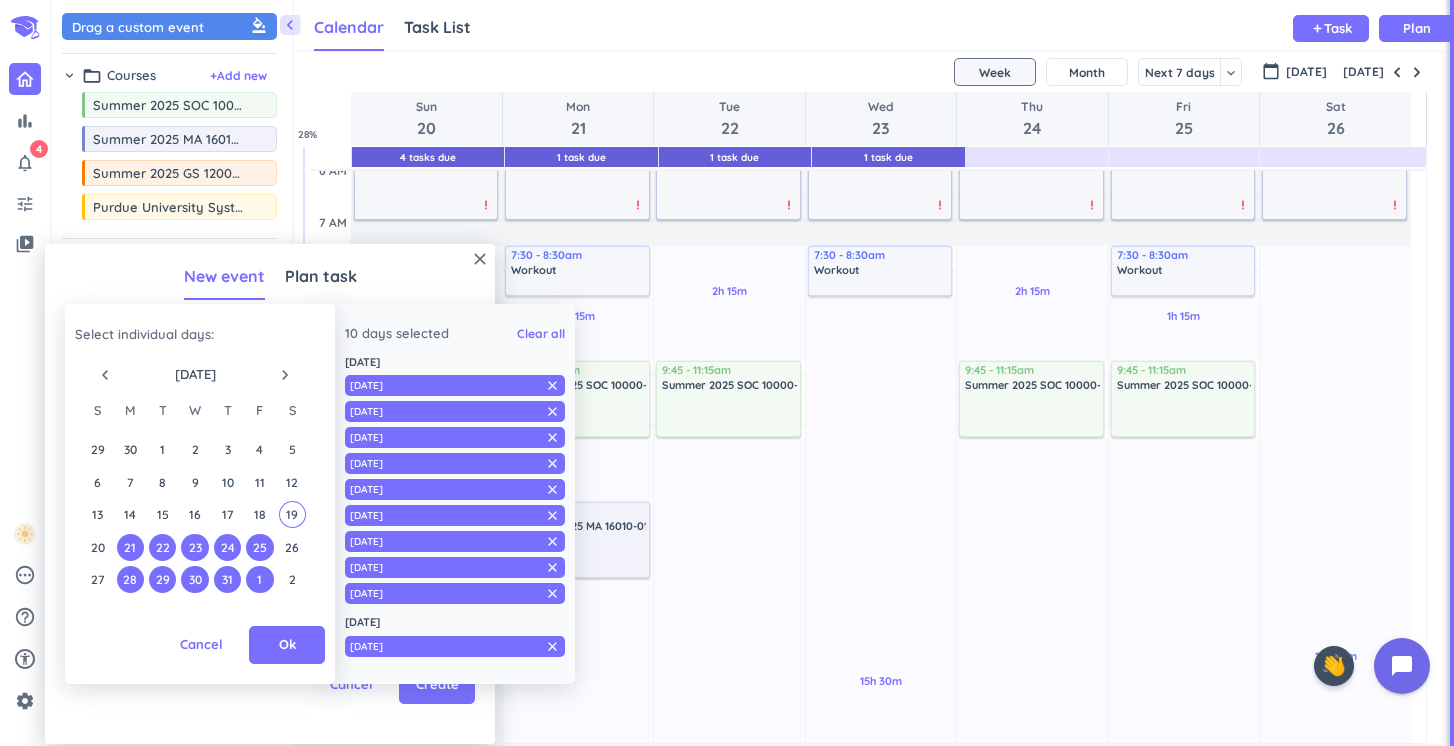 click on "navigate_next" at bounding box center [285, 375] 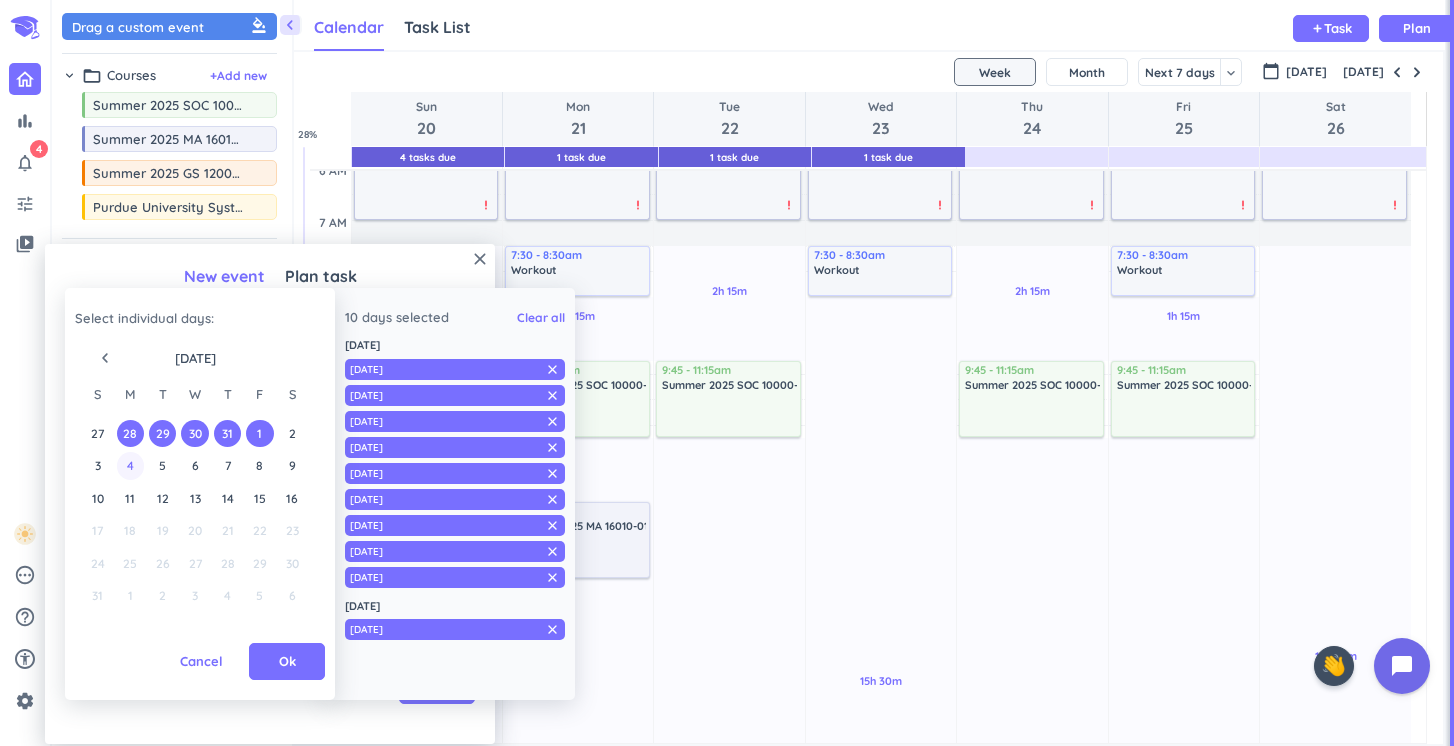 click on "4" at bounding box center (130, 465) 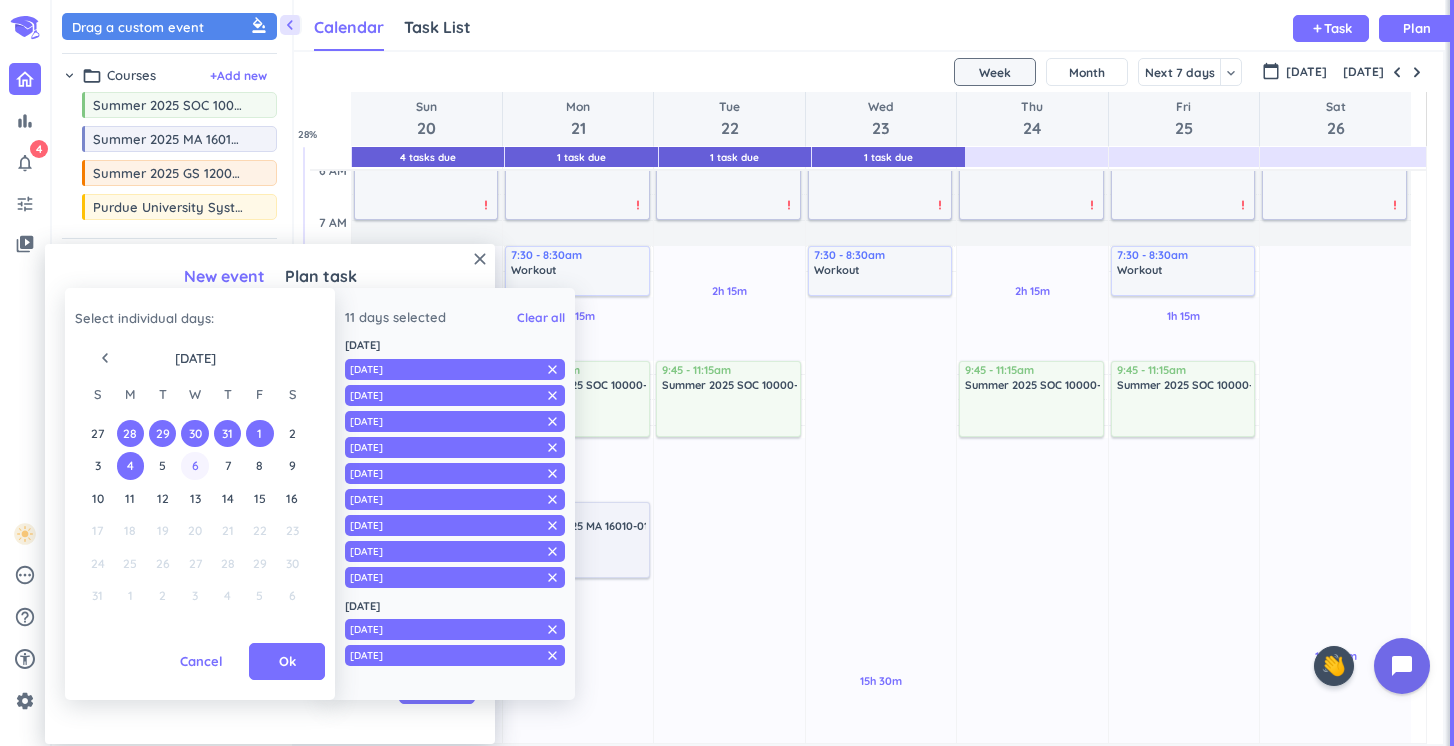 drag, startPoint x: 159, startPoint y: 459, endPoint x: 187, endPoint y: 459, distance: 28 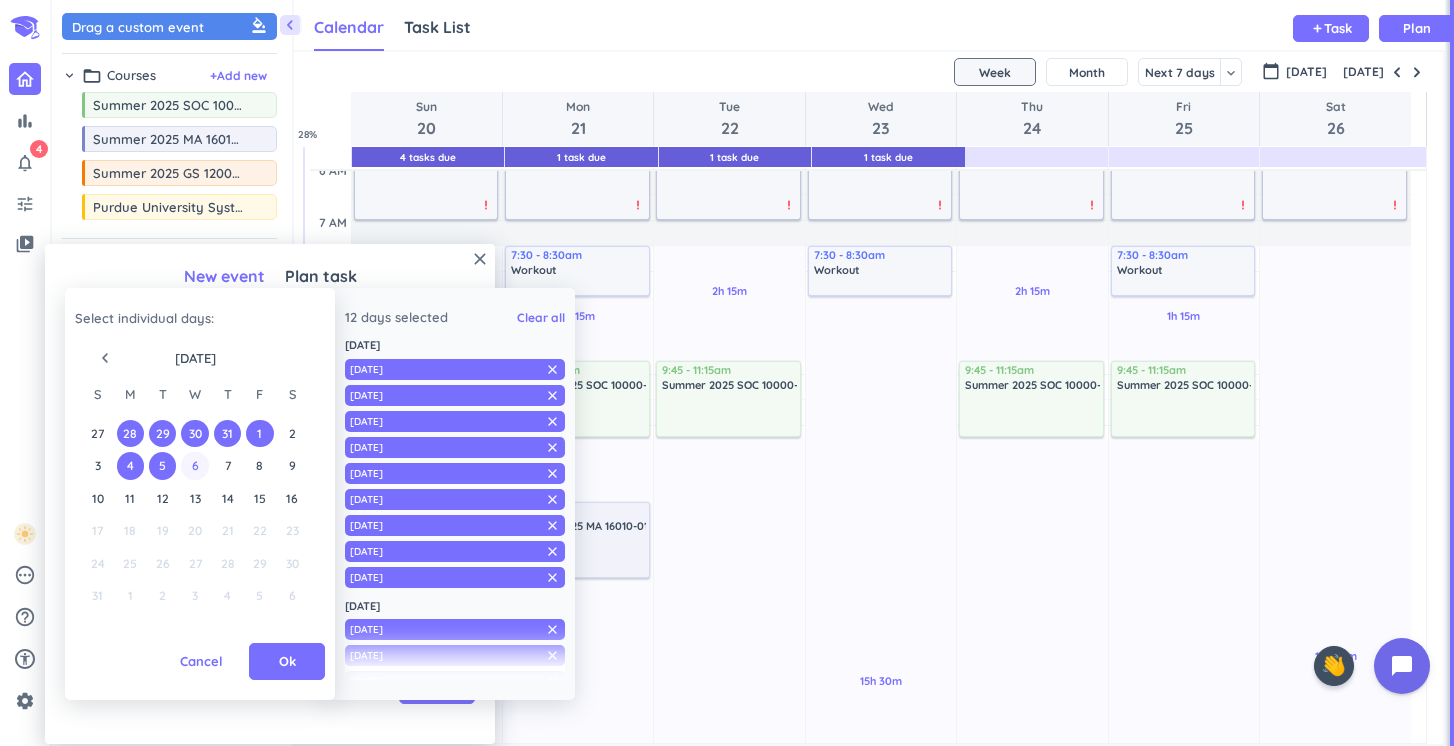 click on "6" at bounding box center [194, 465] 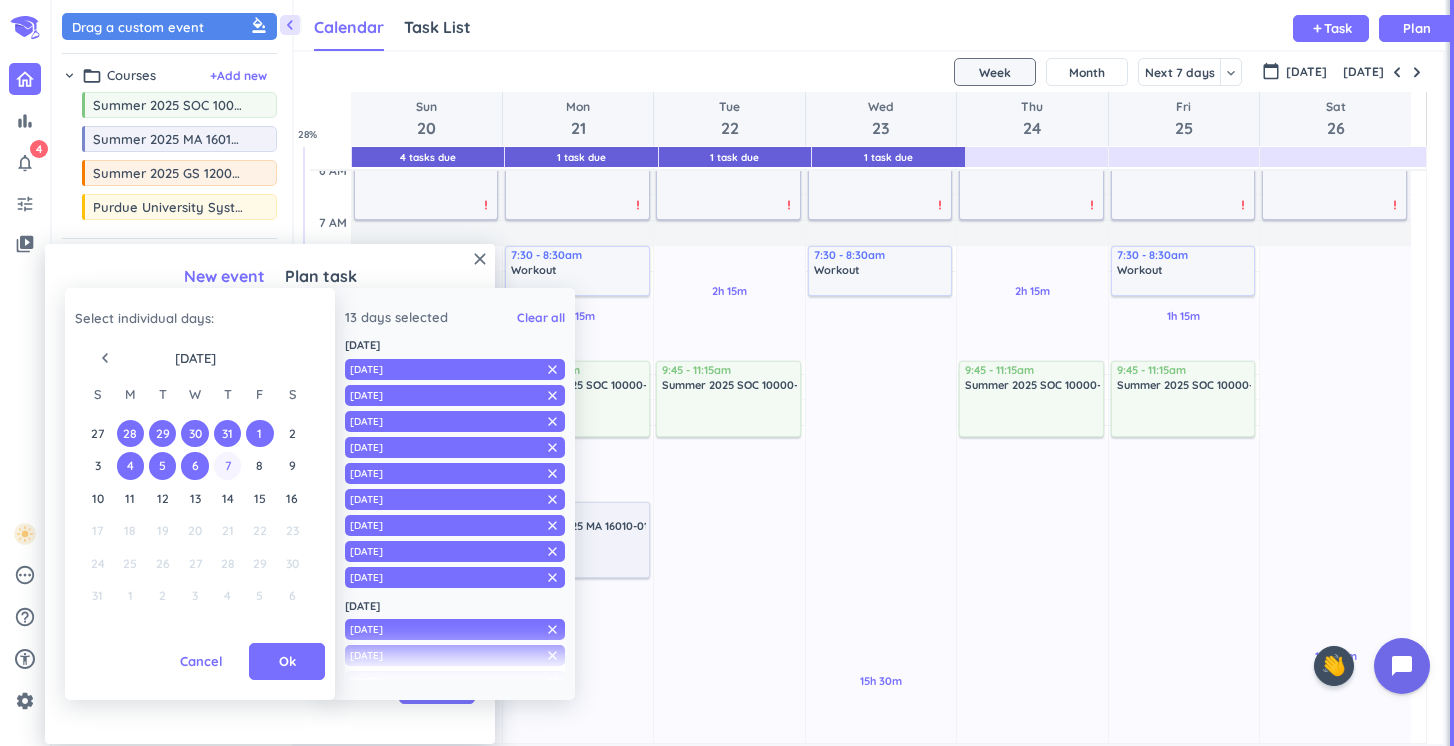 click on "7" at bounding box center [227, 465] 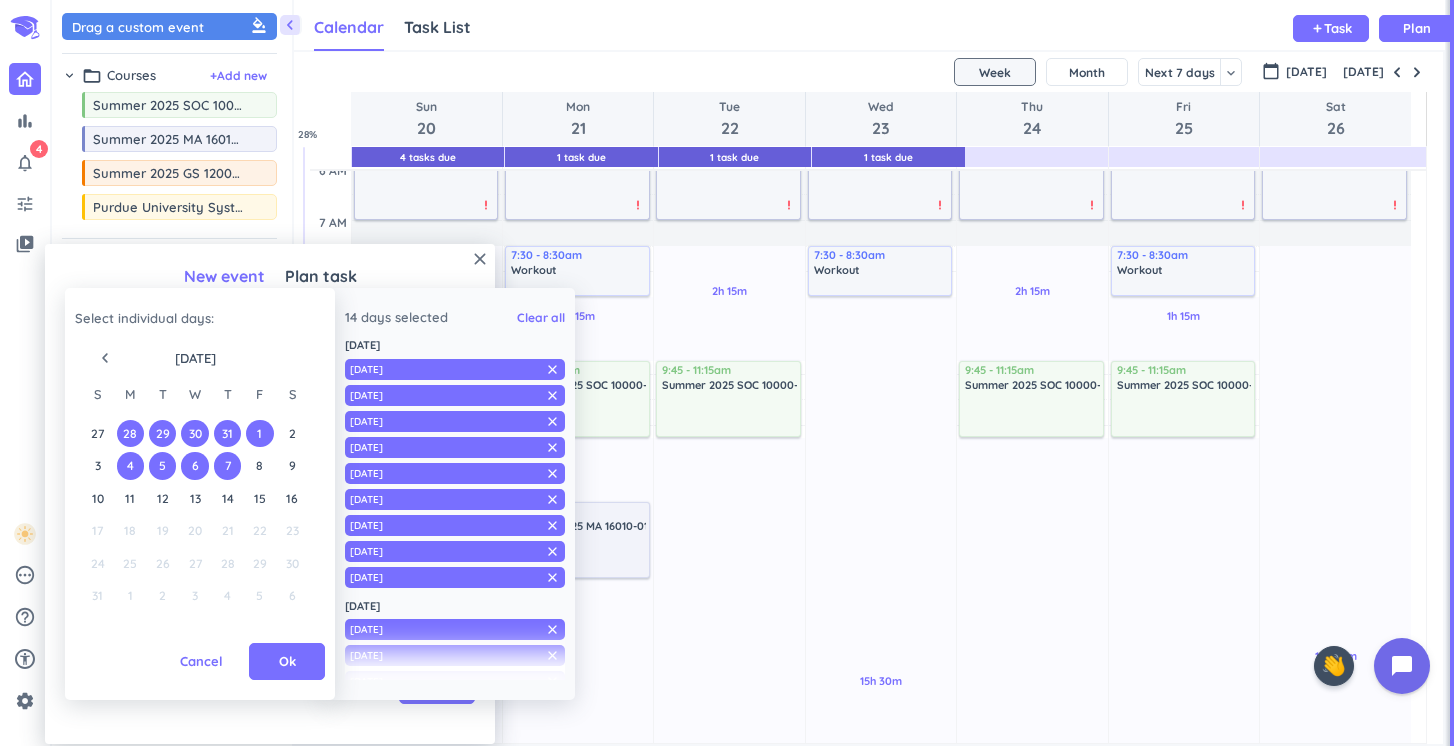 click on "3 4 5 6 7 8 9" at bounding box center (194, 466) 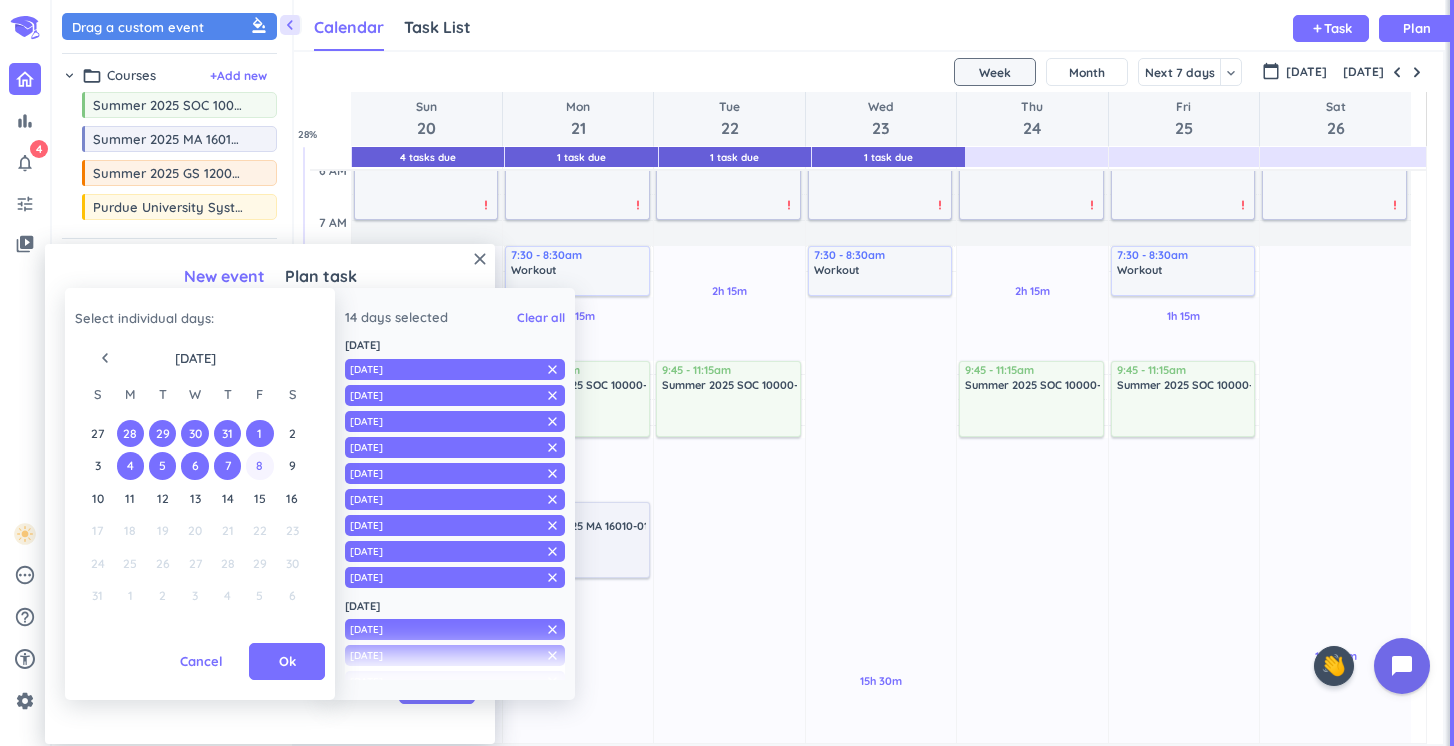 click on "8" at bounding box center (259, 465) 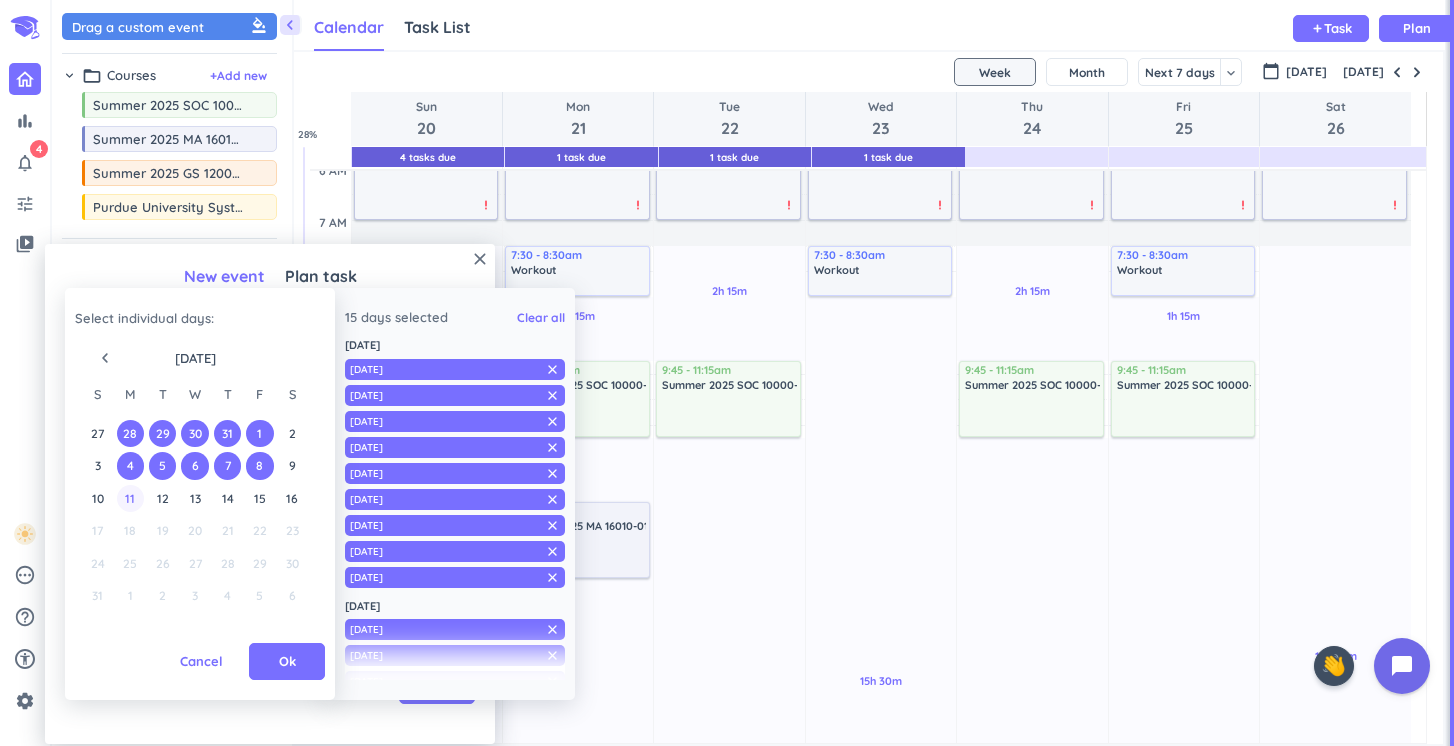 click on "11" at bounding box center (130, 498) 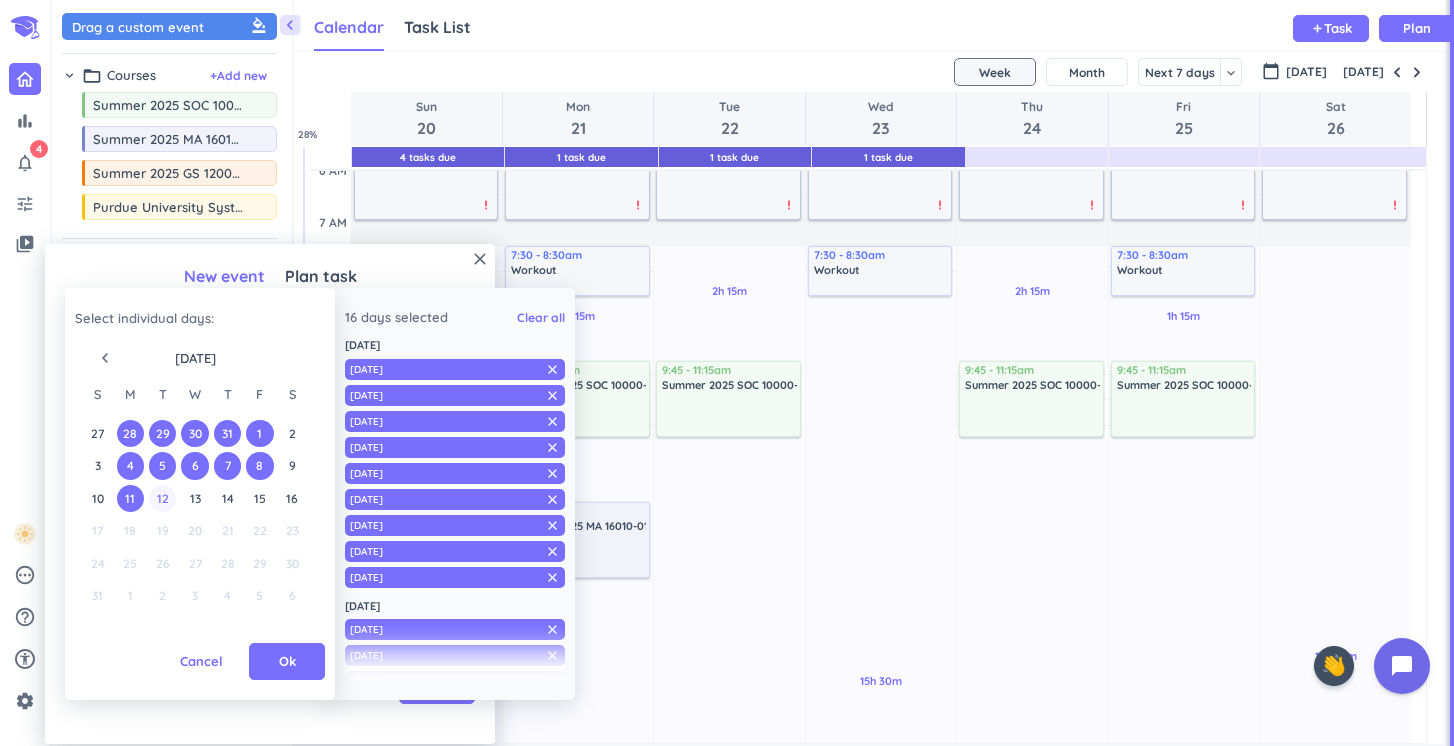 click on "12" at bounding box center (162, 498) 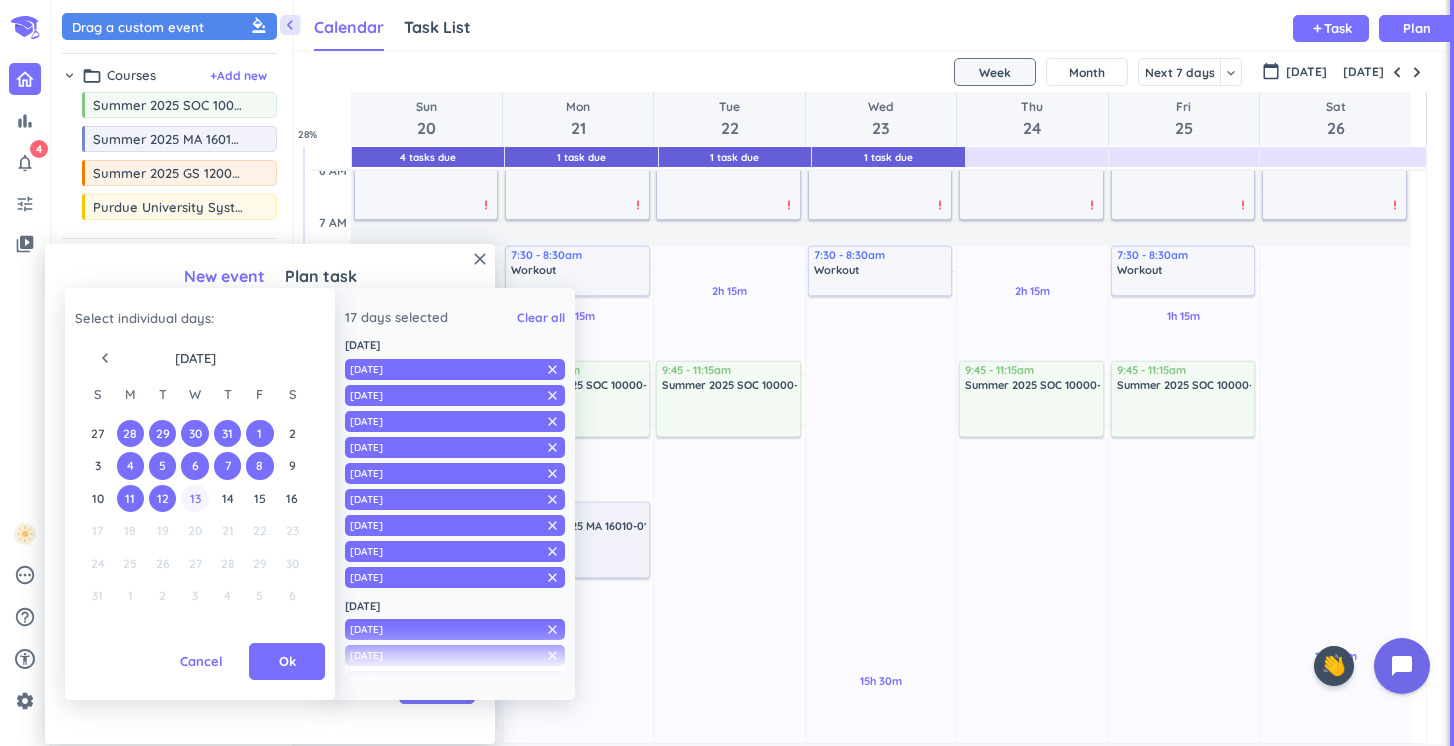 click on "13" at bounding box center (194, 498) 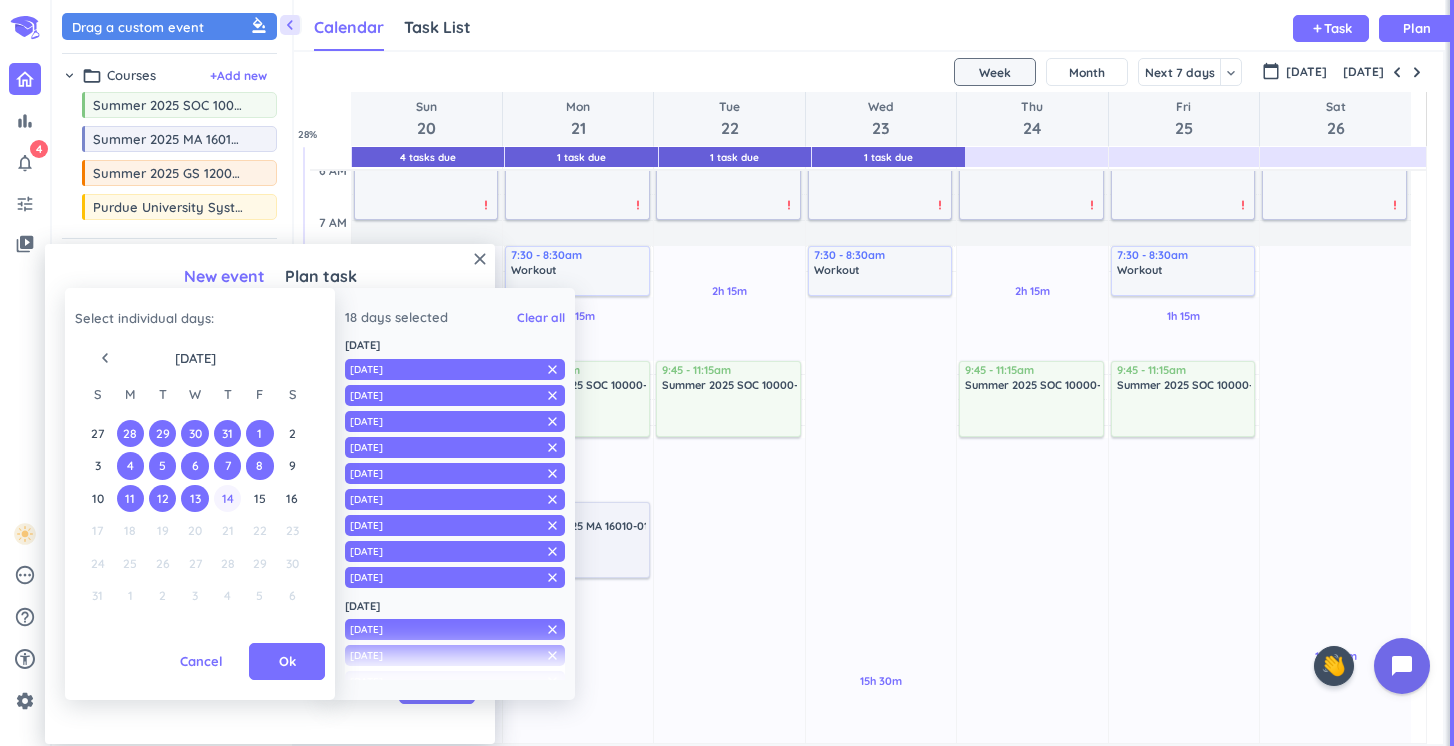 click on "14" at bounding box center [227, 498] 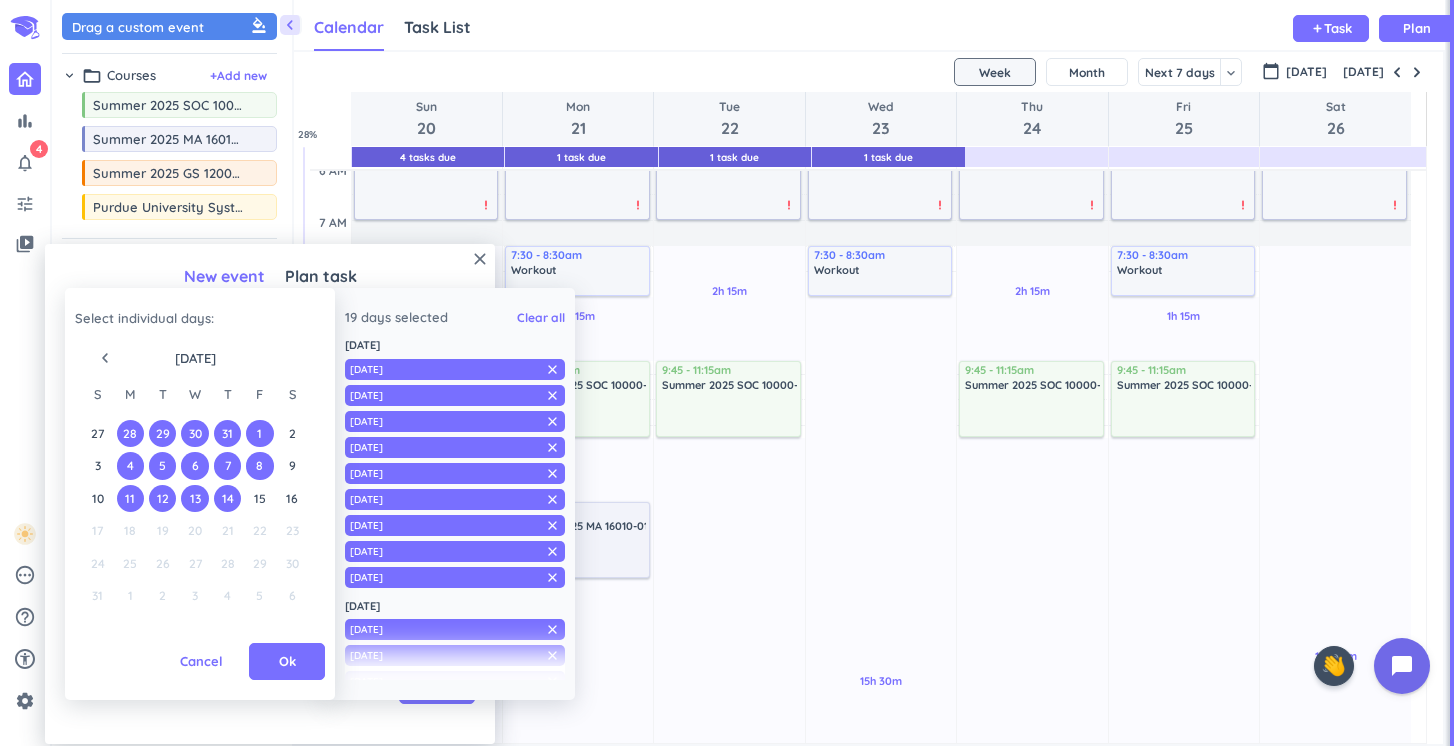 drag, startPoint x: 251, startPoint y: 484, endPoint x: 275, endPoint y: 501, distance: 29.410883 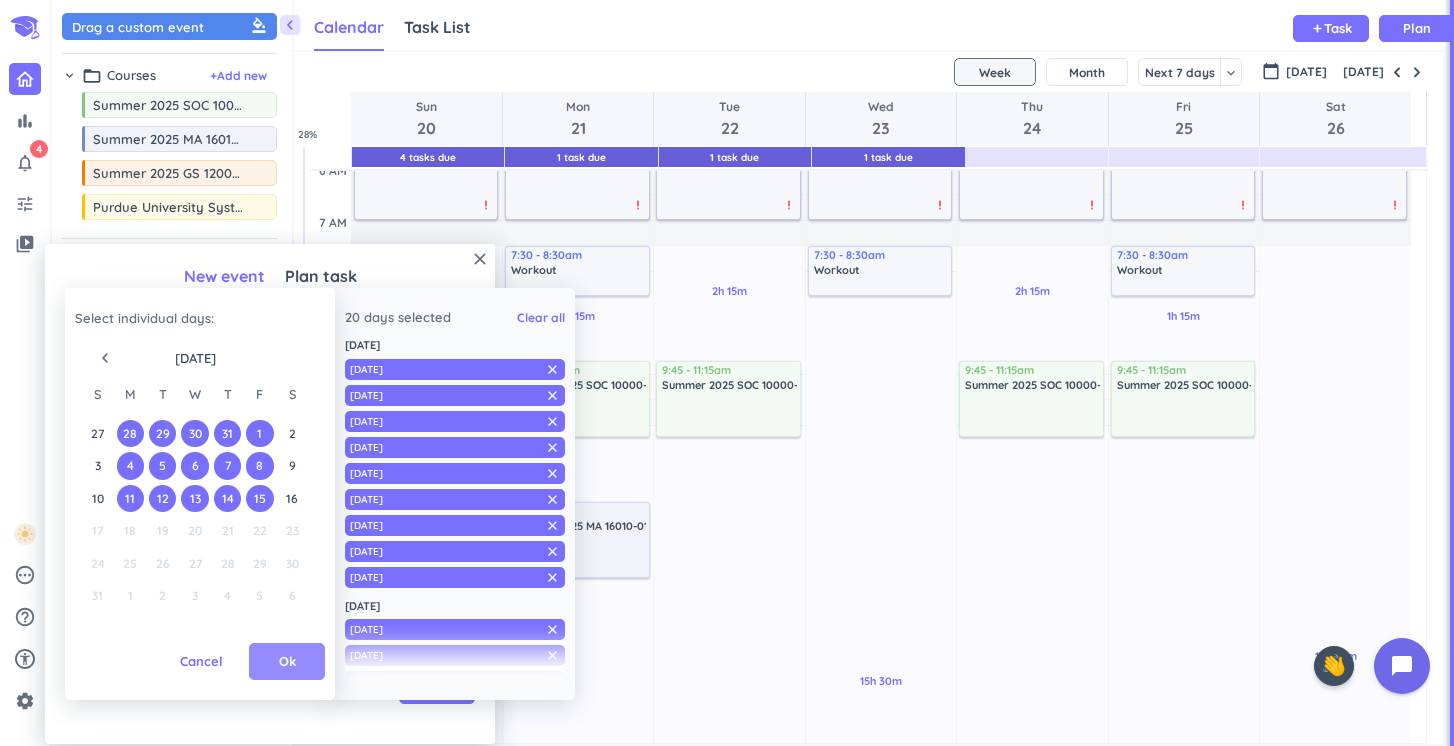 click on "Ok" at bounding box center (287, 662) 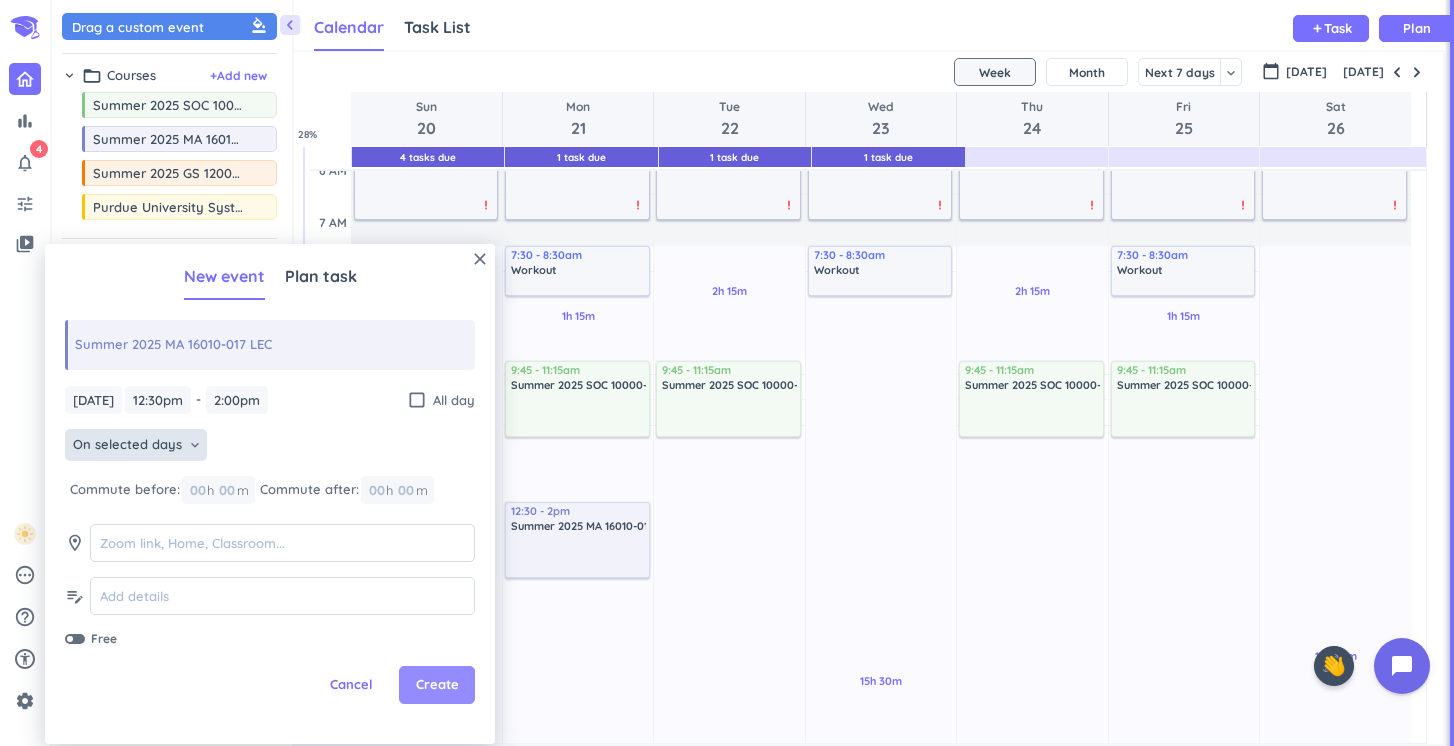click on "Create" at bounding box center [437, 685] 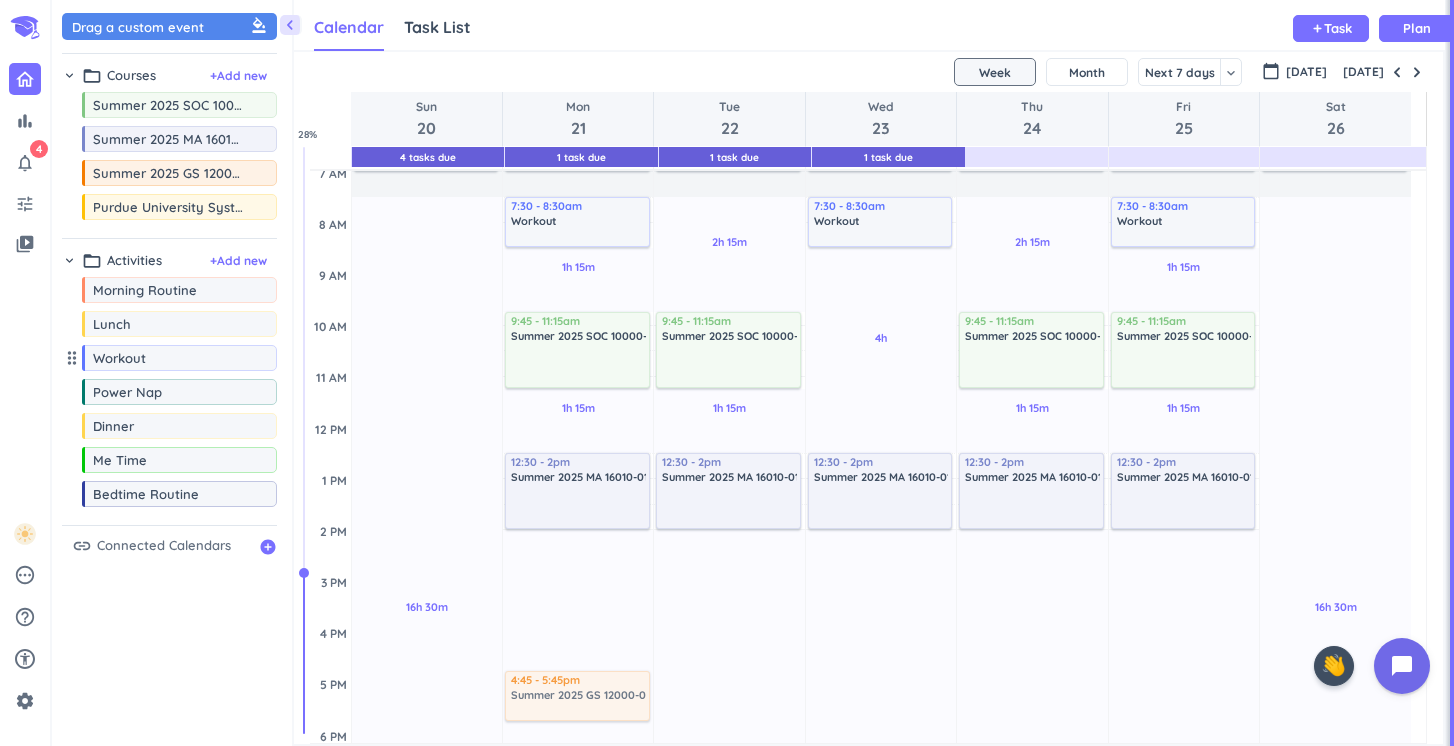 scroll, scrollTop: 155, scrollLeft: 0, axis: vertical 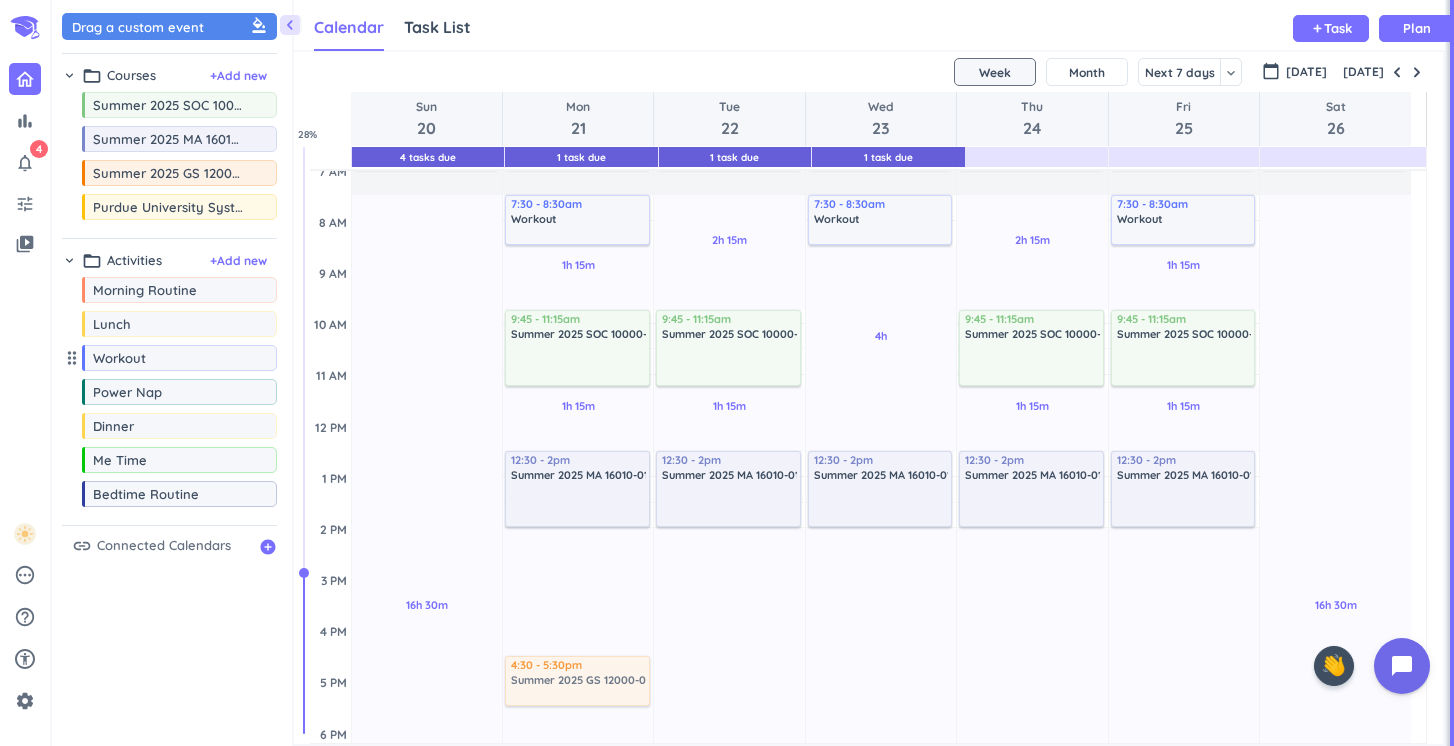 drag, startPoint x: 162, startPoint y: 170, endPoint x: 558, endPoint y: 659, distance: 629.2352 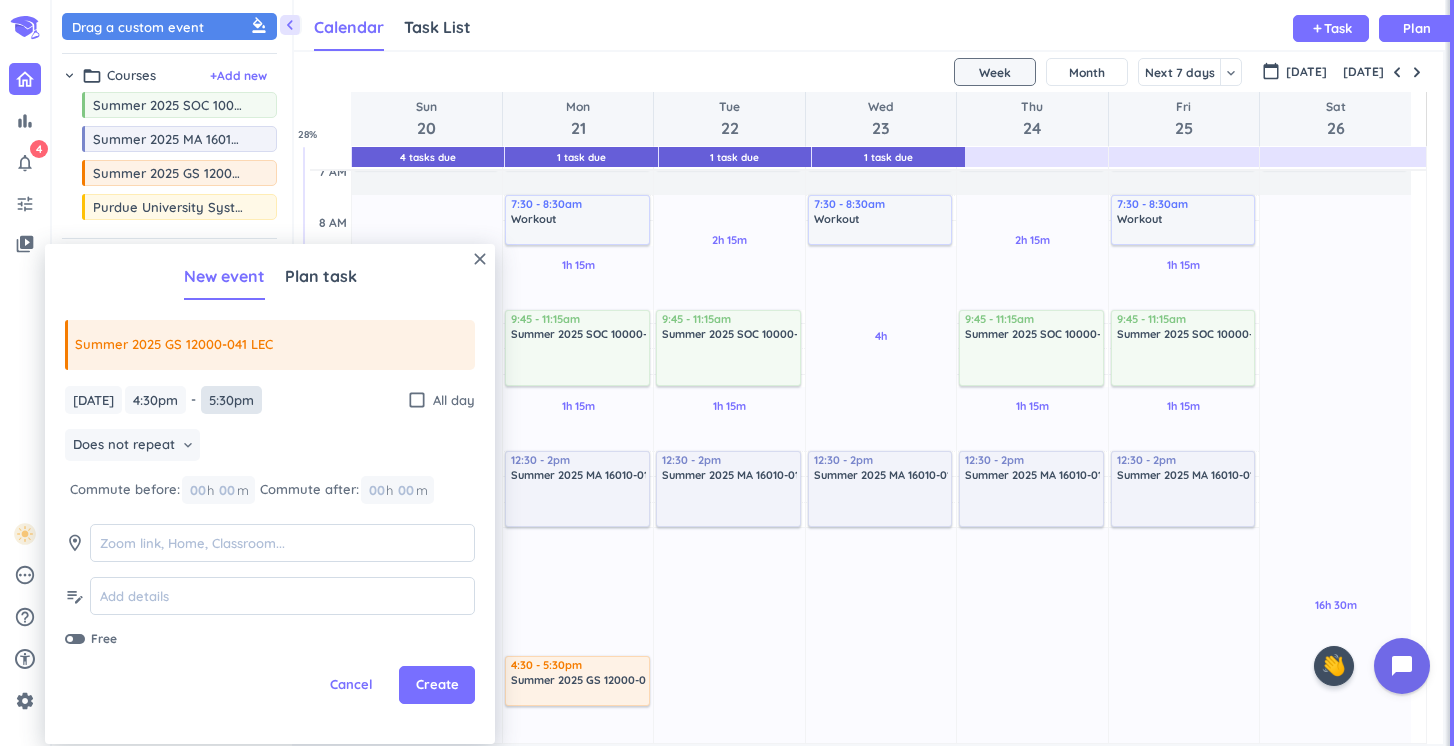 click on "5:30pm" at bounding box center (231, 400) 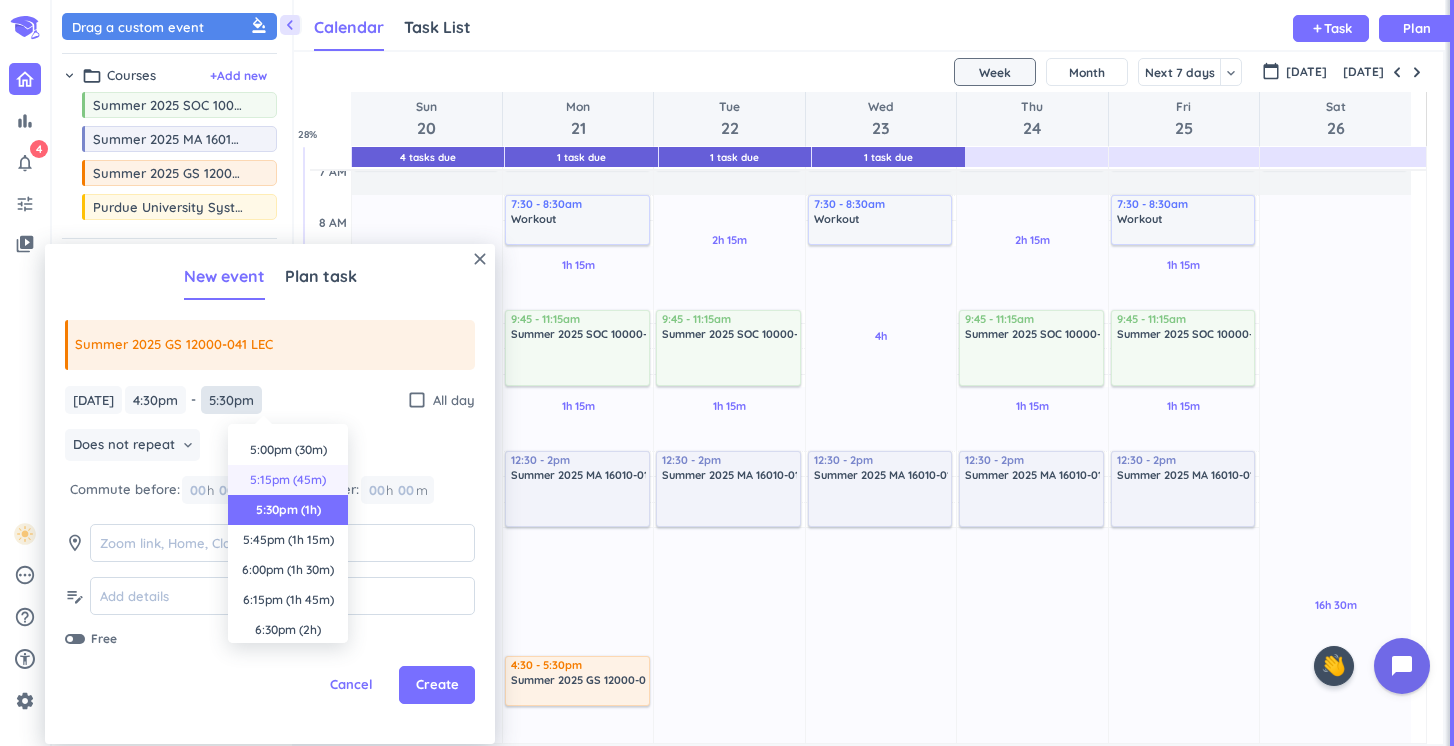 scroll, scrollTop: 0, scrollLeft: 0, axis: both 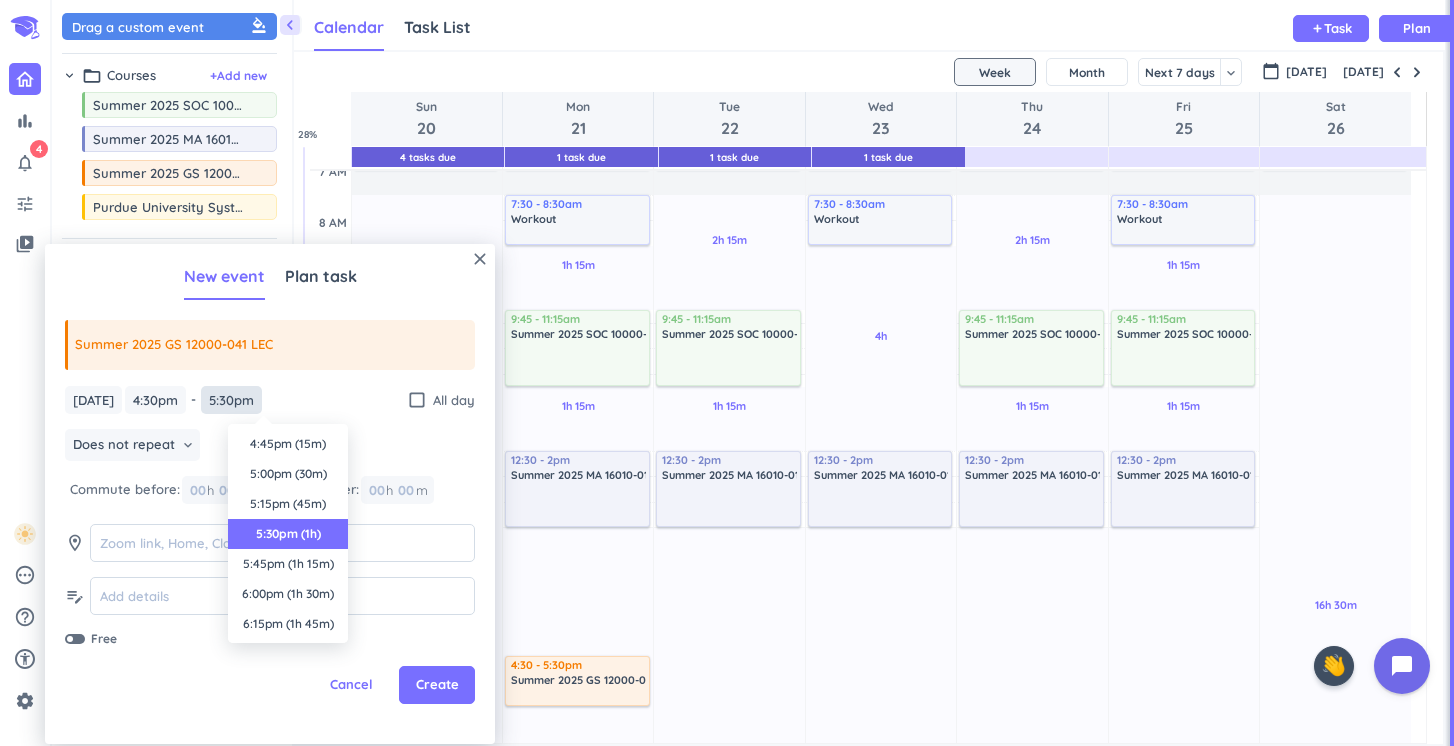click on "5:30pm" at bounding box center [231, 400] 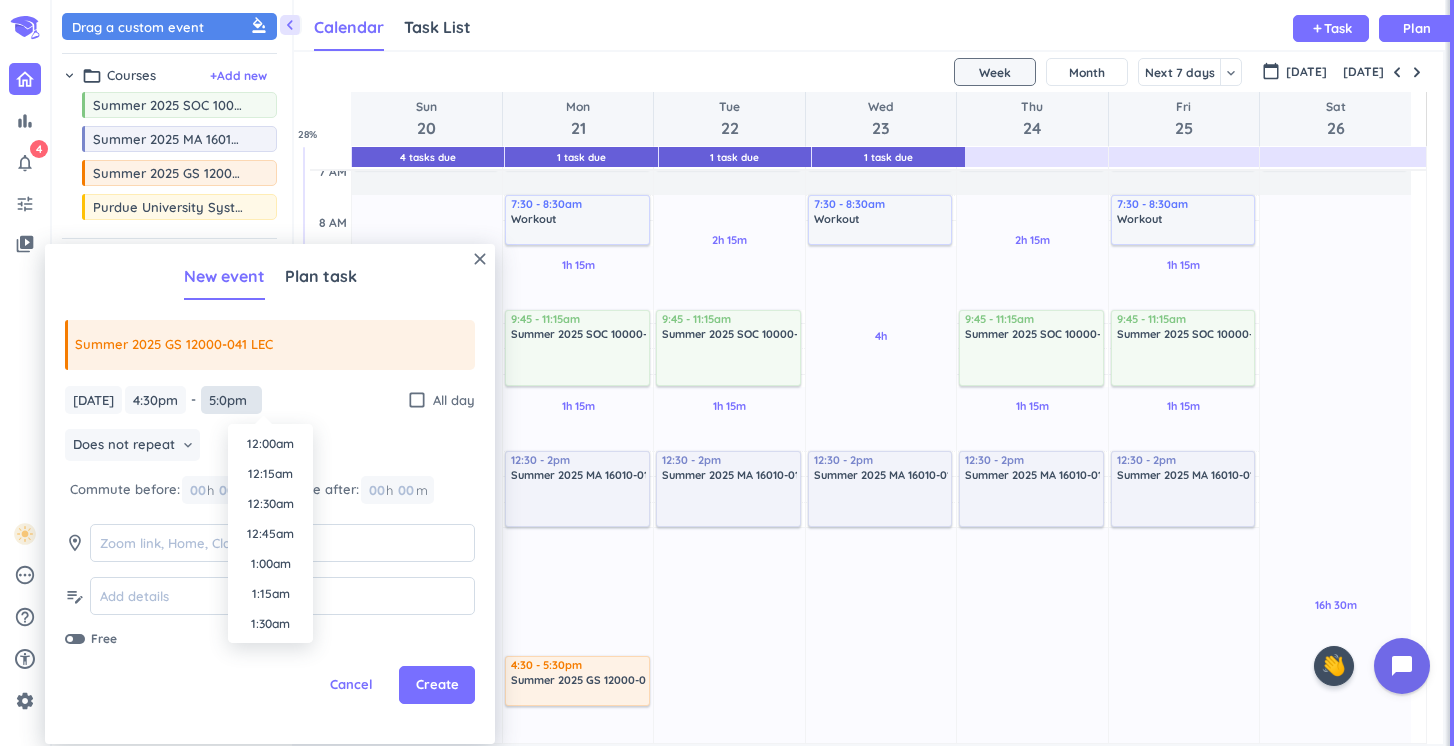 scroll, scrollTop: 1950, scrollLeft: 0, axis: vertical 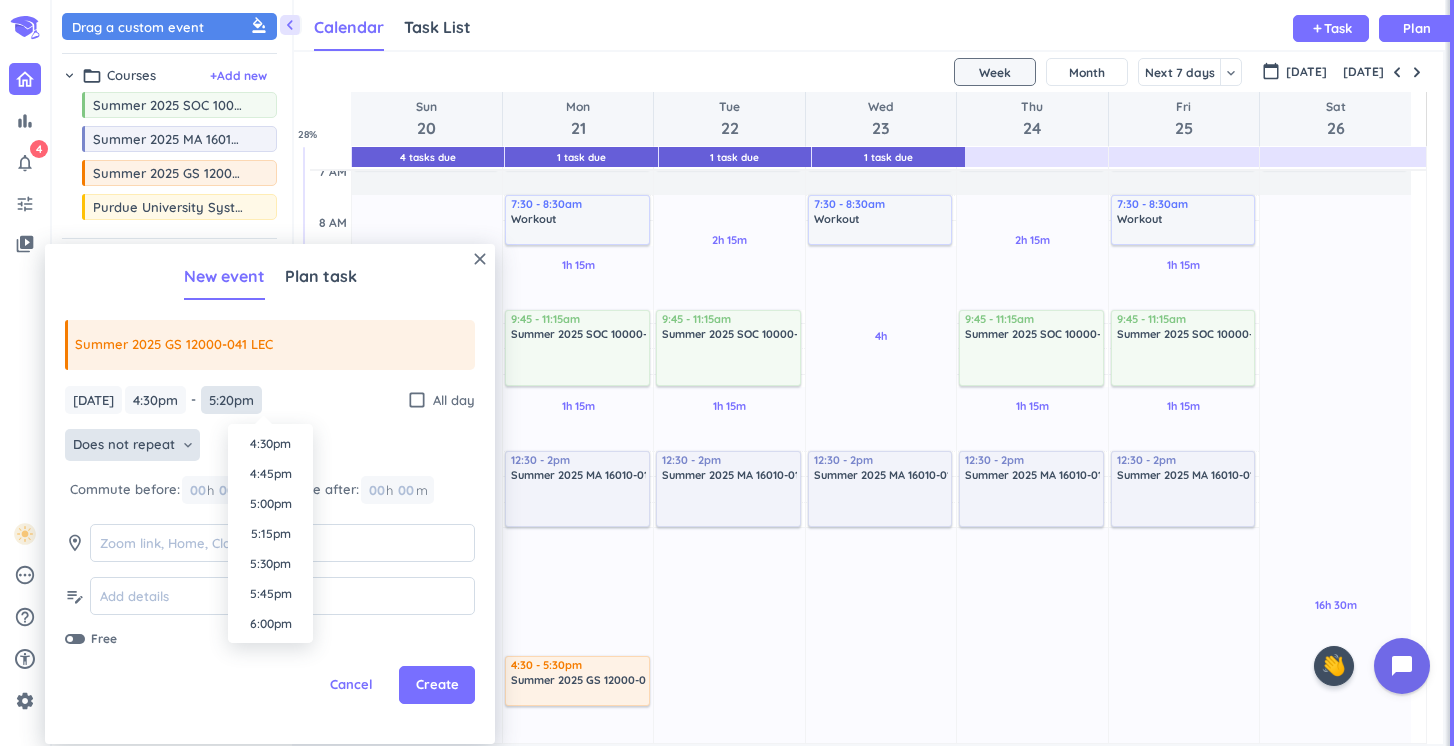 type on "5:20pm" 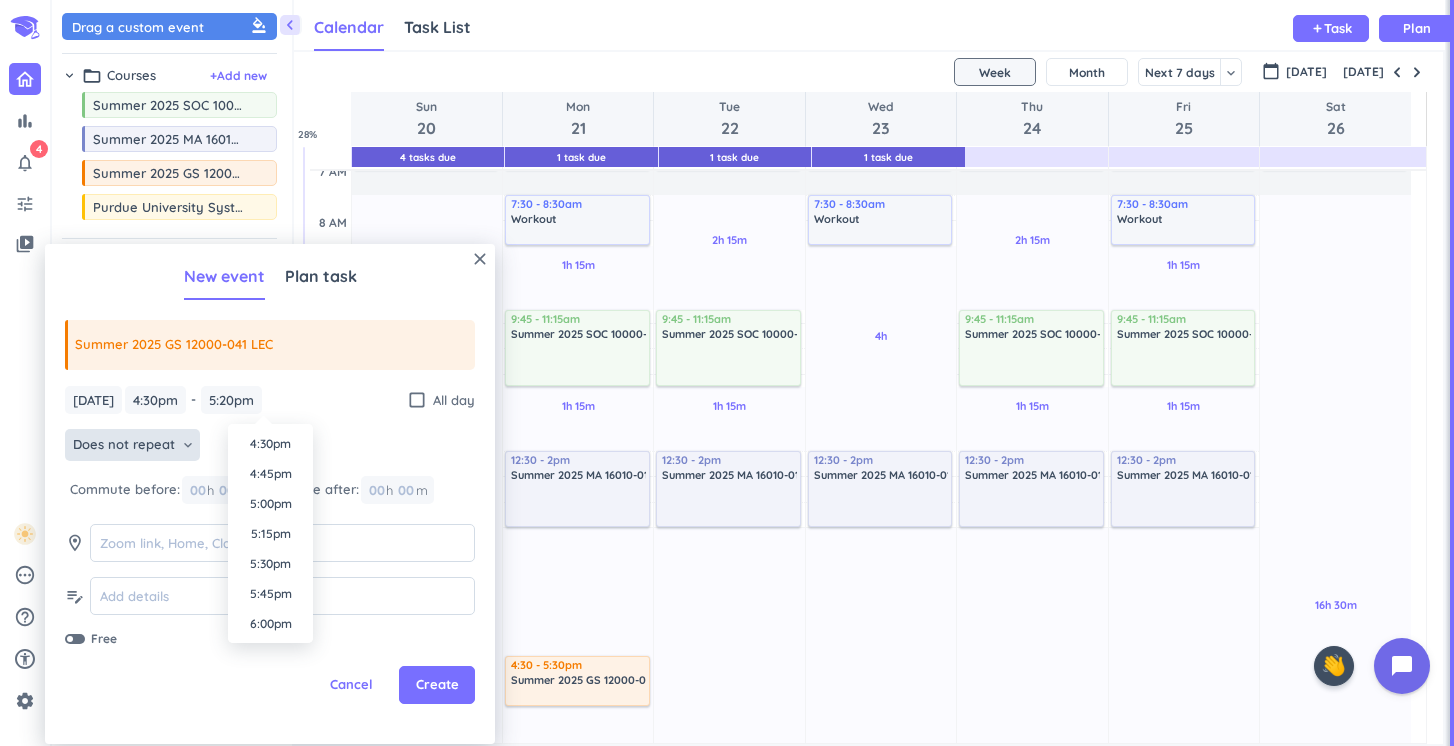 click on "Does not repeat" at bounding box center (124, 445) 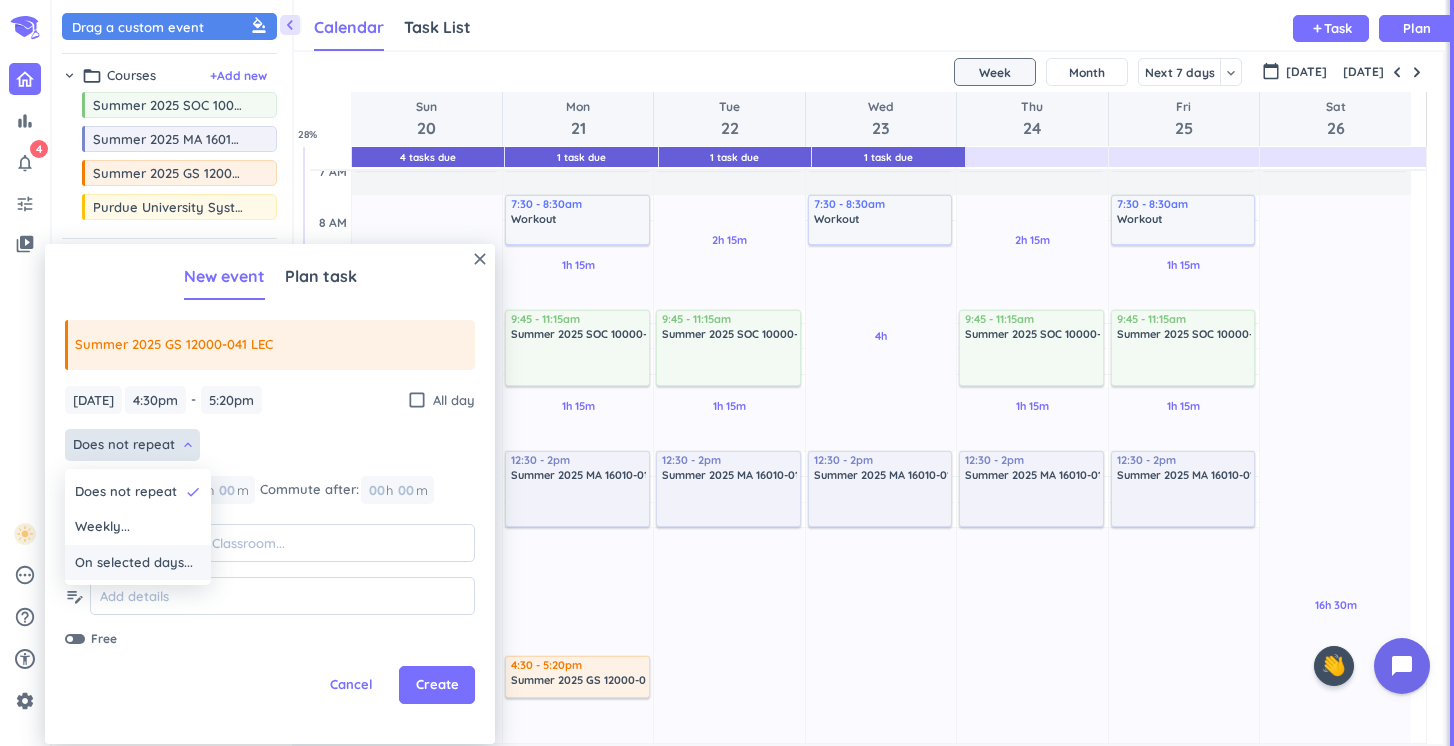 click on "On selected days..." at bounding box center [134, 563] 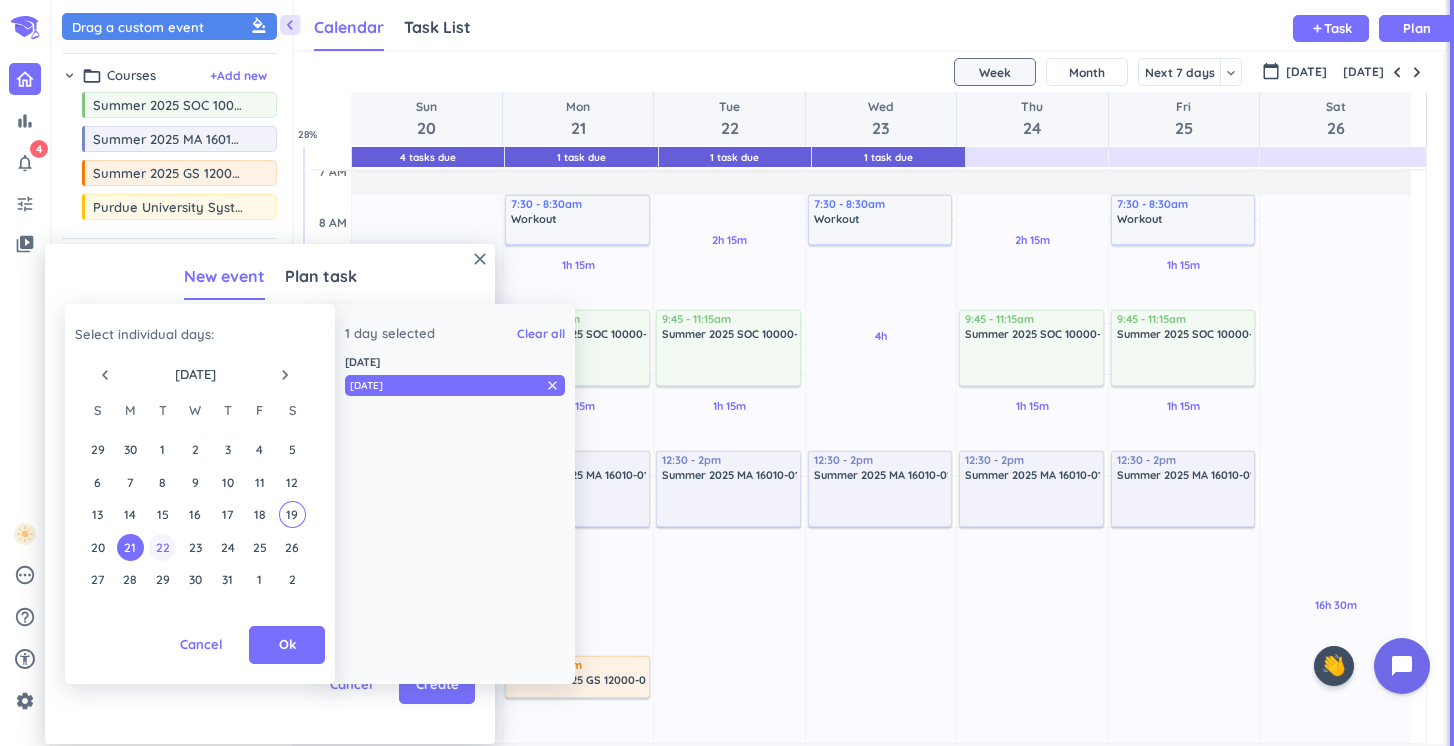 click on "22" at bounding box center [162, 547] 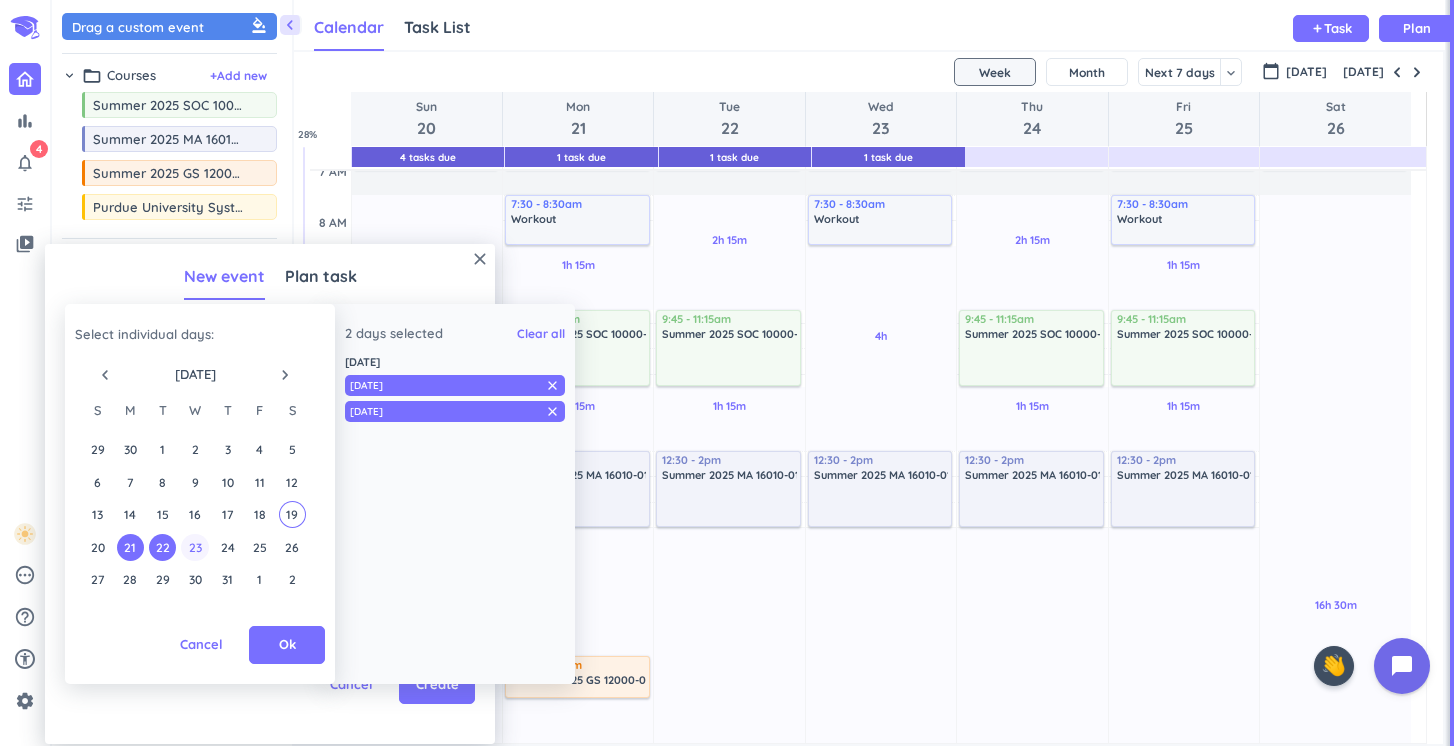 click on "23" at bounding box center (194, 547) 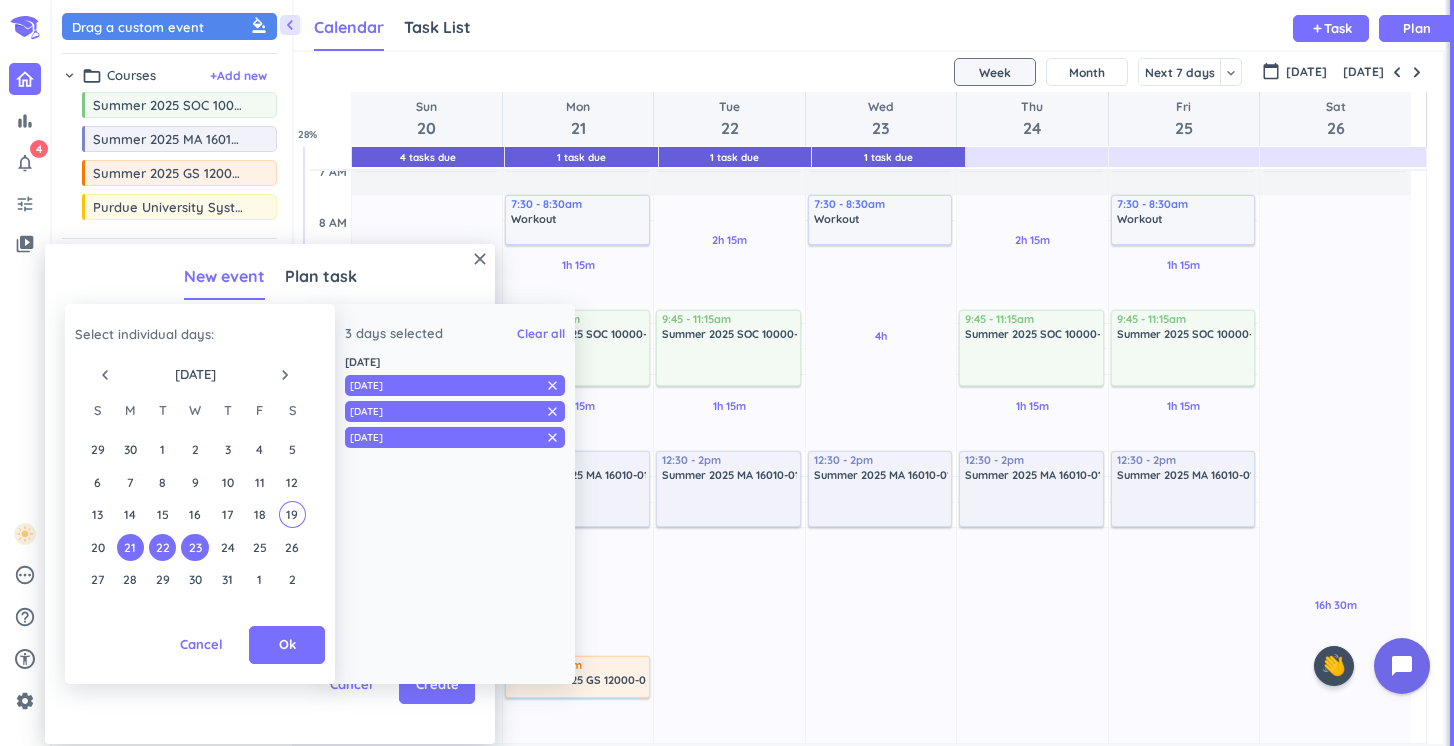 drag, startPoint x: 227, startPoint y: 541, endPoint x: 198, endPoint y: 546, distance: 29.427877 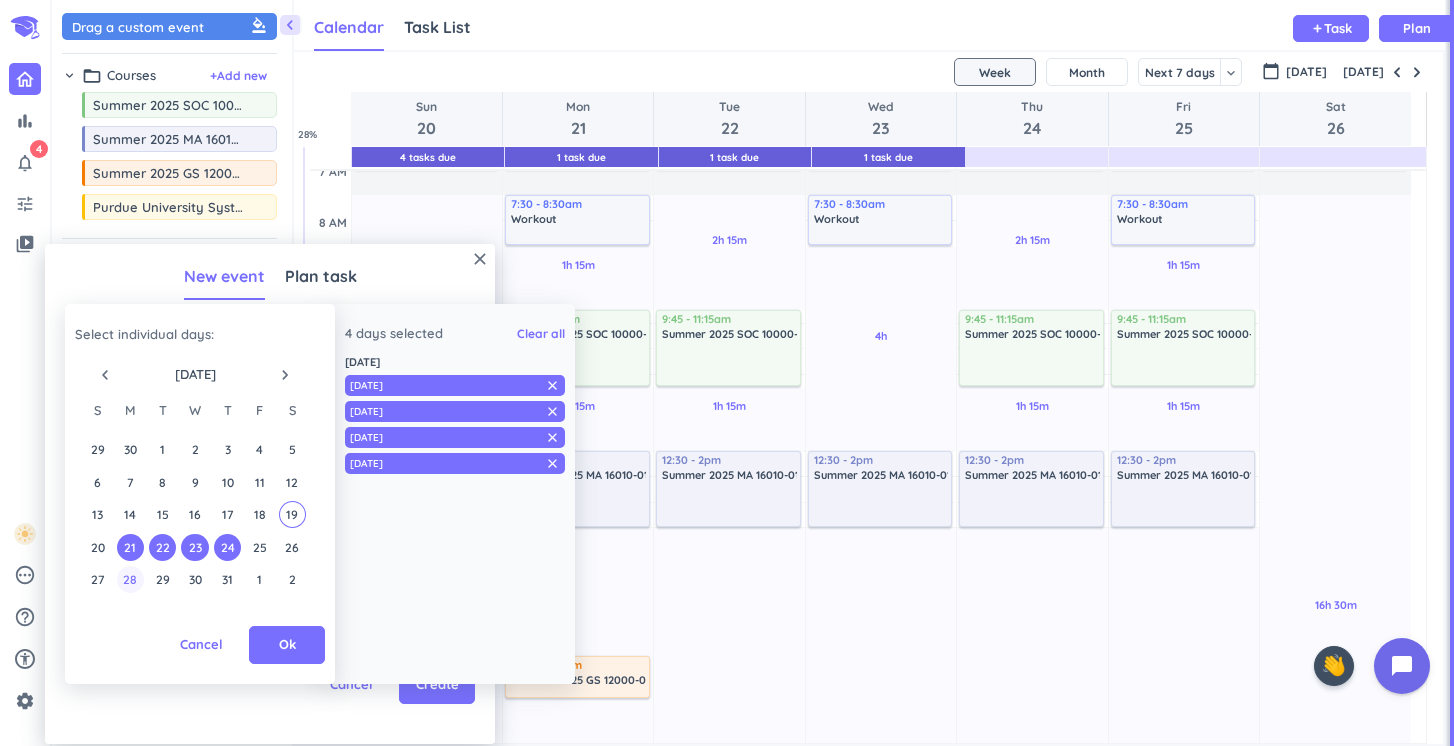 click on "28" at bounding box center (130, 579) 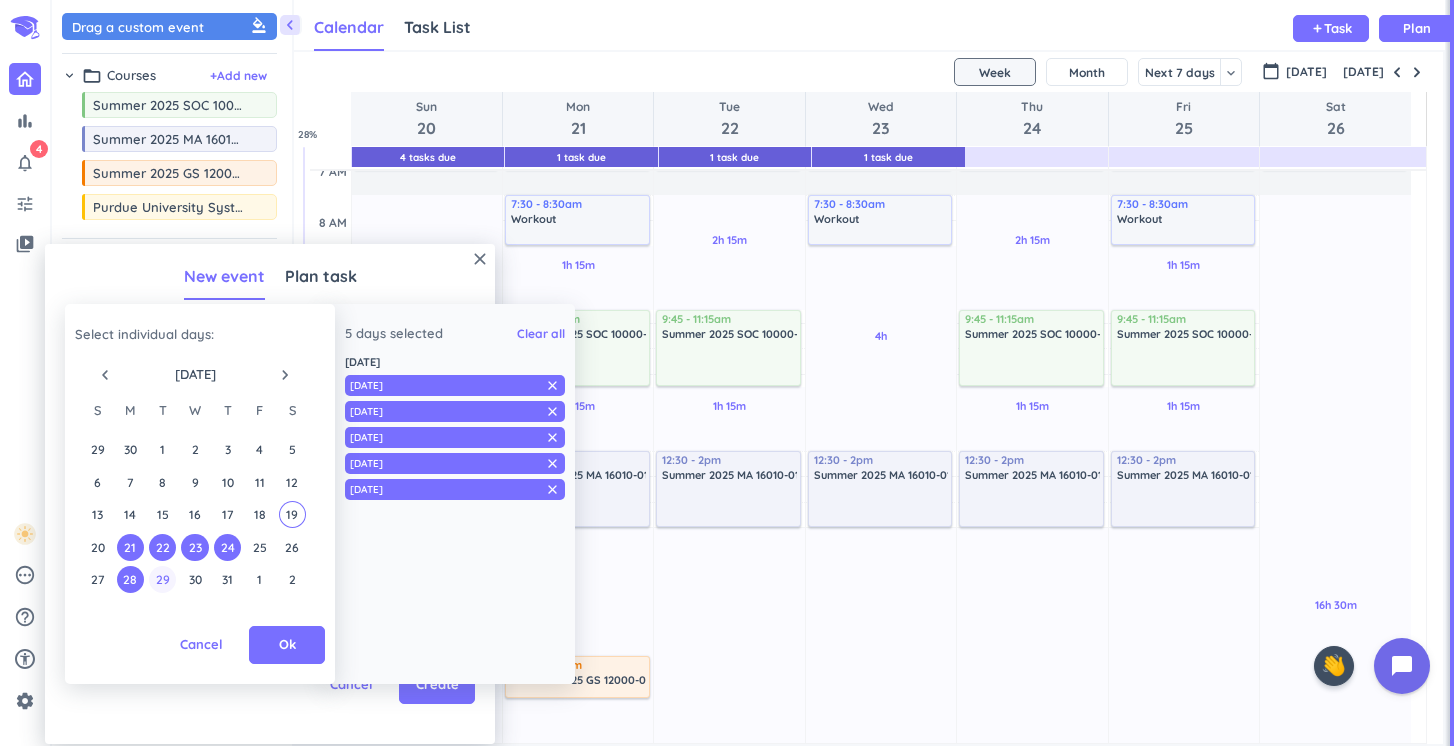 click on "29" at bounding box center [162, 579] 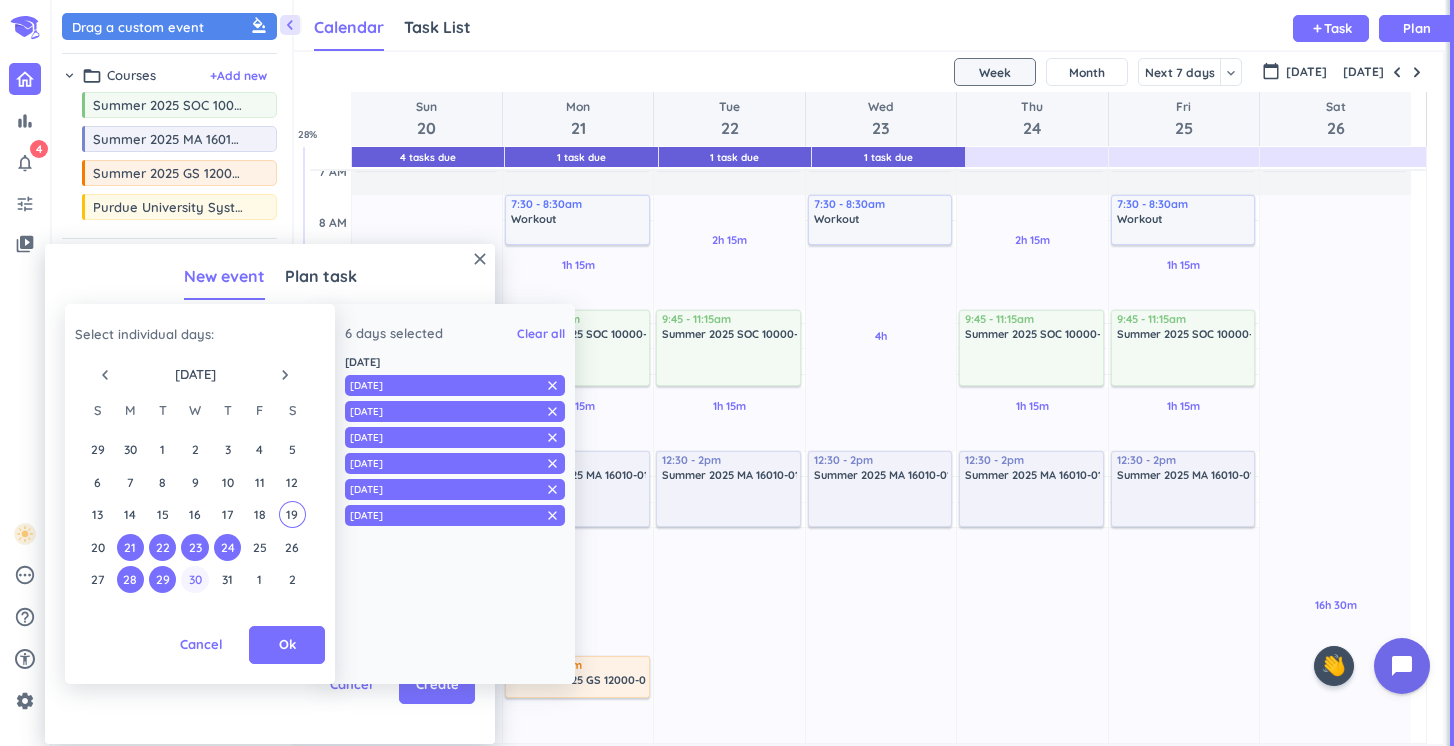 click on "30" at bounding box center [194, 579] 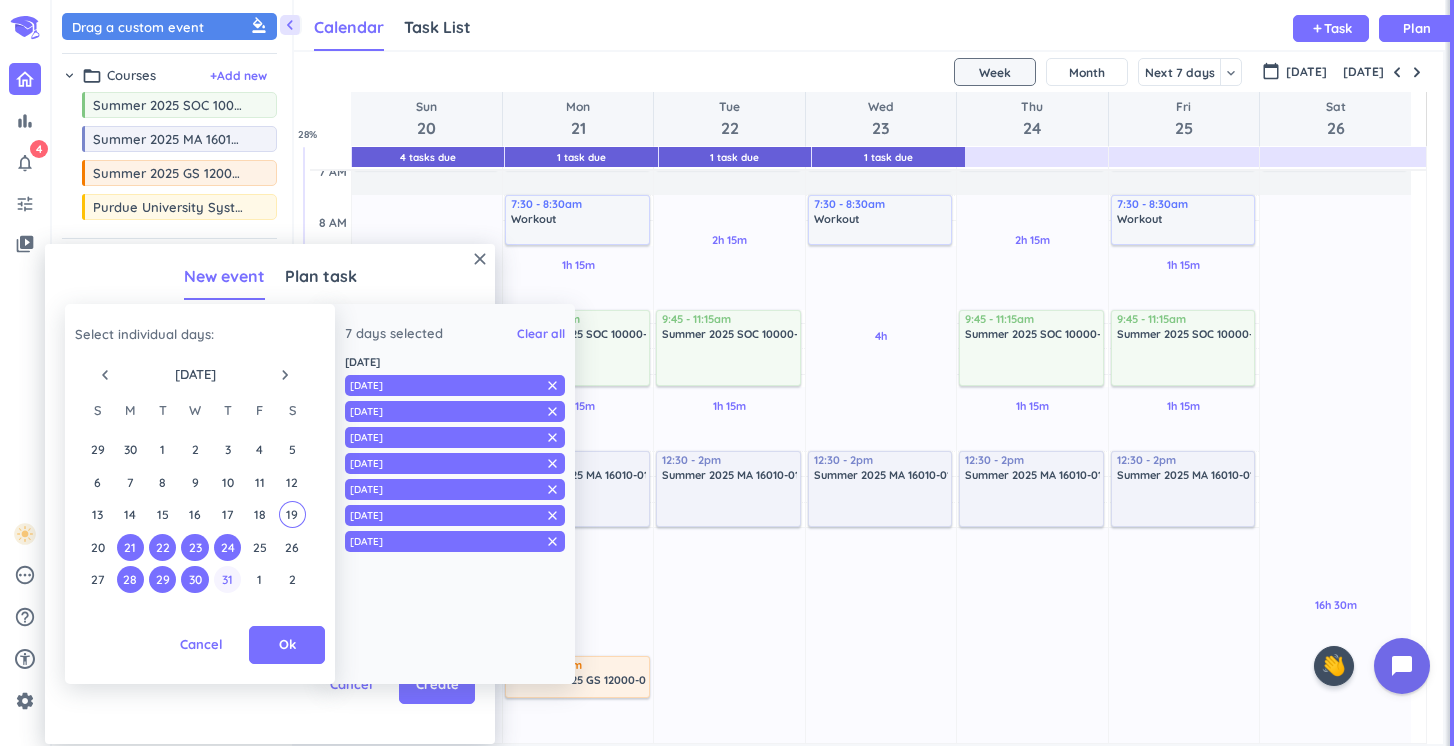 click on "31" at bounding box center [227, 579] 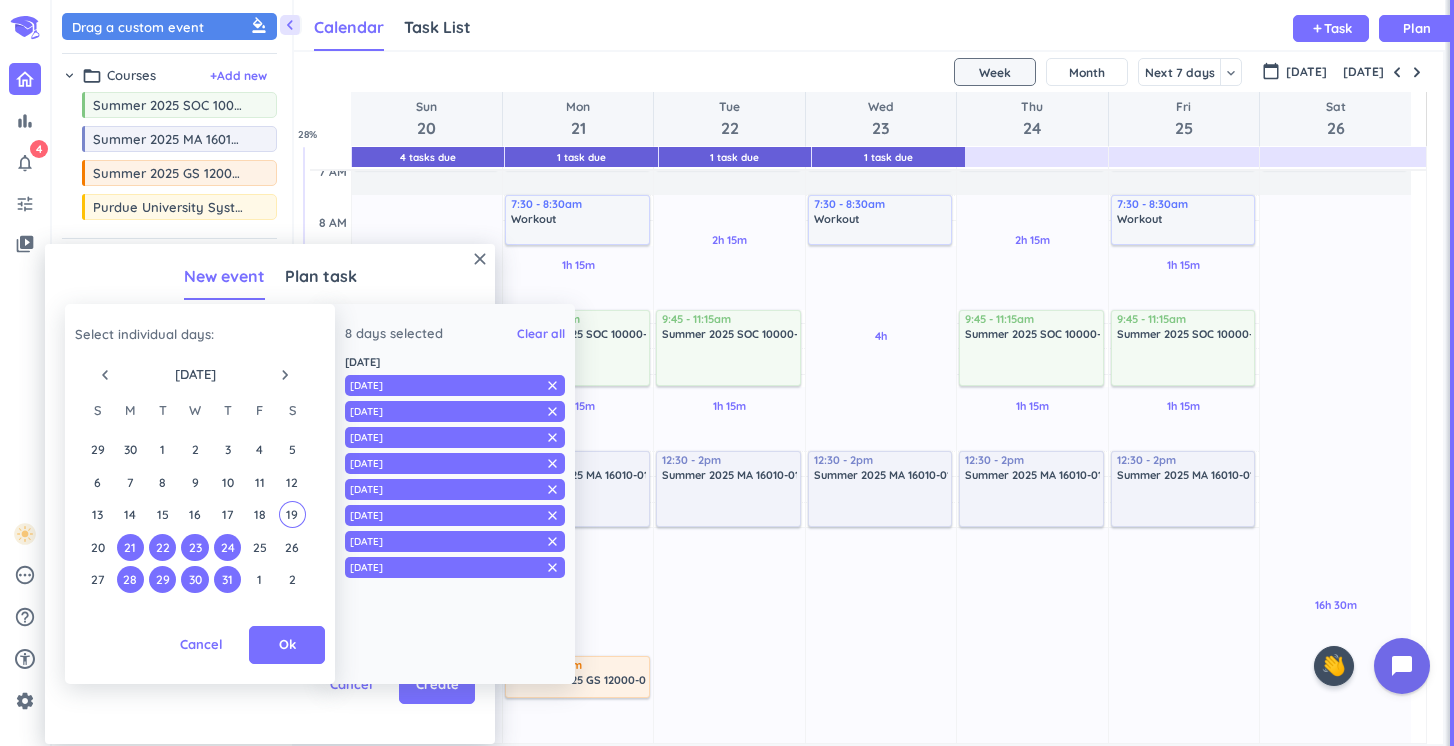 click on "navigate_next" at bounding box center [285, 375] 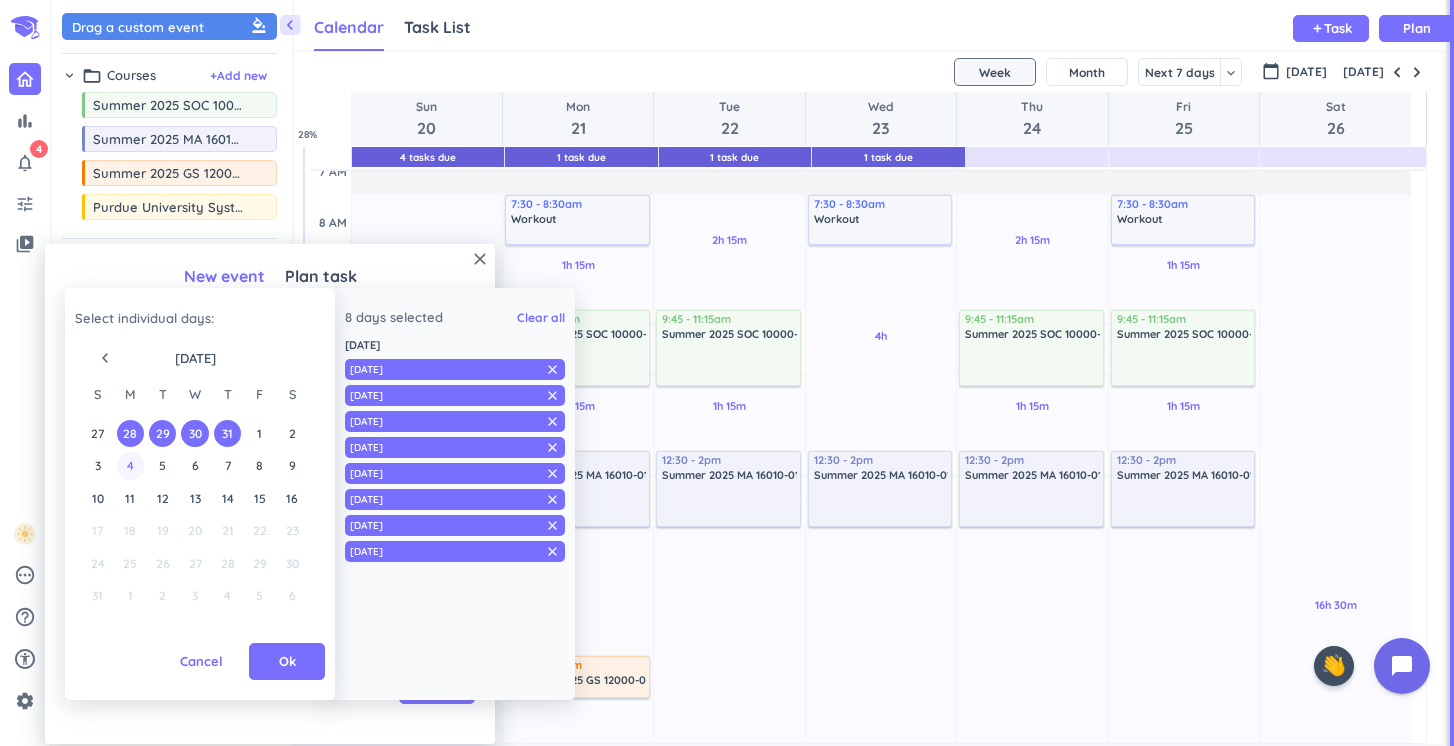 click on "4" at bounding box center (130, 465) 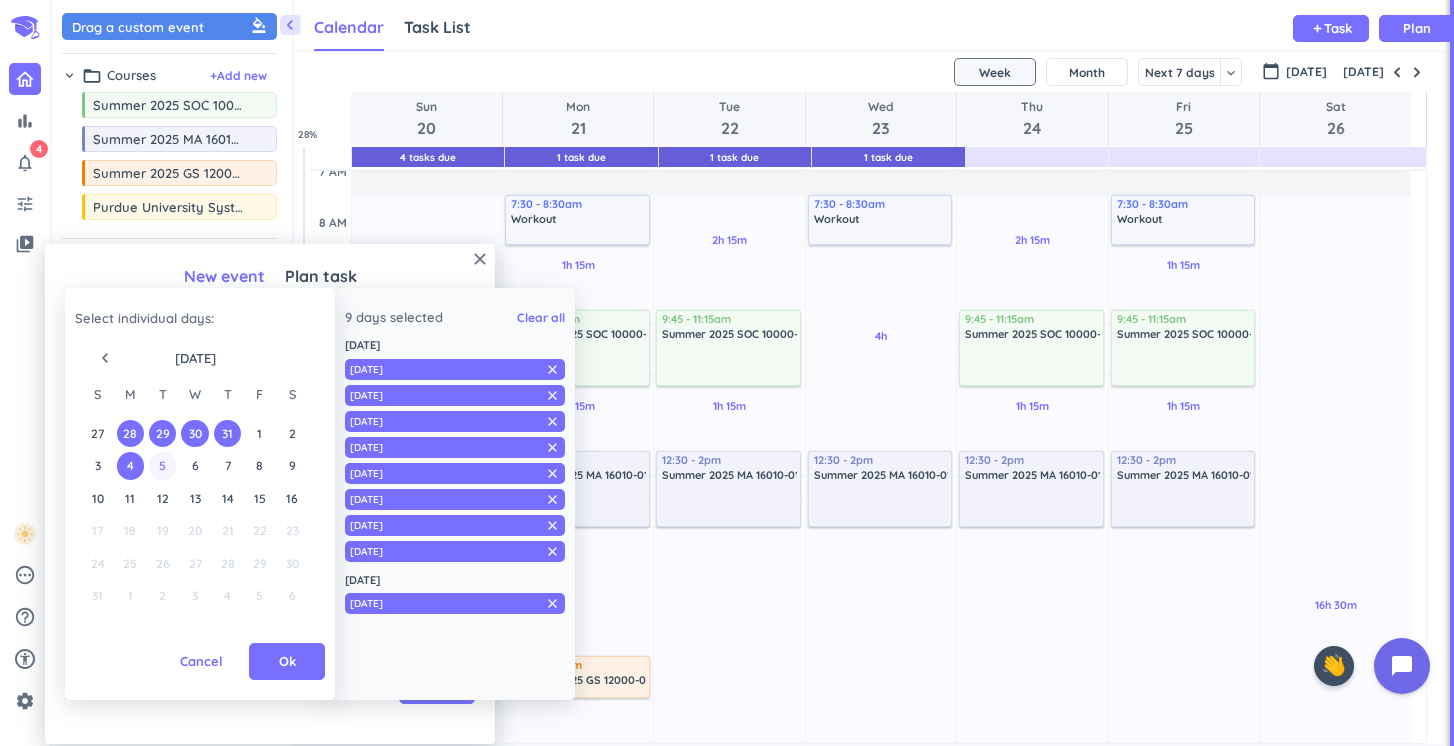 drag, startPoint x: 163, startPoint y: 457, endPoint x: 199, endPoint y: 458, distance: 36.013885 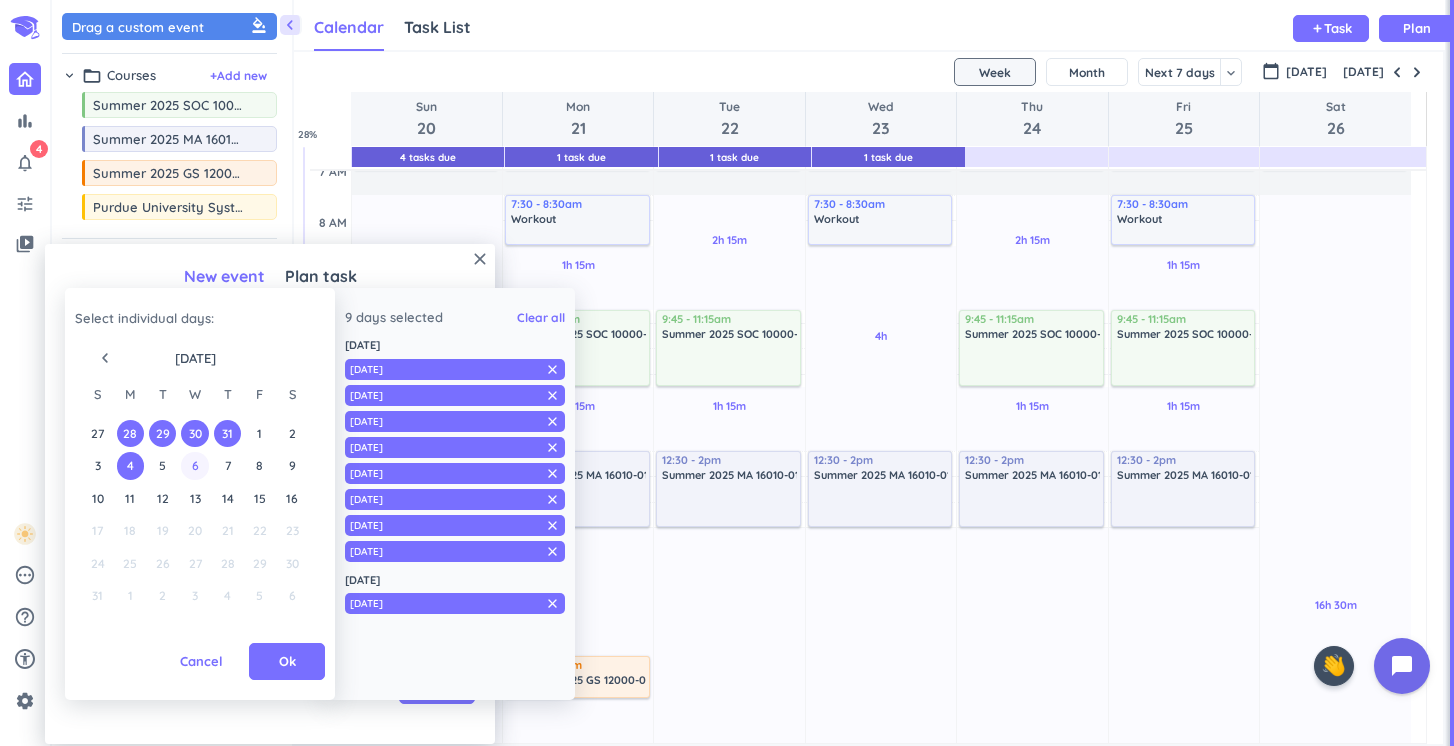 click on "5" at bounding box center [162, 465] 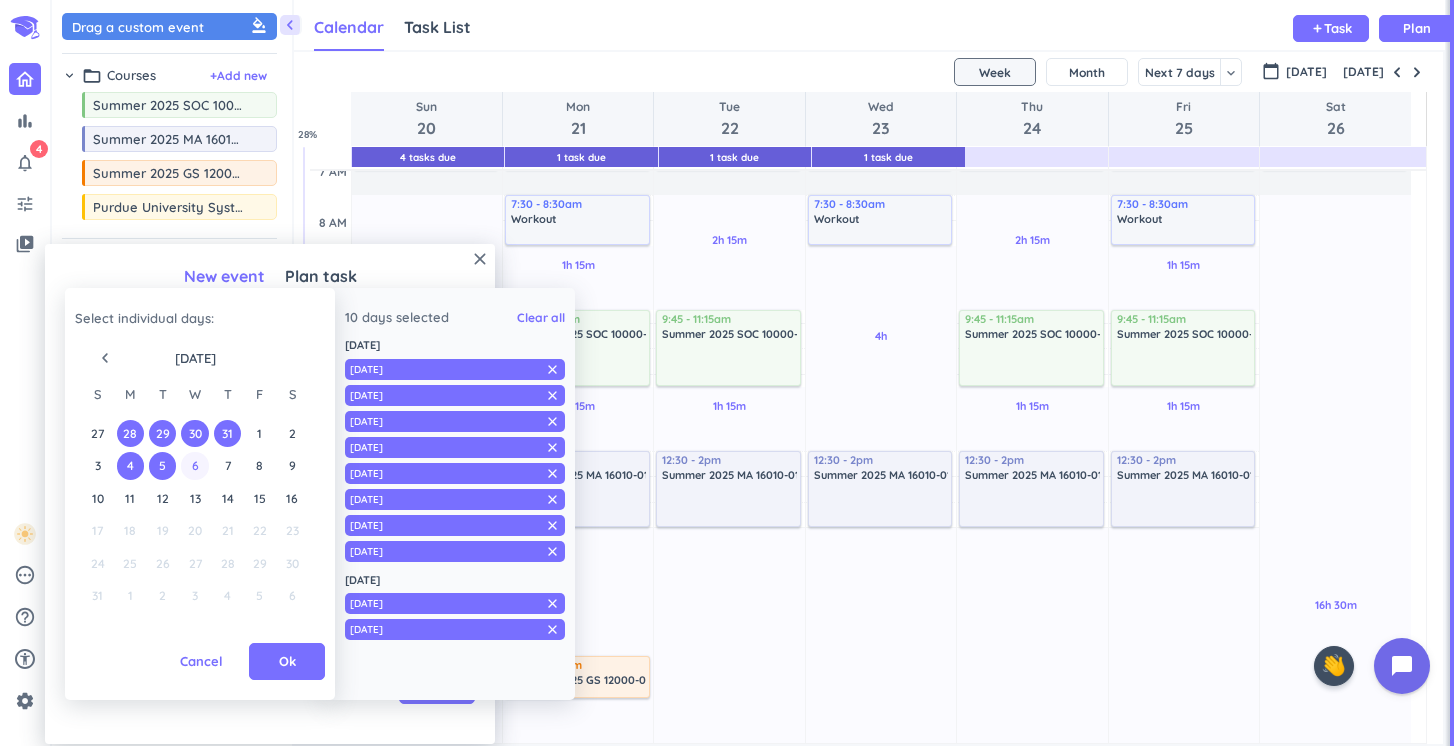 click on "6" at bounding box center [194, 465] 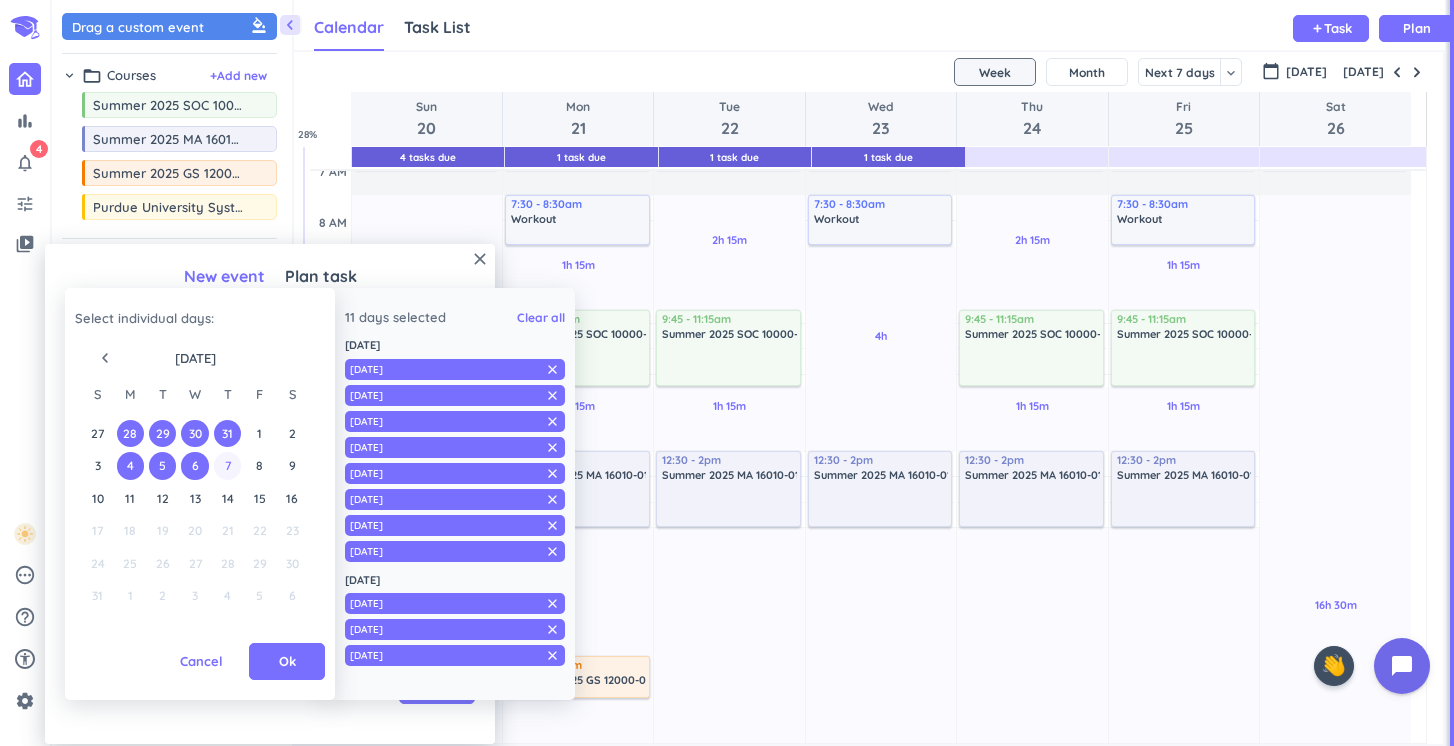 click on "7" at bounding box center (227, 465) 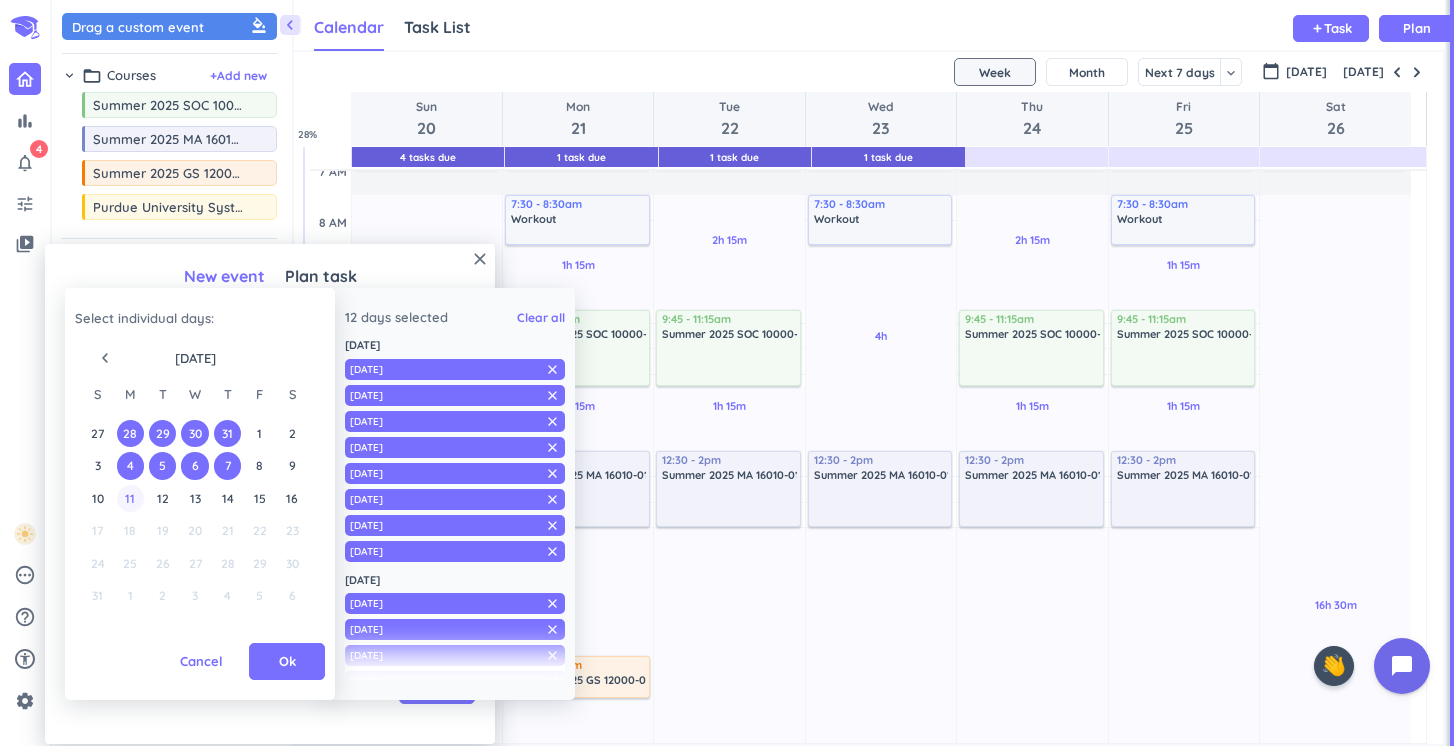 click on "11" at bounding box center (130, 498) 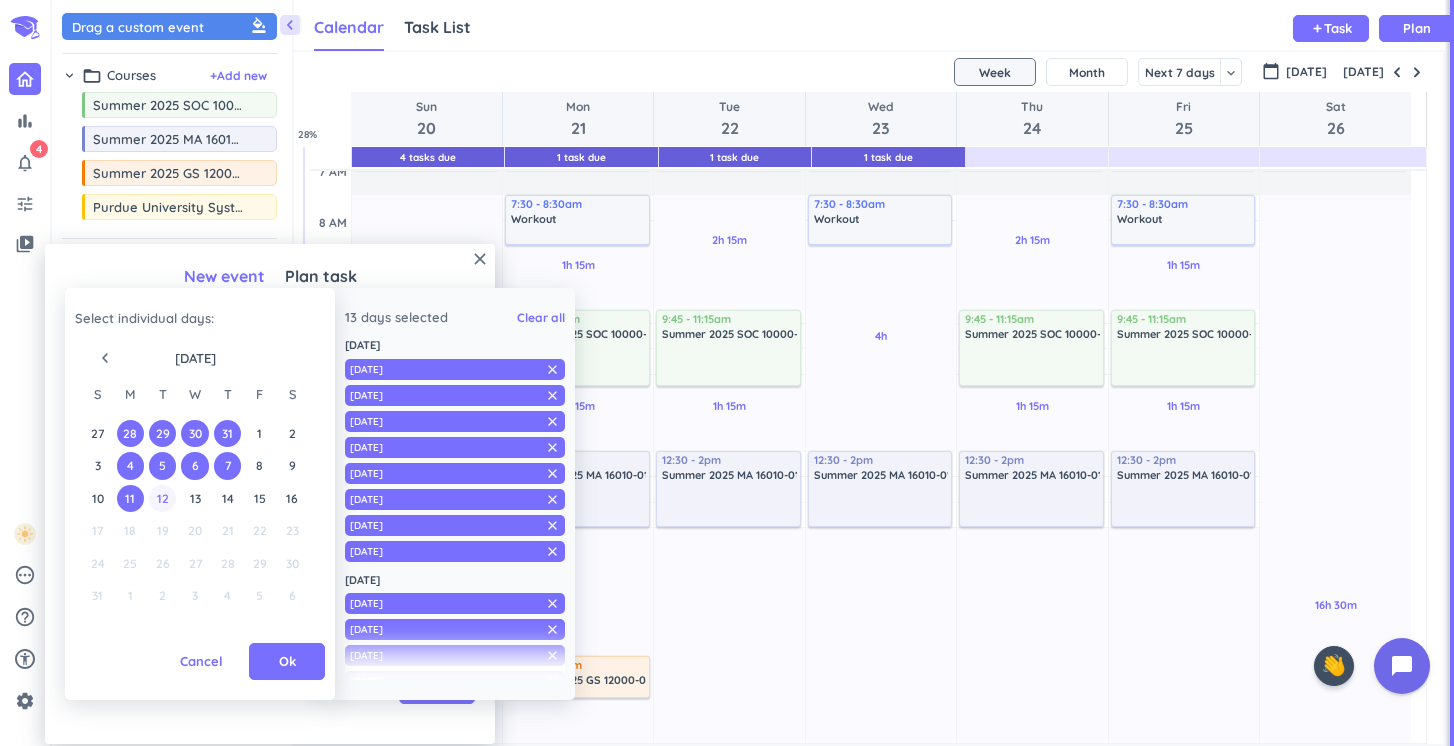 click on "12" at bounding box center [162, 498] 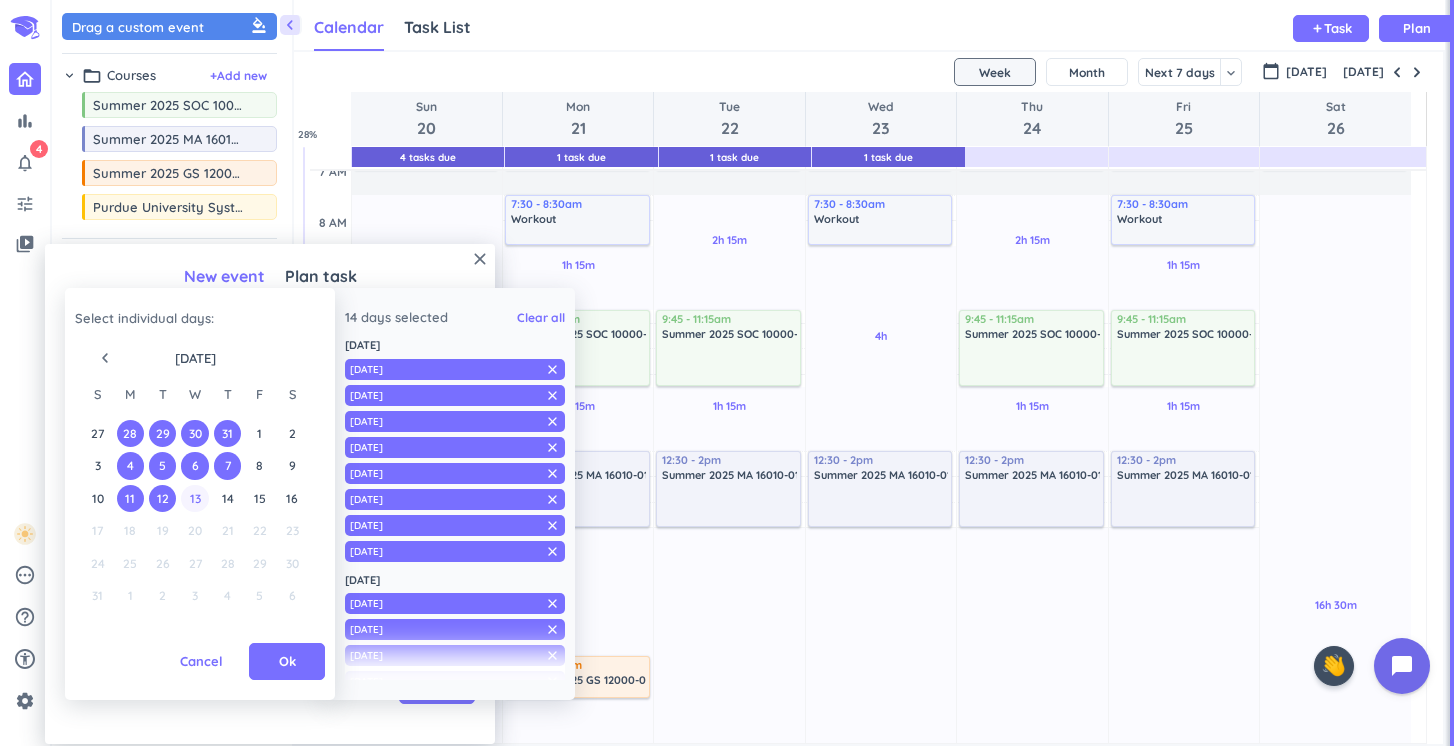 click on "13" at bounding box center (194, 498) 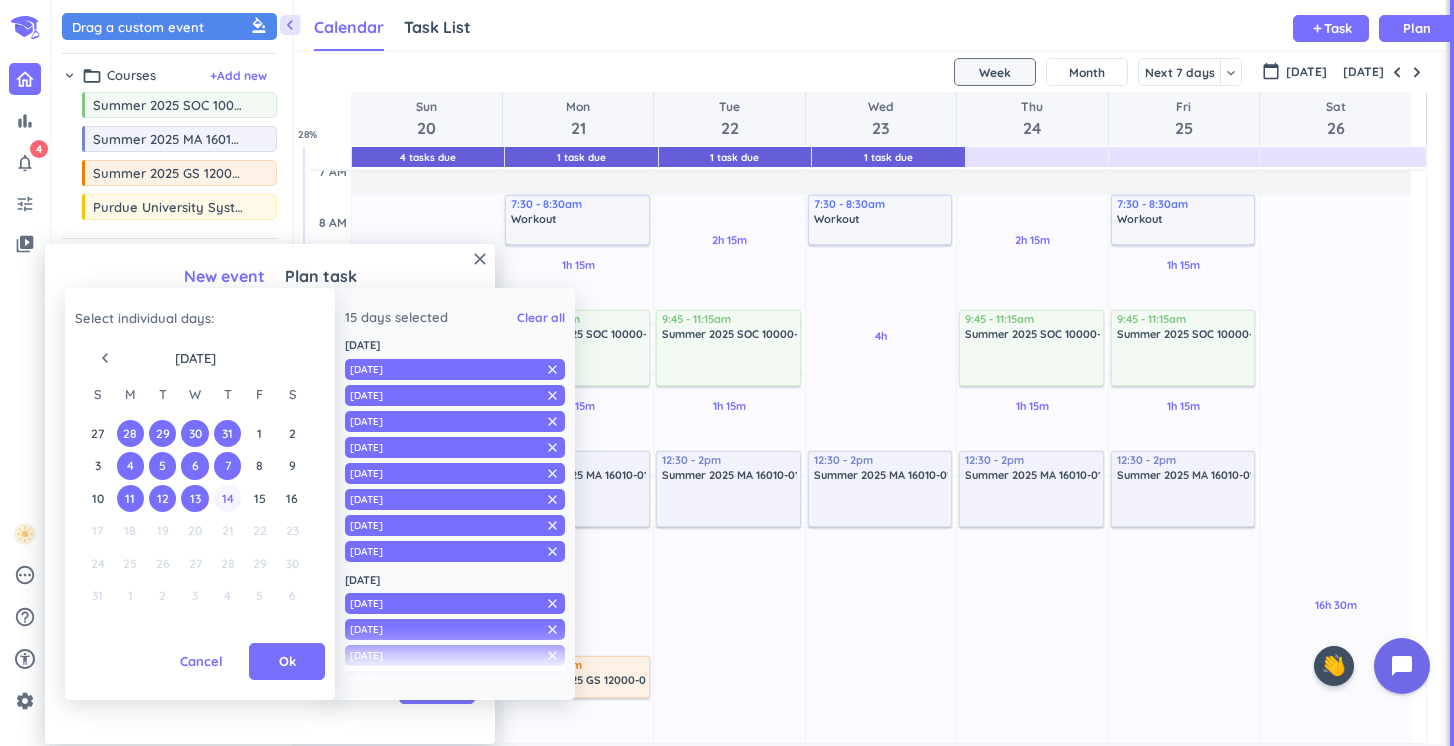 click on "14" at bounding box center [227, 498] 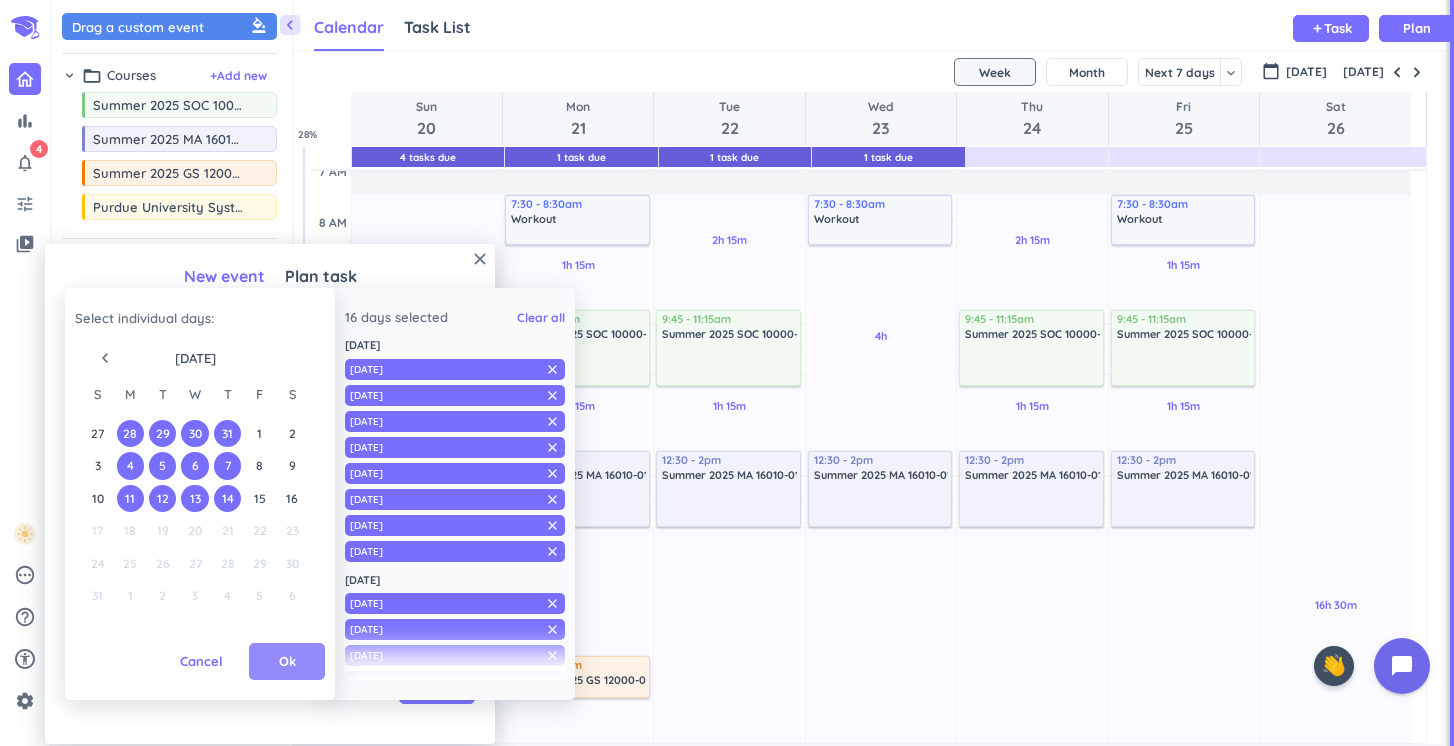 click on "Ok" at bounding box center (287, 662) 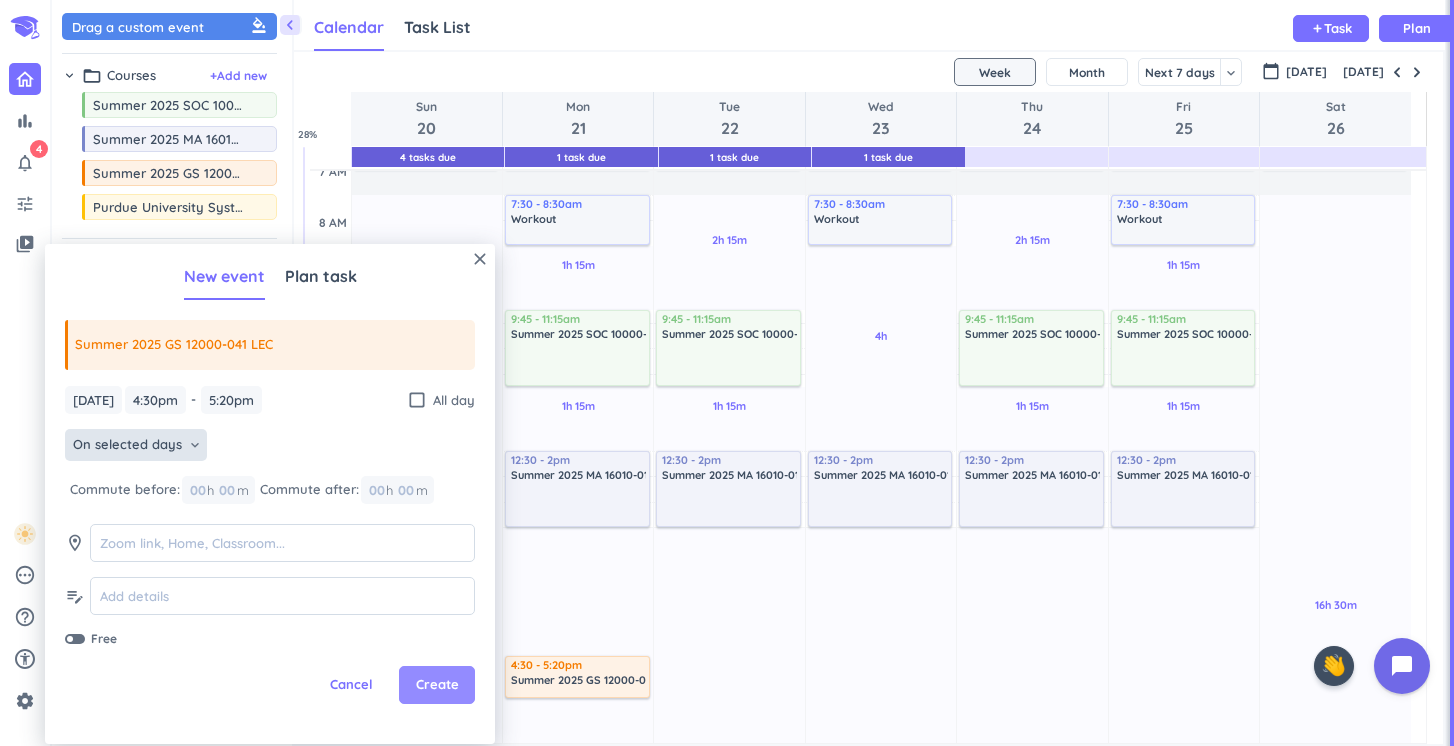 click on "Create" at bounding box center [437, 685] 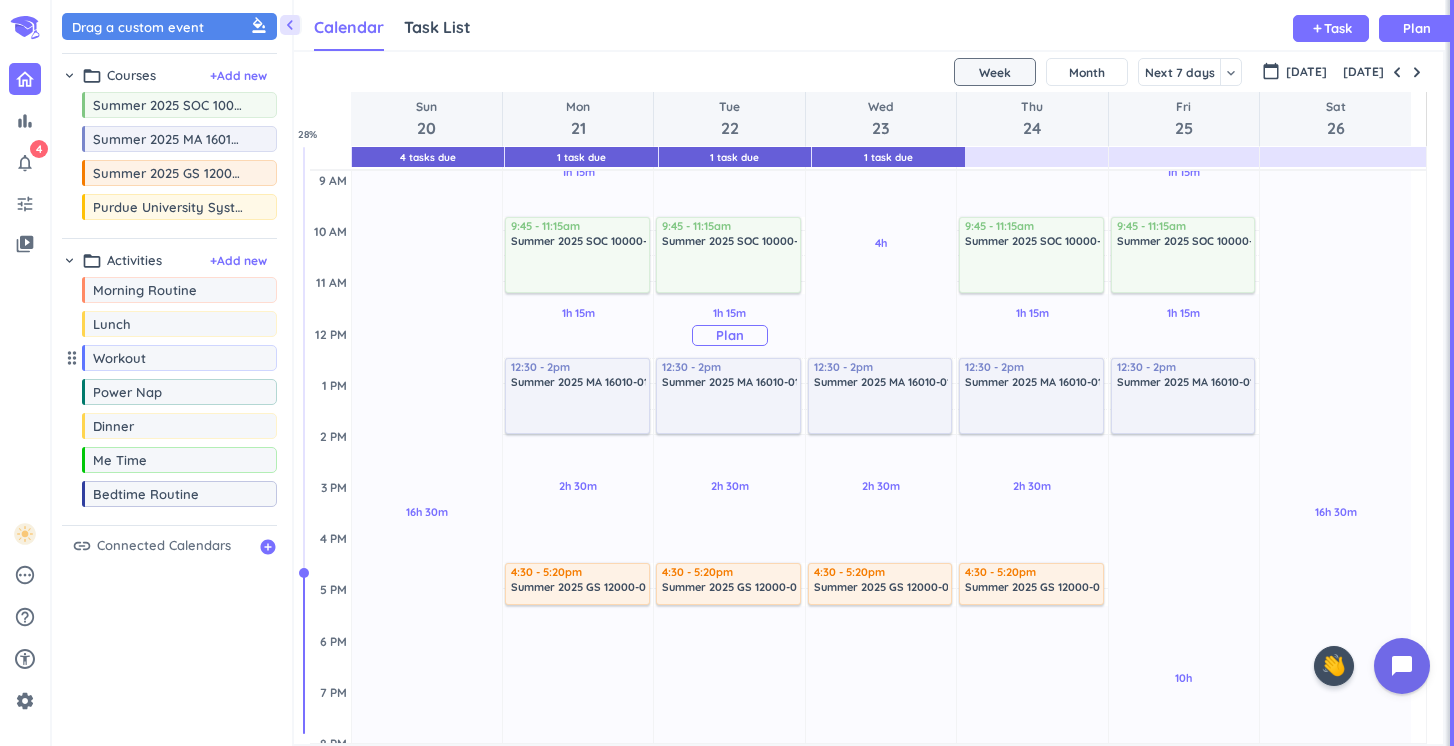 scroll, scrollTop: 249, scrollLeft: 0, axis: vertical 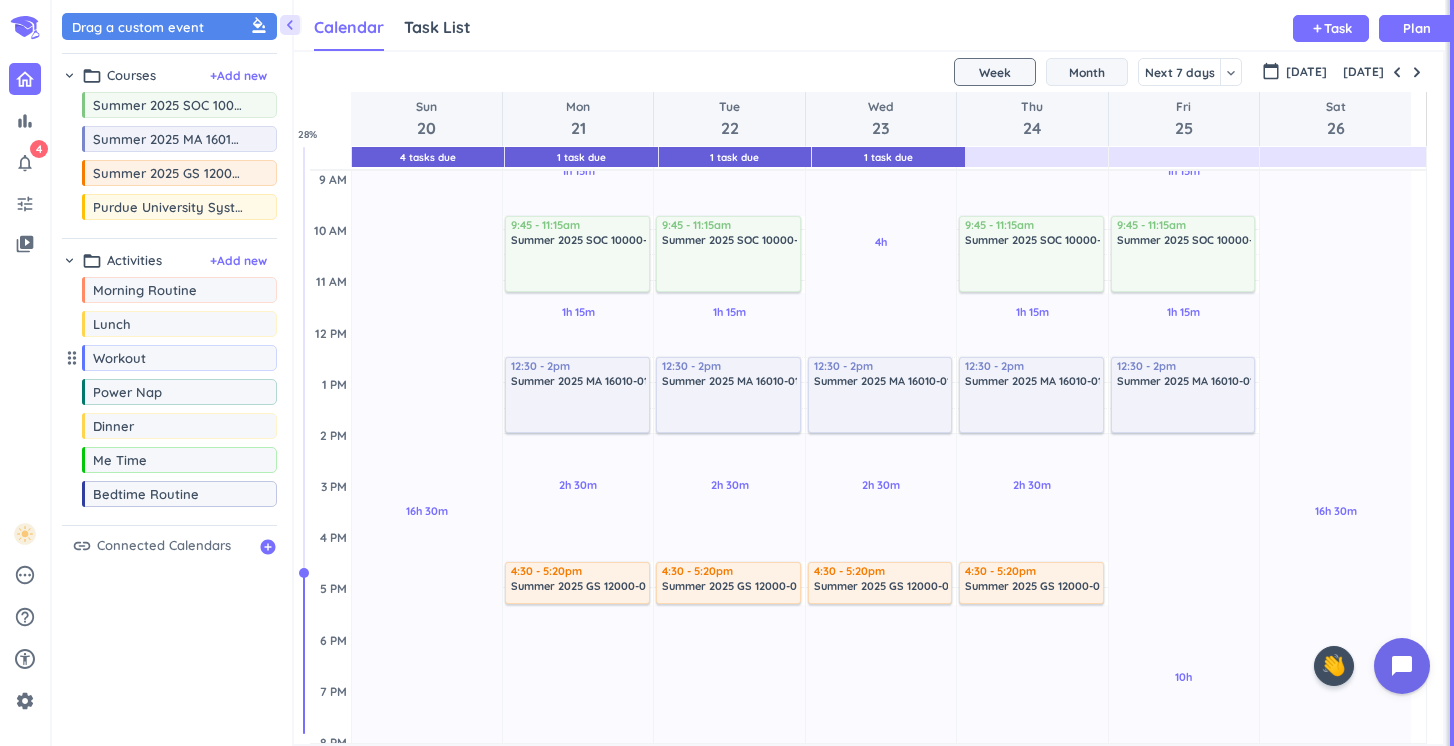 click on "Month" at bounding box center (1087, 72) 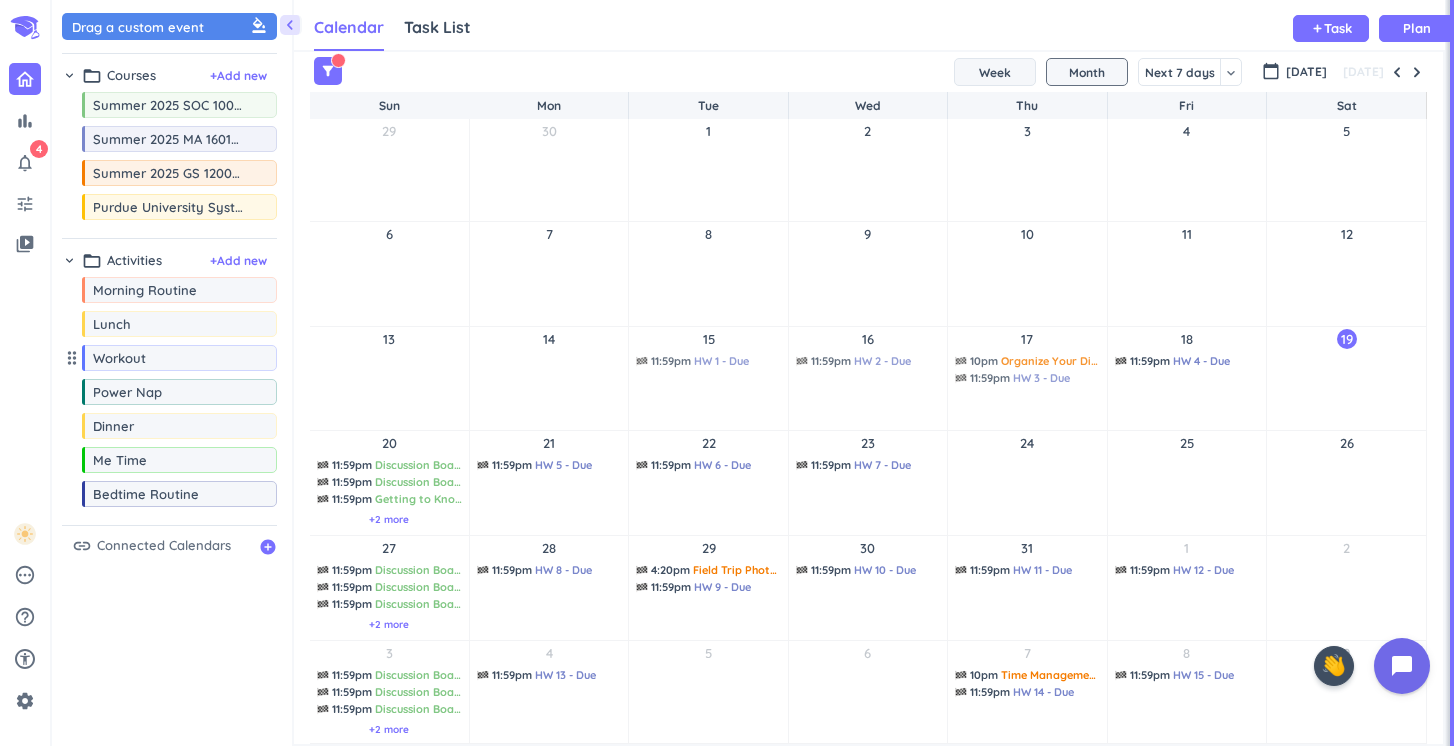 click on "Week" at bounding box center (995, 72) 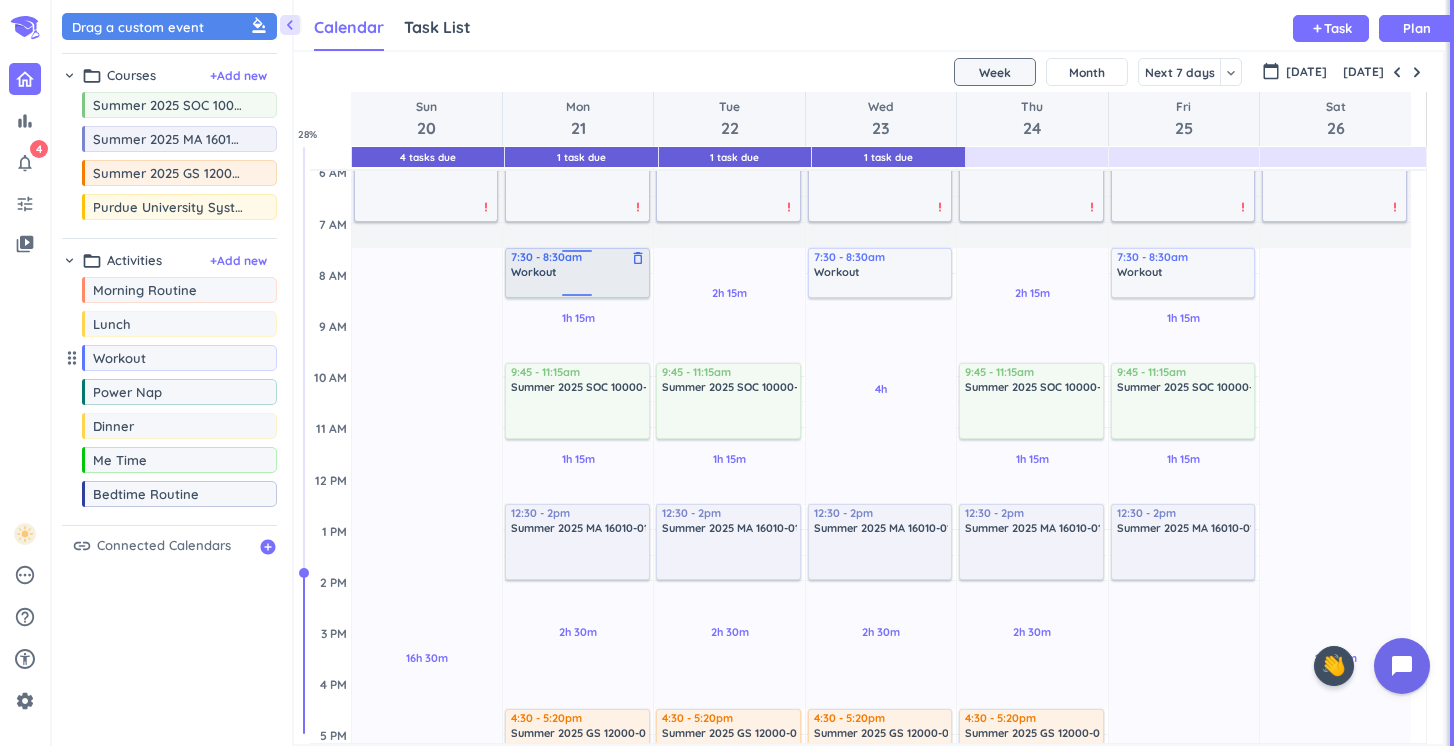 scroll, scrollTop: 105, scrollLeft: 0, axis: vertical 